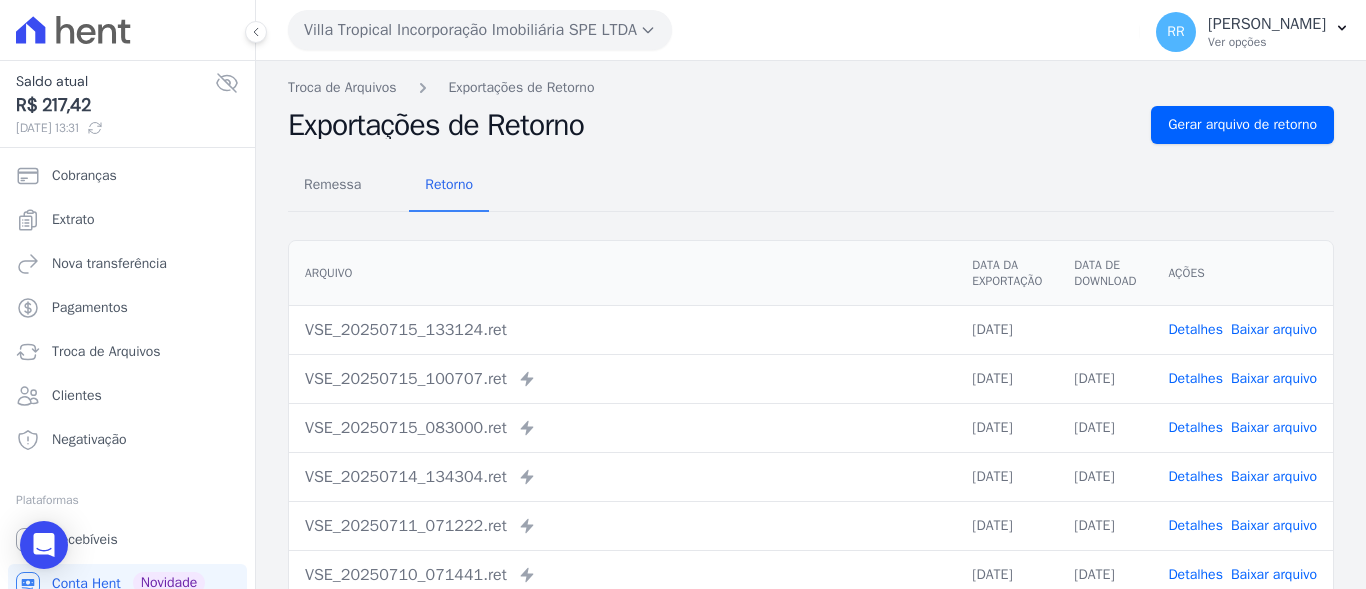 scroll, scrollTop: 0, scrollLeft: 0, axis: both 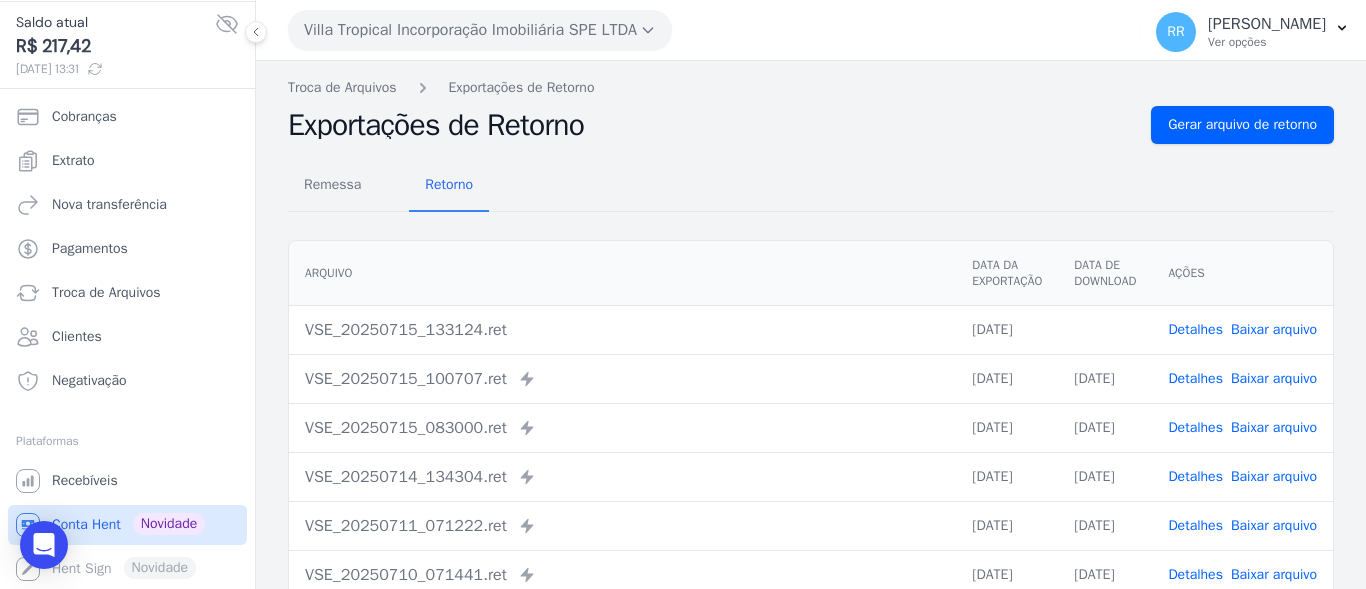 click on "Conta Hent" at bounding box center [86, 525] 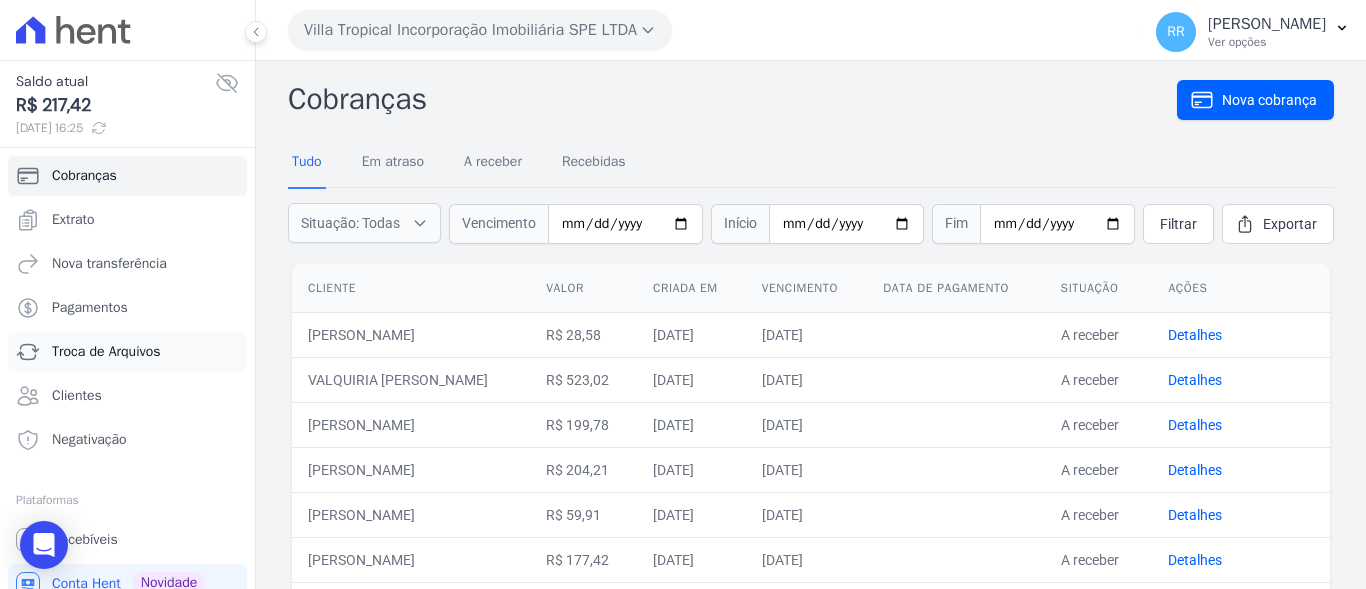 click on "Troca de Arquivos" at bounding box center [106, 352] 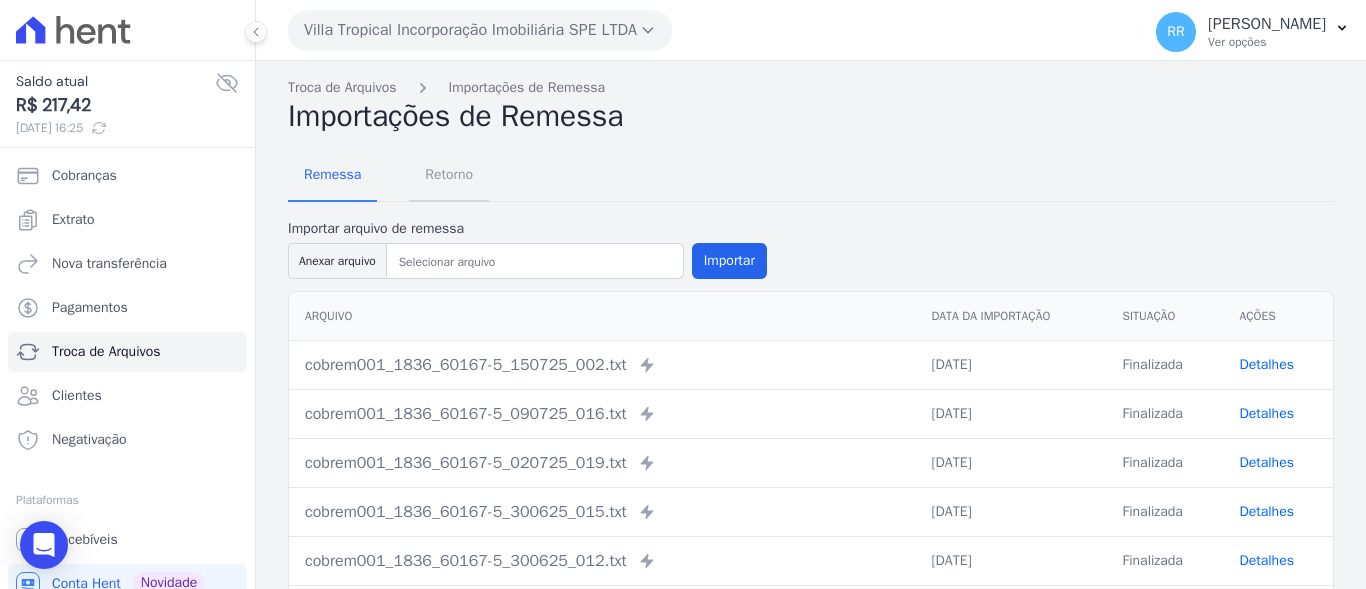 click on "Retorno" at bounding box center [449, 174] 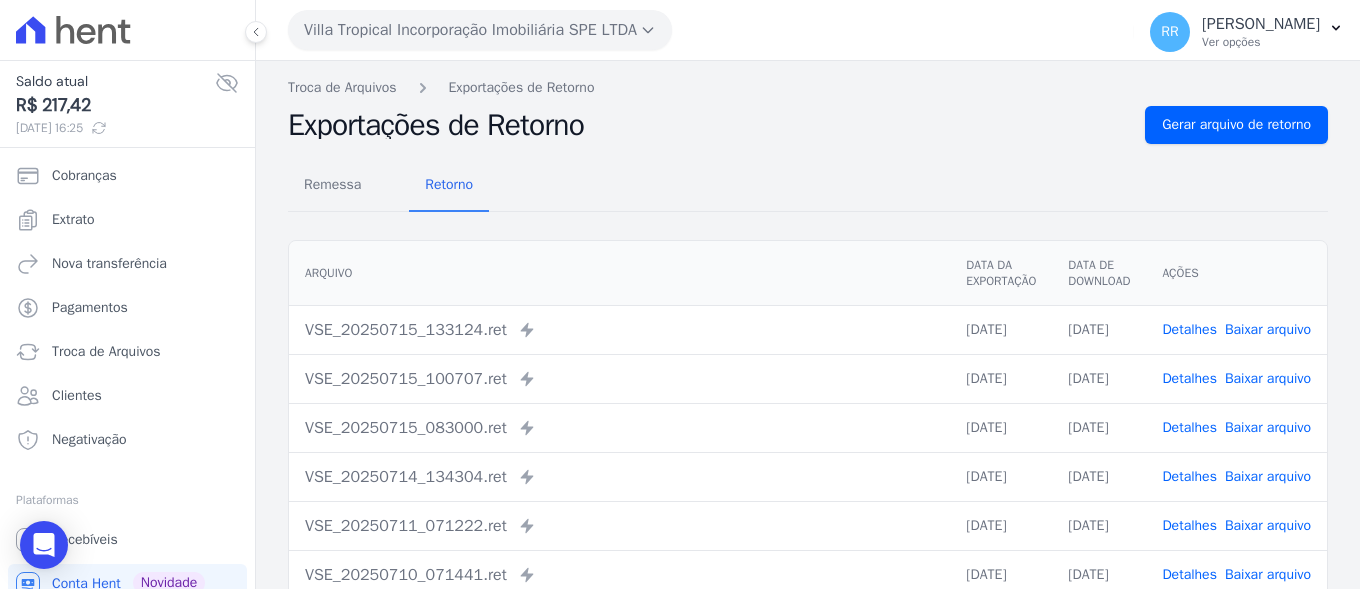 click on "Villa Tropical Incorporação Imobiliária SPE LTDA" at bounding box center (480, 30) 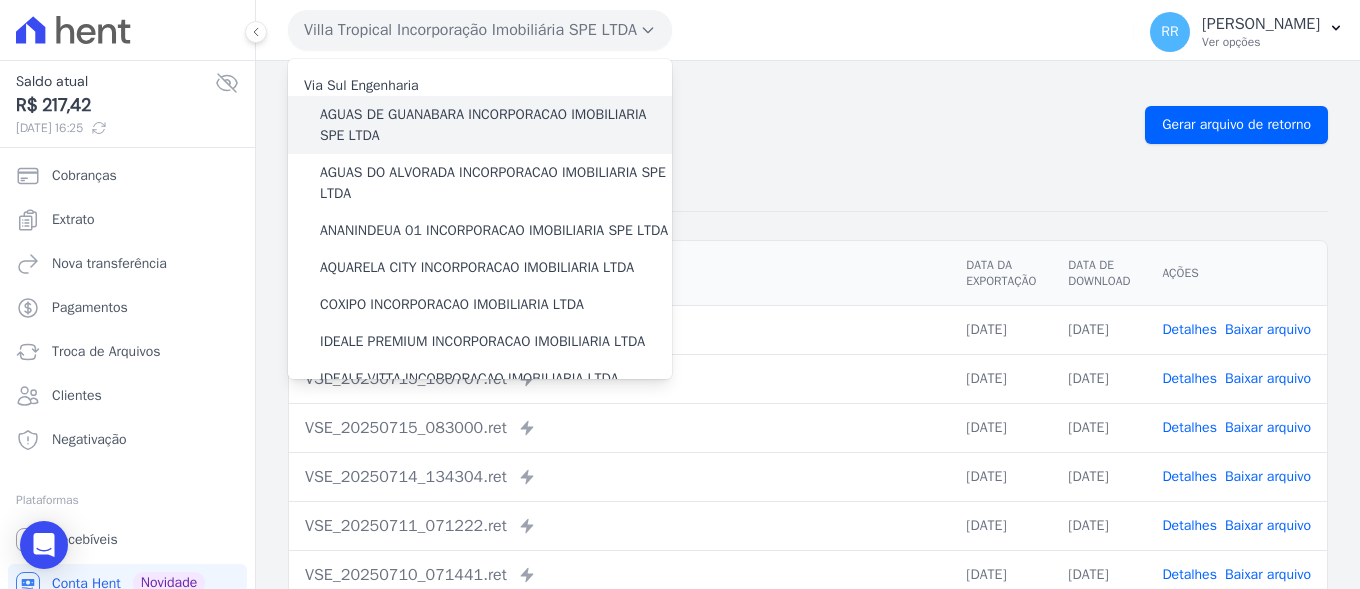 click on "AGUAS DE GUANABARA INCORPORACAO IMOBILIARIA SPE LTDA" at bounding box center (496, 125) 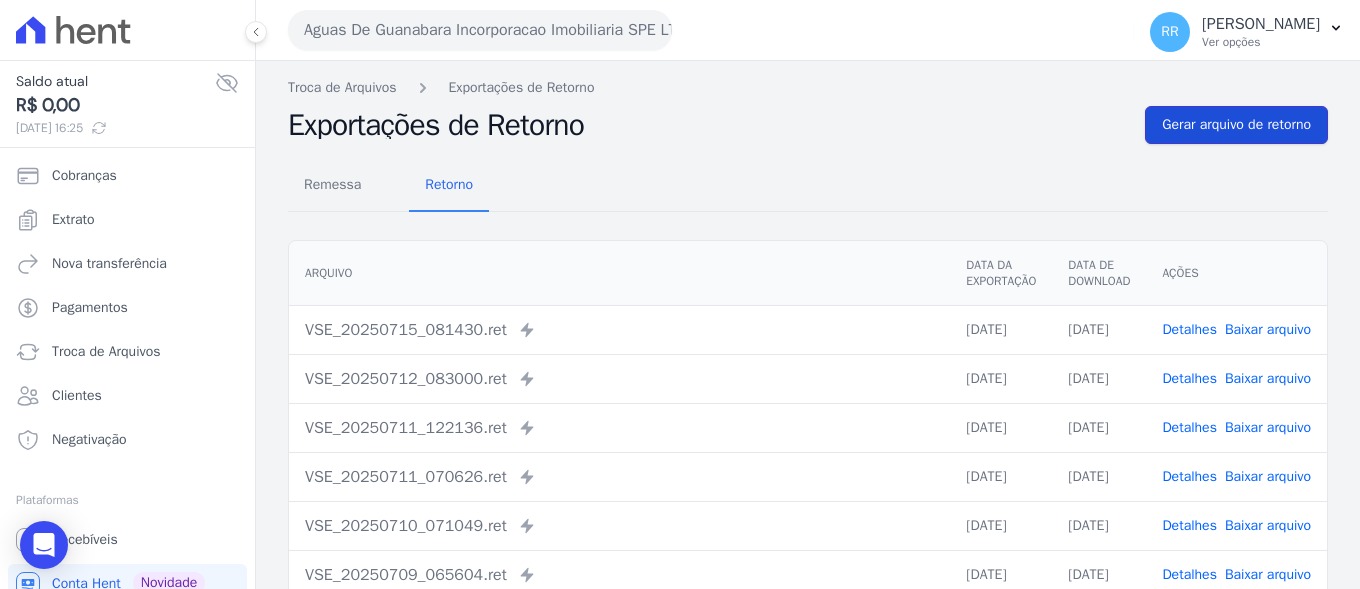 click on "Gerar arquivo de retorno" at bounding box center [1236, 125] 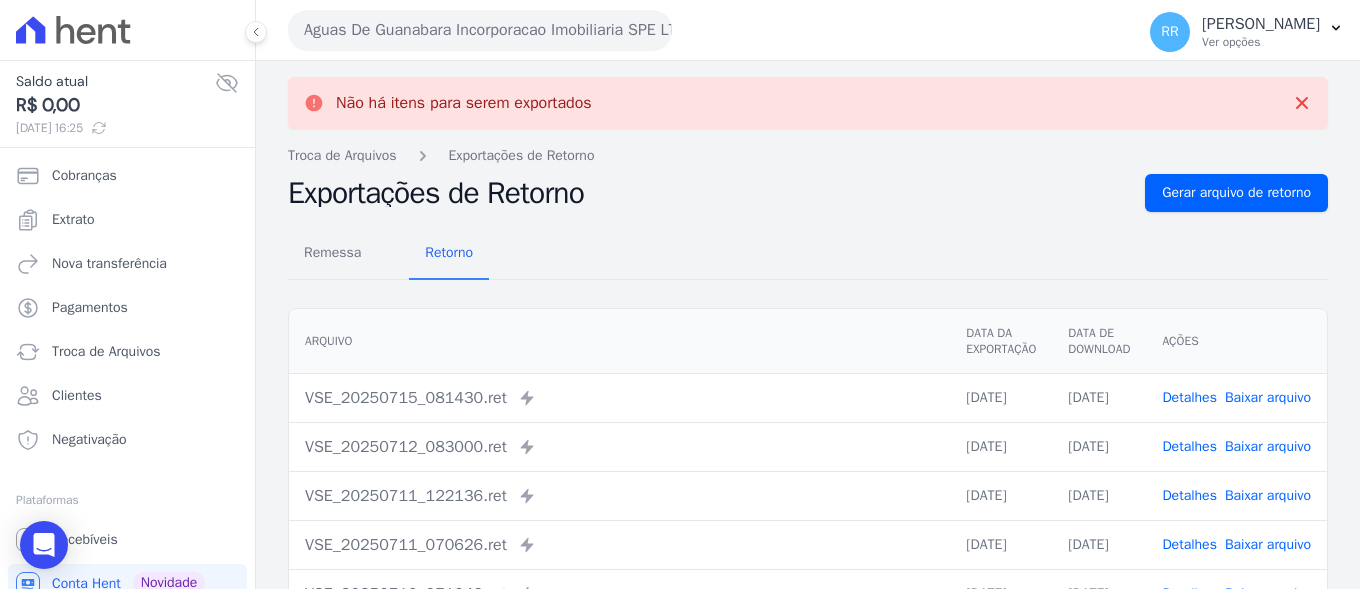 click on "Aguas De Guanabara Incorporacao Imobiliaria SPE LTDA" at bounding box center (480, 30) 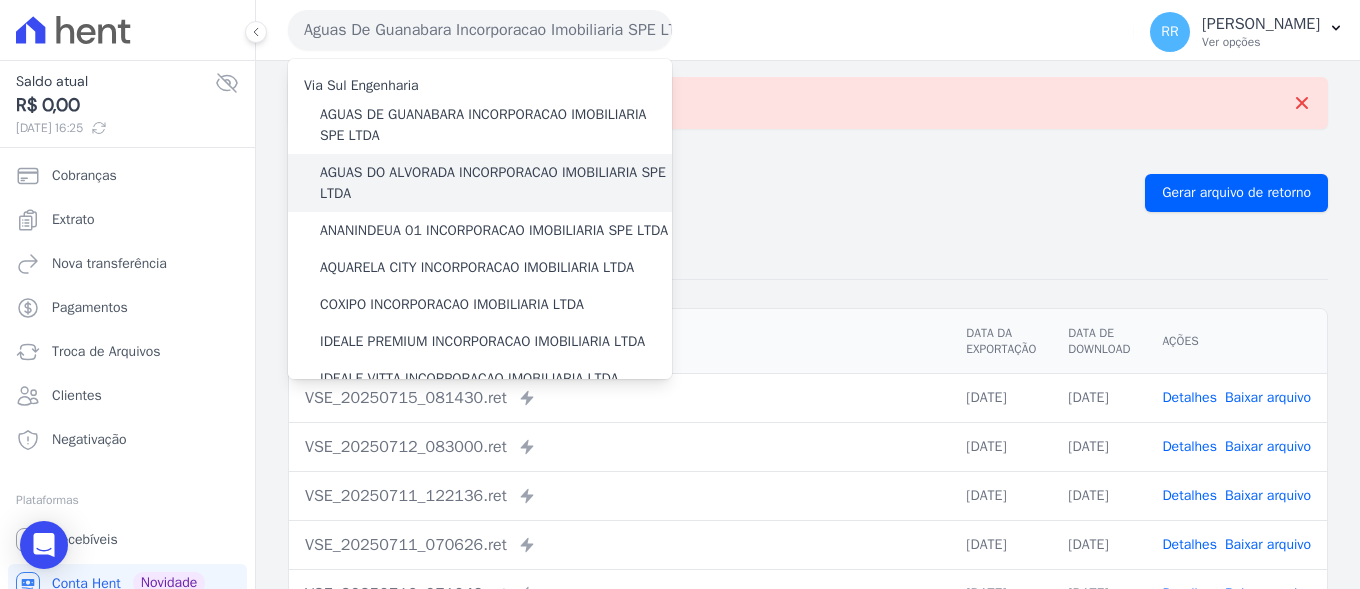click on "AGUAS DO ALVORADA INCORPORACAO IMOBILIARIA SPE LTDA" at bounding box center (496, 183) 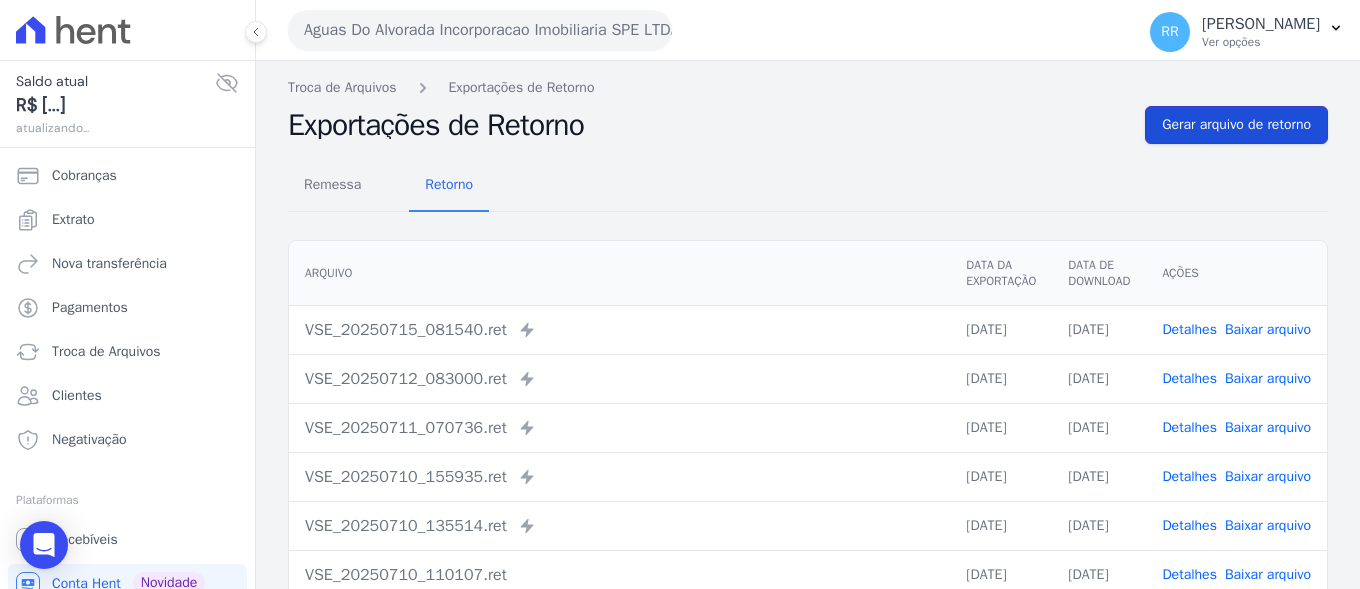 click on "Gerar arquivo de retorno" at bounding box center [1236, 125] 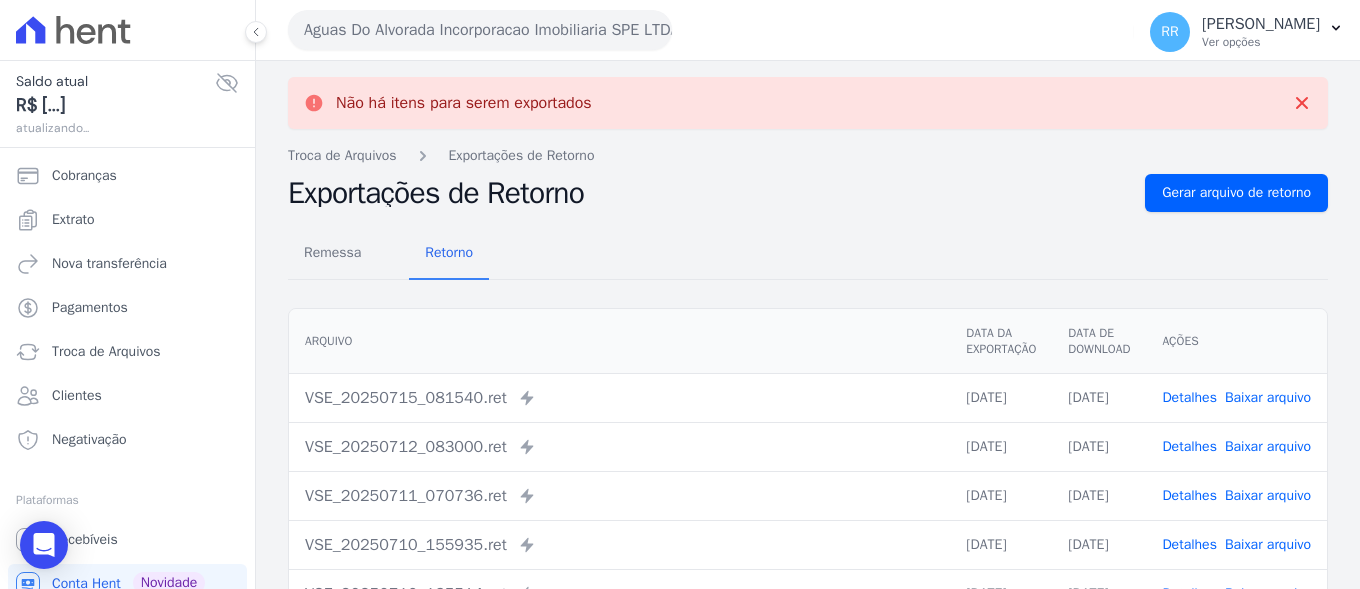 click on "Aguas Do Alvorada Incorporacao Imobiliaria SPE LTDA
Via Sul Engenharia
AGUAS DE GUANABARA INCORPORACAO IMOBILIARIA SPE LTDA
AGUAS DO ALVORADA INCORPORACAO IMOBILIARIA SPE LTDA
ANANINDEUA 01 INCORPORACAO IMOBILIARIA SPE LTDA
AQUARELA CITY INCORPORACAO IMOBILIARIA LTDA" at bounding box center (707, 30) 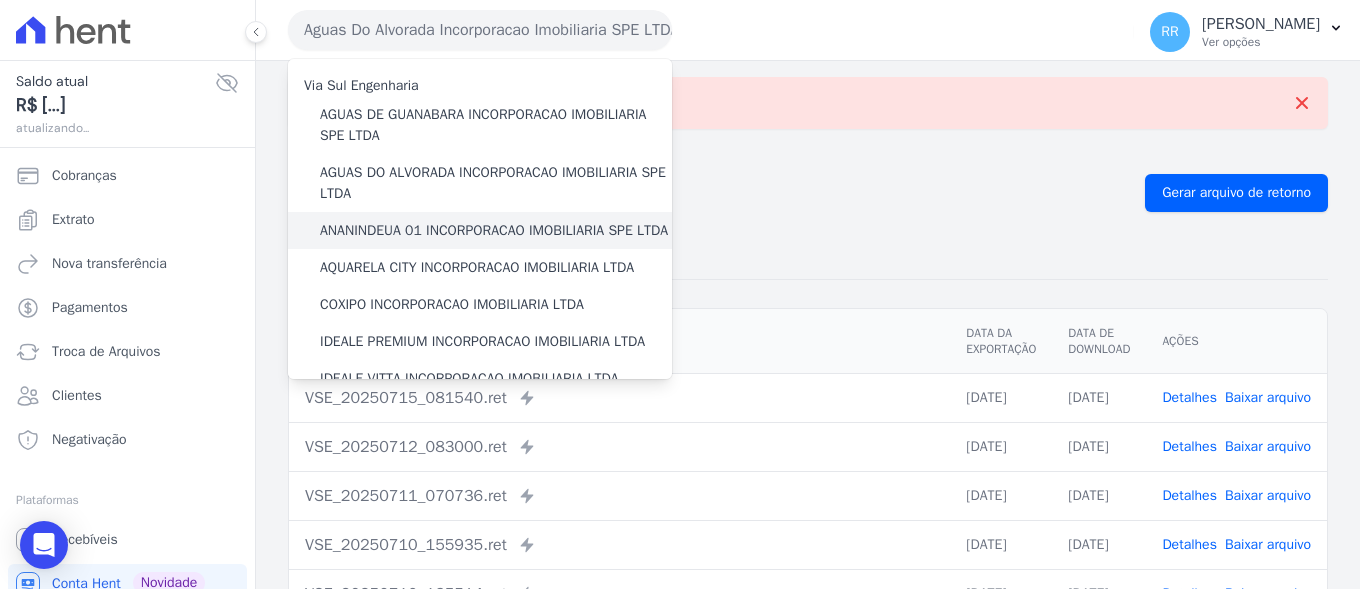 click on "ANANINDEUA 01 INCORPORACAO IMOBILIARIA SPE LTDA" at bounding box center [494, 230] 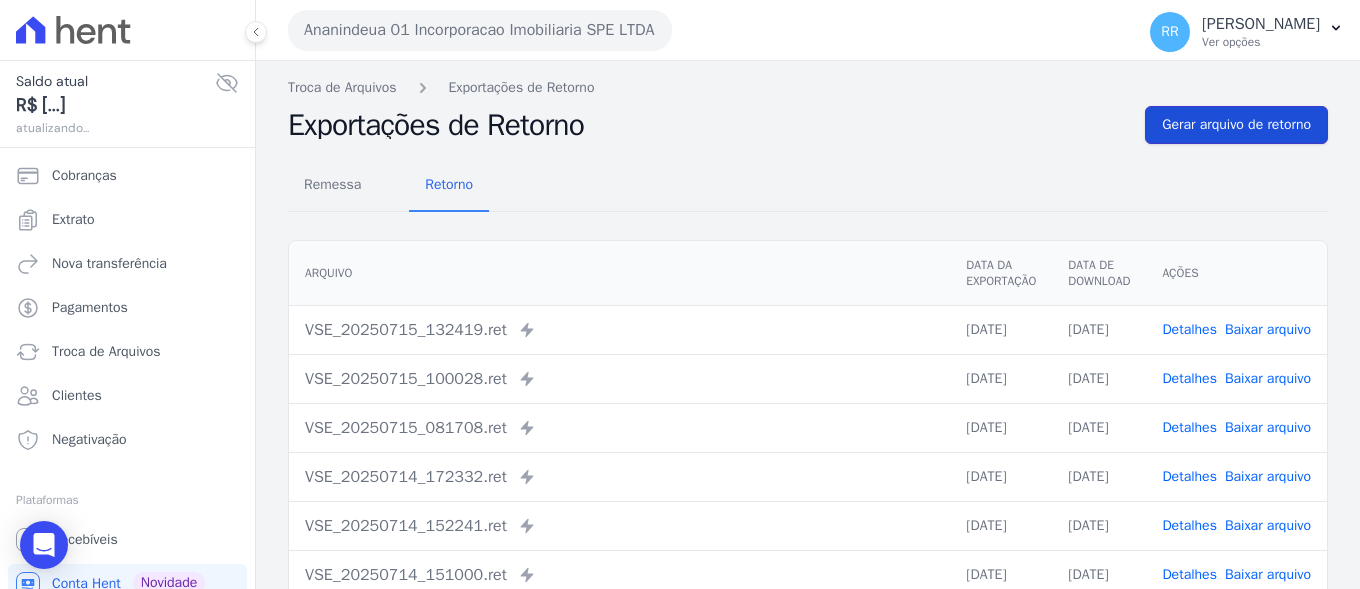 click on "Gerar arquivo de retorno" at bounding box center (1236, 125) 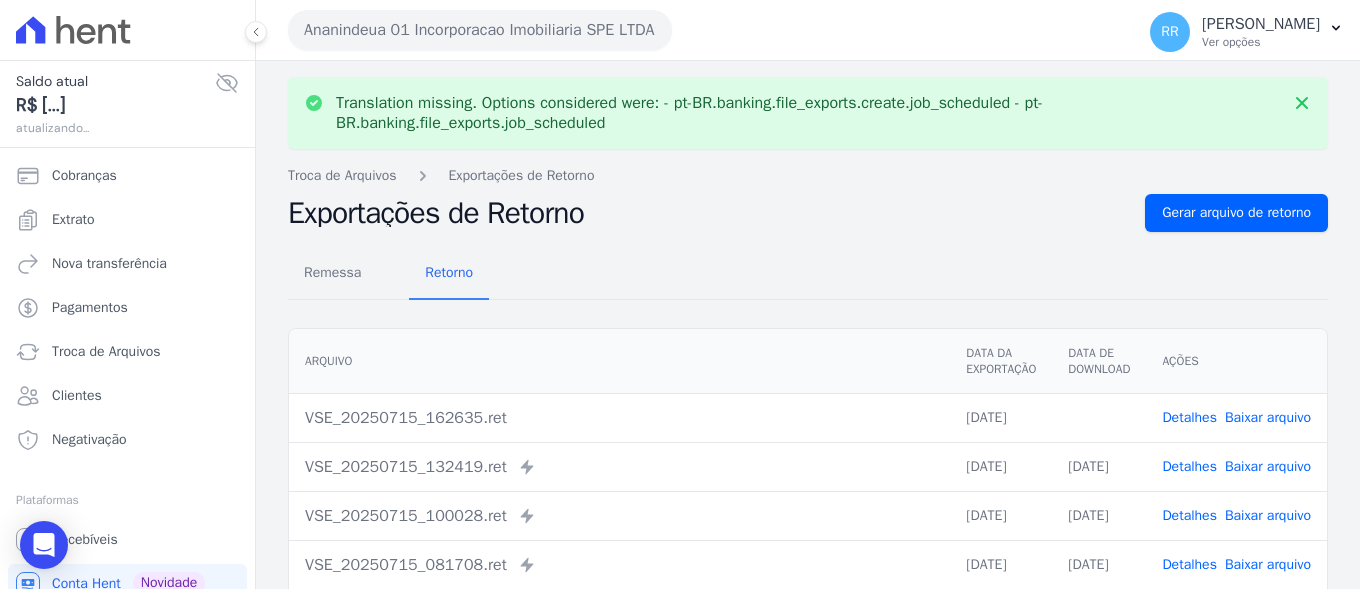 click on "Baixar arquivo" at bounding box center [1268, 417] 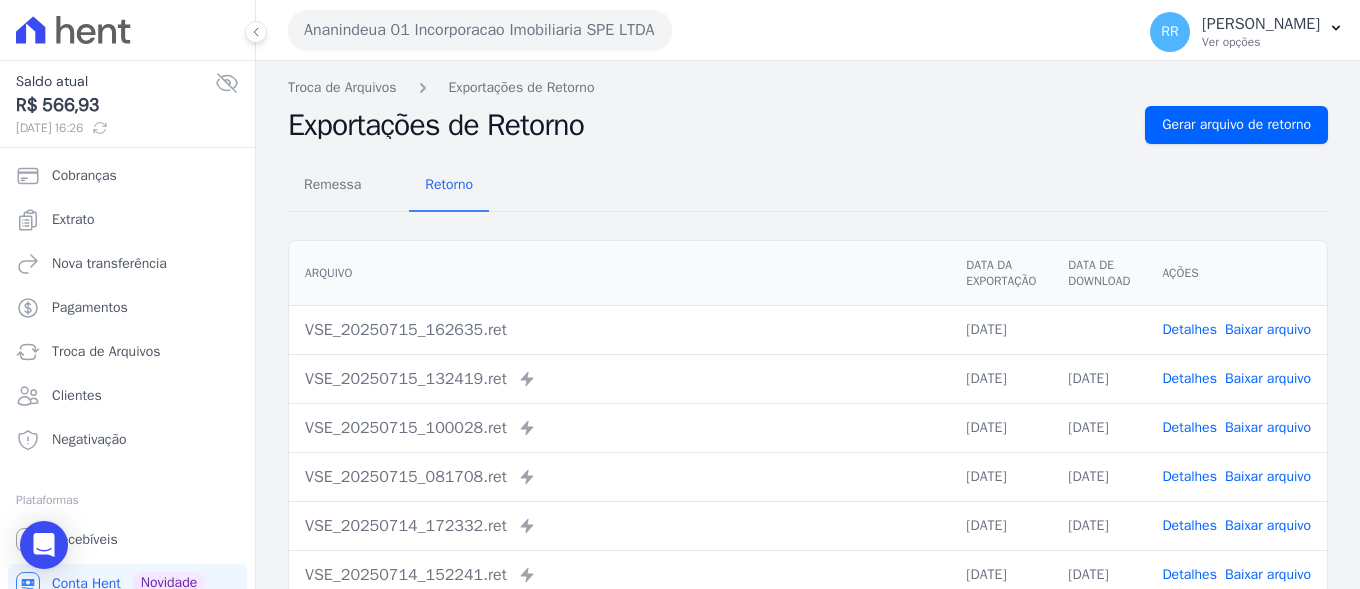click on "Ananindeua 01 Incorporacao Imobiliaria SPE LTDA" at bounding box center (480, 30) 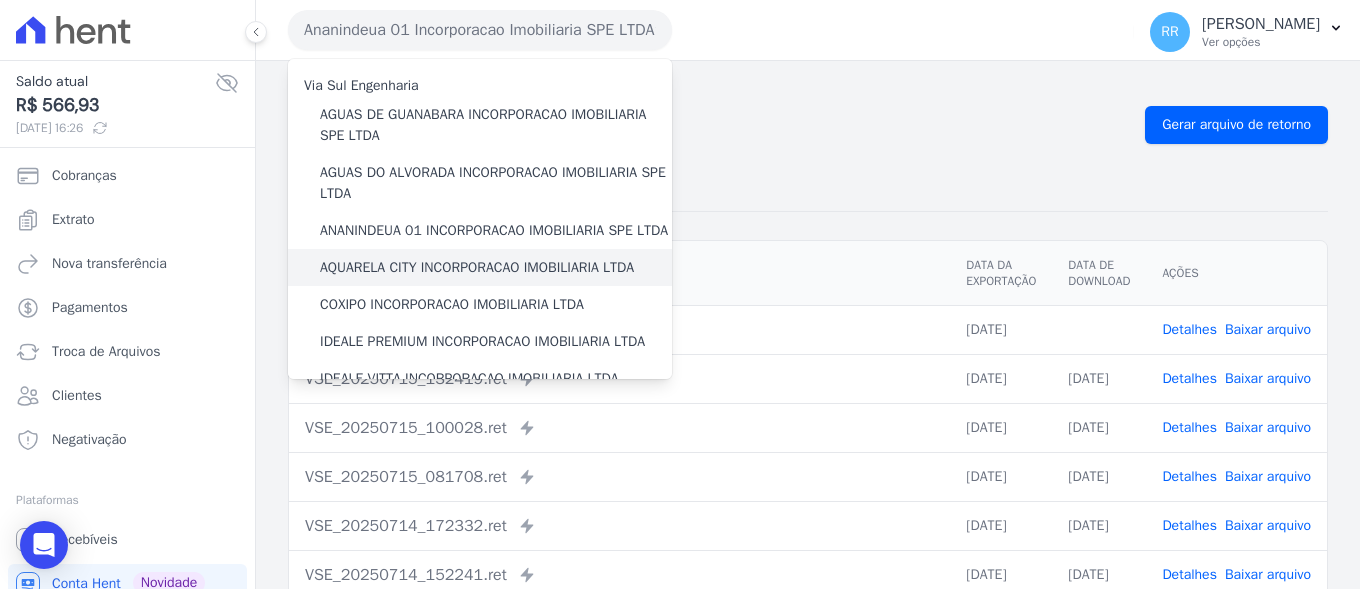 click on "AQUARELA CITY INCORPORACAO IMOBILIARIA LTDA" at bounding box center (477, 267) 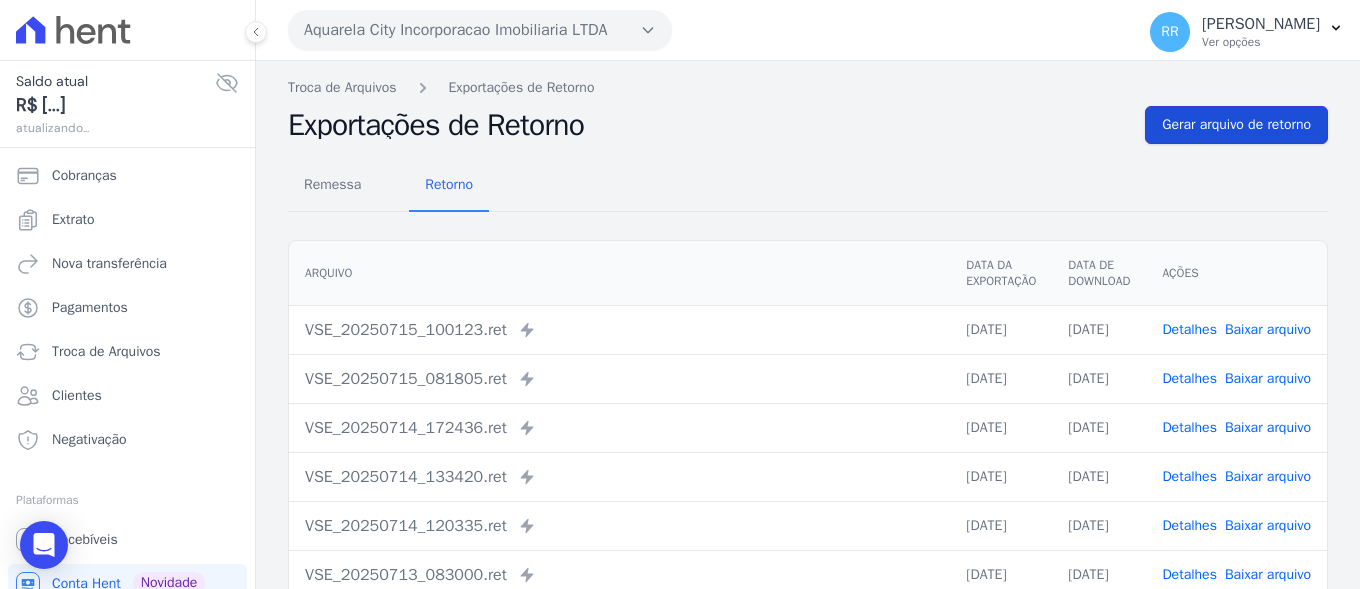 click on "Gerar arquivo de retorno" at bounding box center [1236, 125] 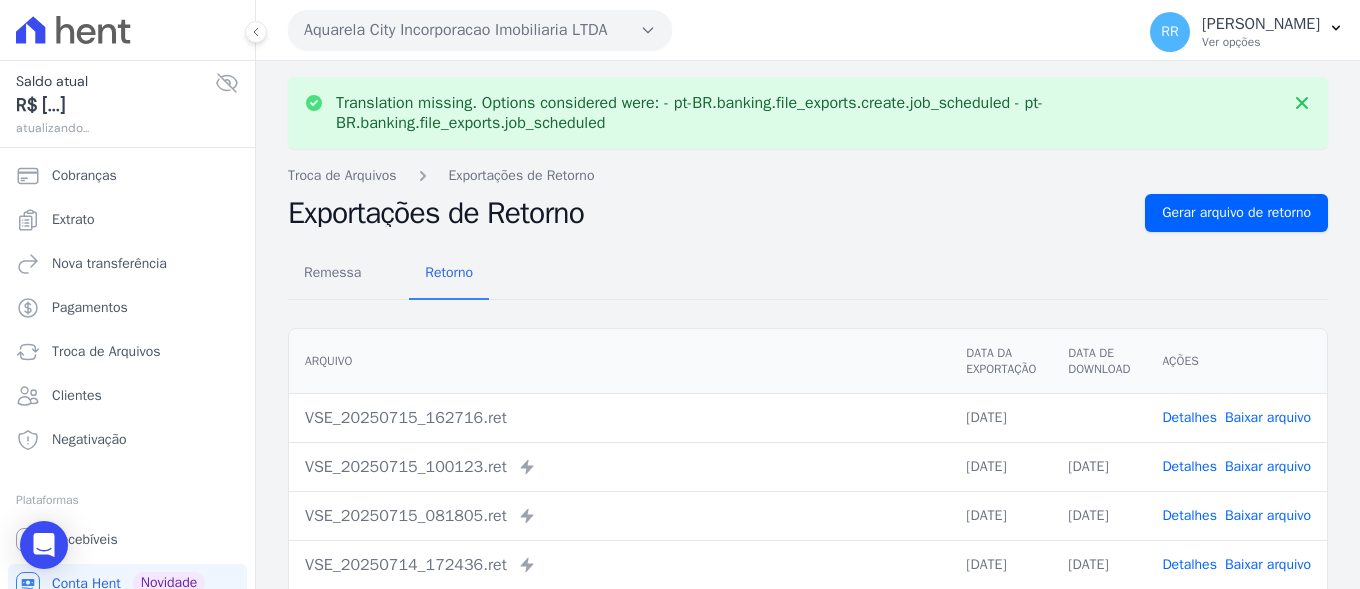 drag, startPoint x: 1258, startPoint y: 428, endPoint x: 1262, endPoint y: 405, distance: 23.345236 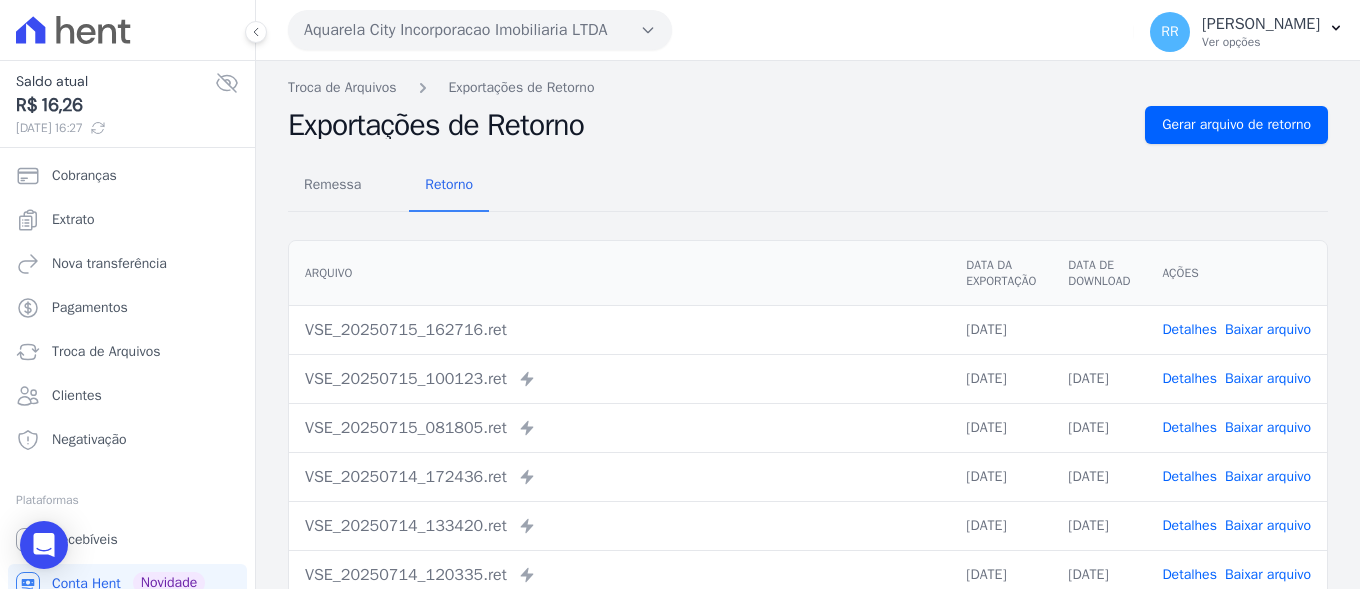 click on "Remessa
Retorno
Arquivo
Data da Exportação
Data de Download
Ações
VSE_20250715_162716.ret
15/07/2025
Detalhes
Baixar arquivo" at bounding box center [808, 505] 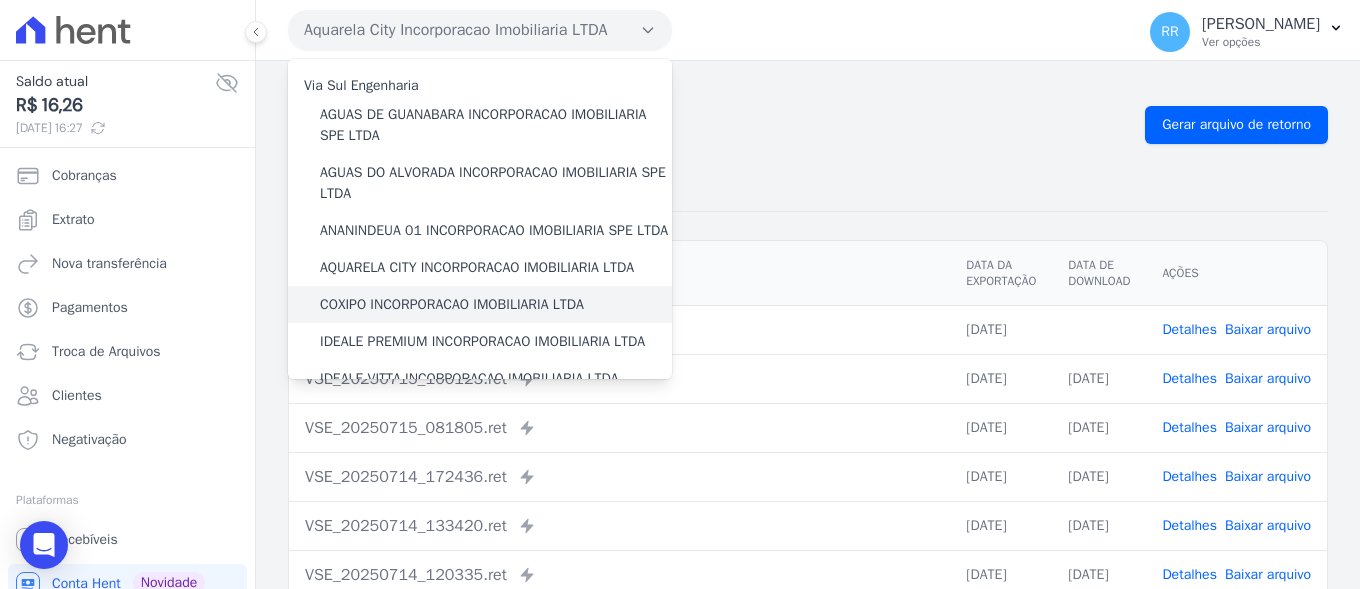 click on "COXIPO INCORPORACAO IMOBILIARIA LTDA" at bounding box center [452, 304] 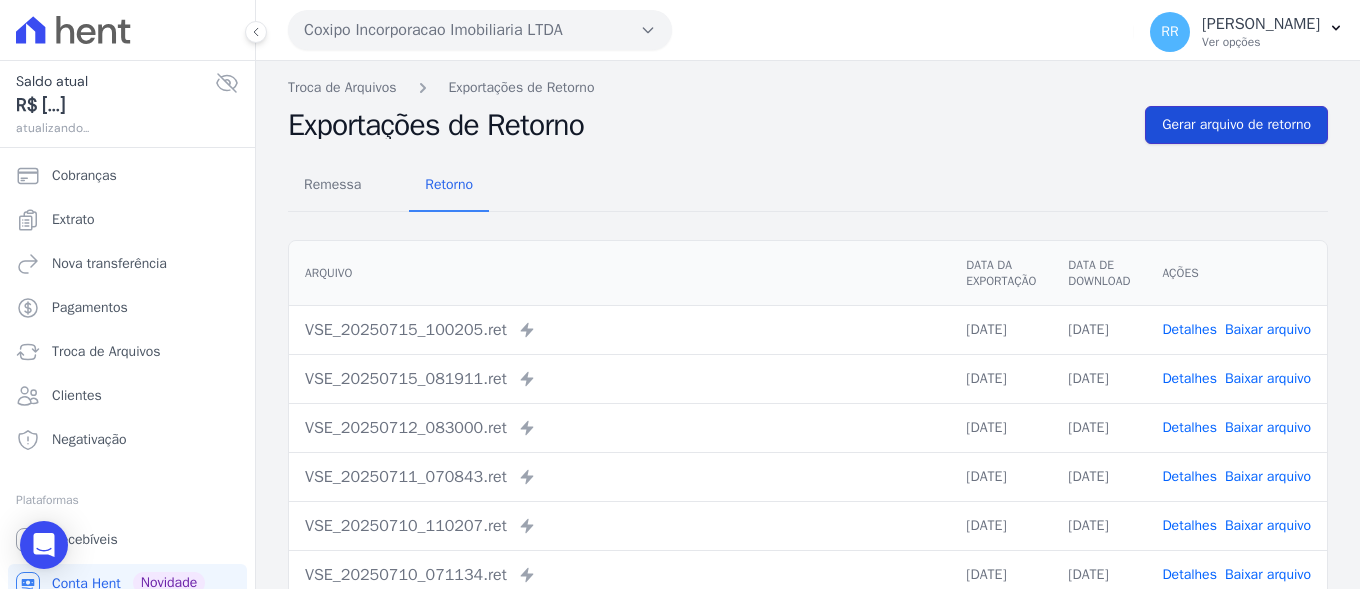 click on "Gerar arquivo de retorno" at bounding box center [1236, 125] 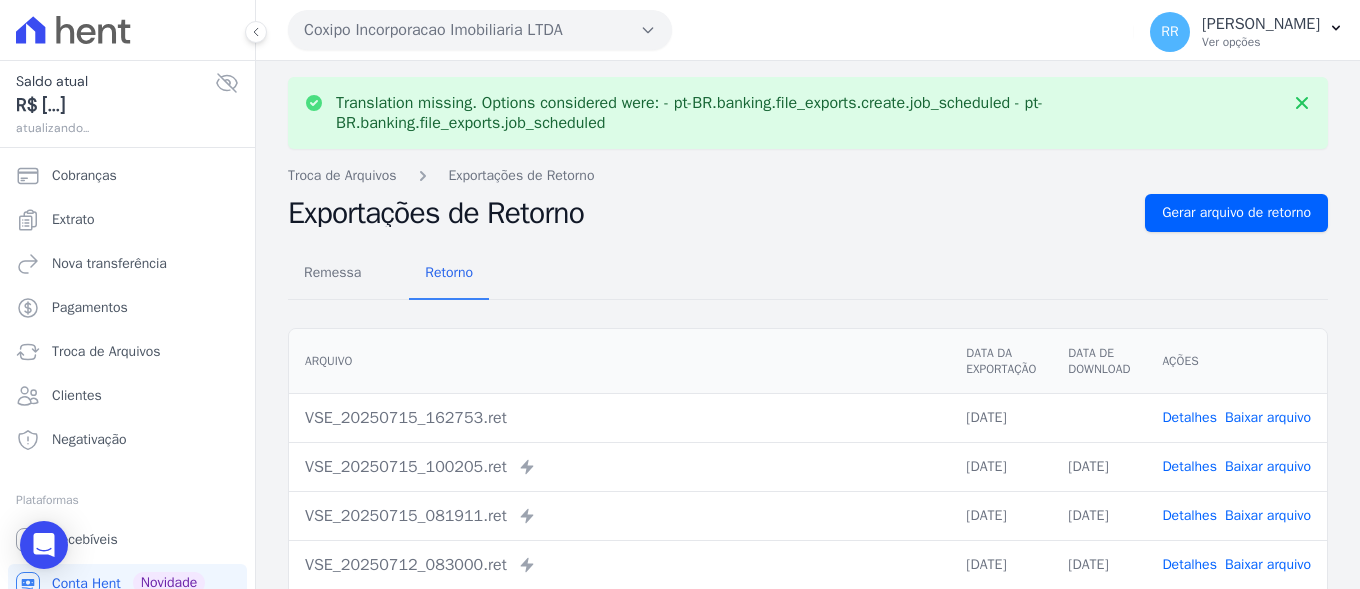 click on "Baixar arquivo" at bounding box center (1268, 417) 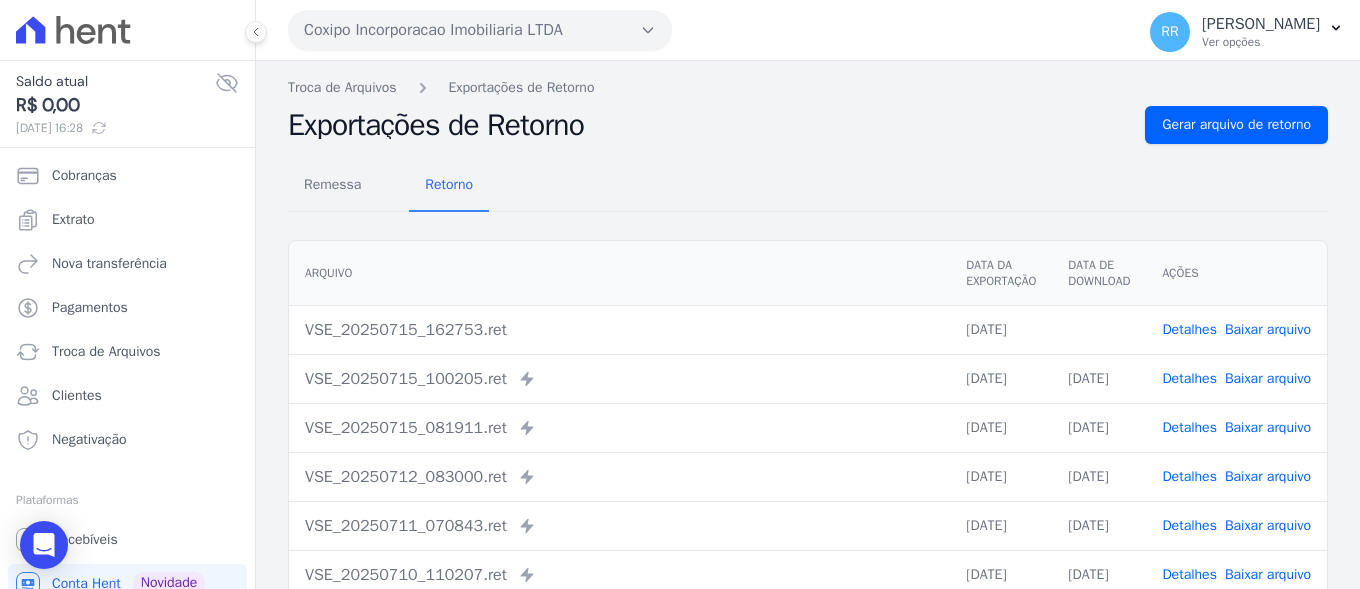 click on "Coxipo Incorporacao Imobiliaria LTDA" at bounding box center [480, 30] 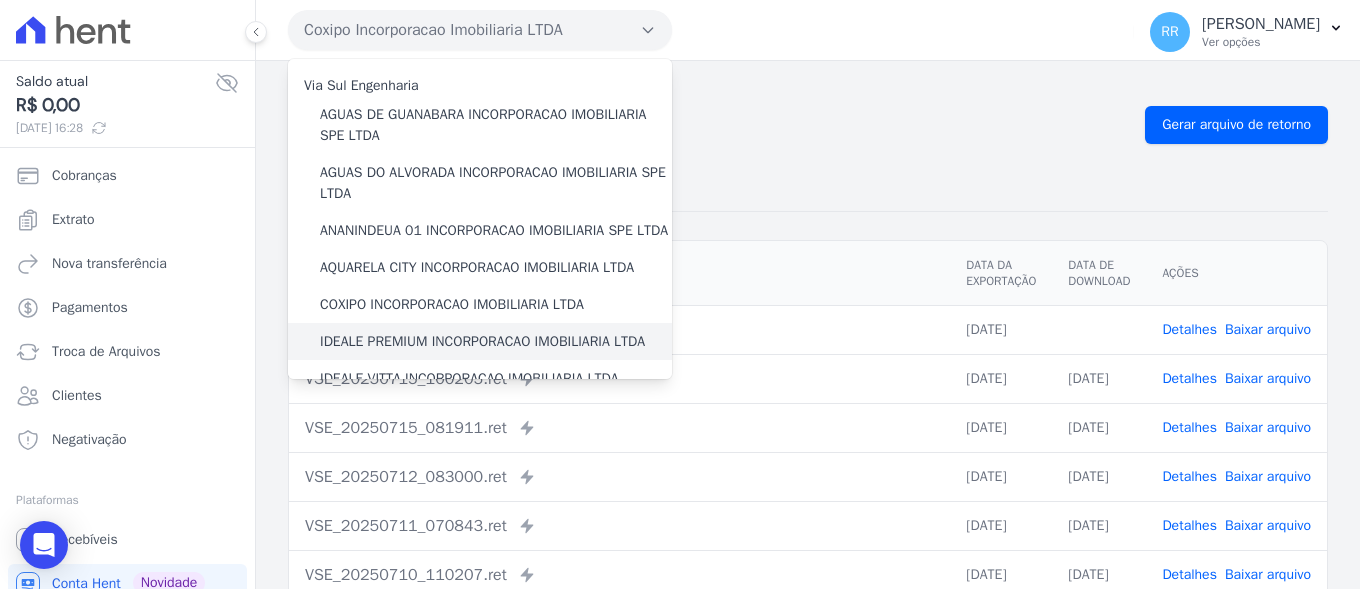 click on "IDEALE PREMIUM INCORPORACAO IMOBILIARIA LTDA" at bounding box center [482, 341] 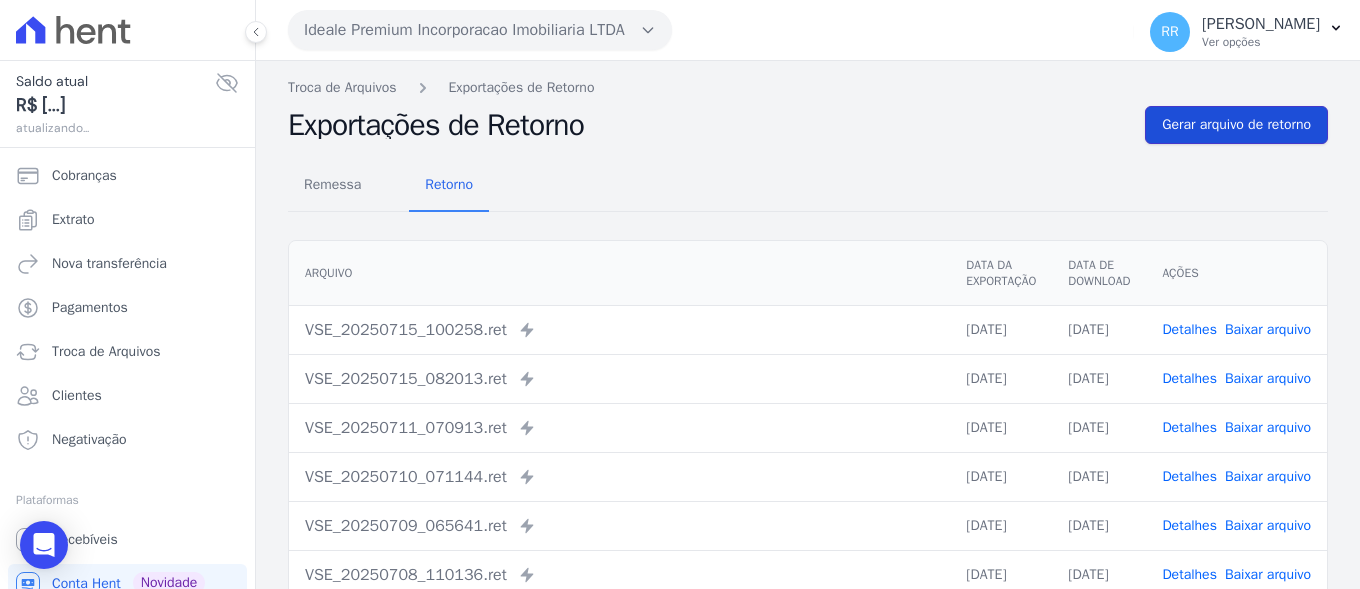click on "Gerar arquivo de retorno" at bounding box center [1236, 125] 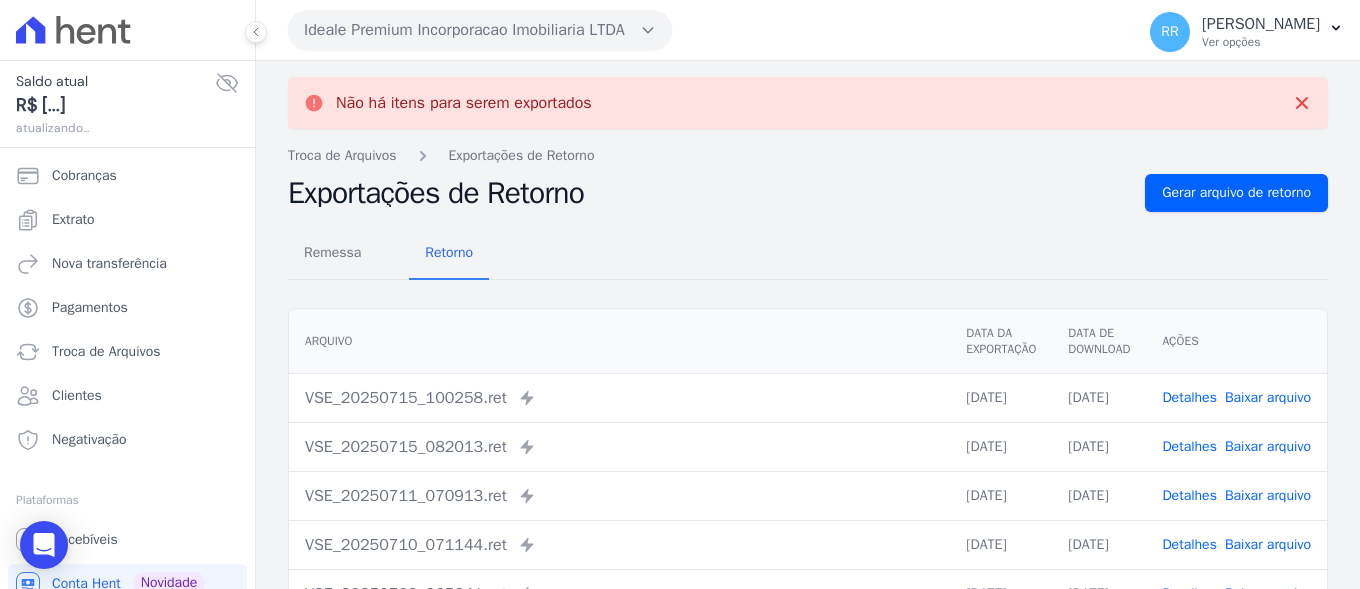 click on "Ideale Premium Incorporacao Imobiliaria LTDA" at bounding box center (480, 30) 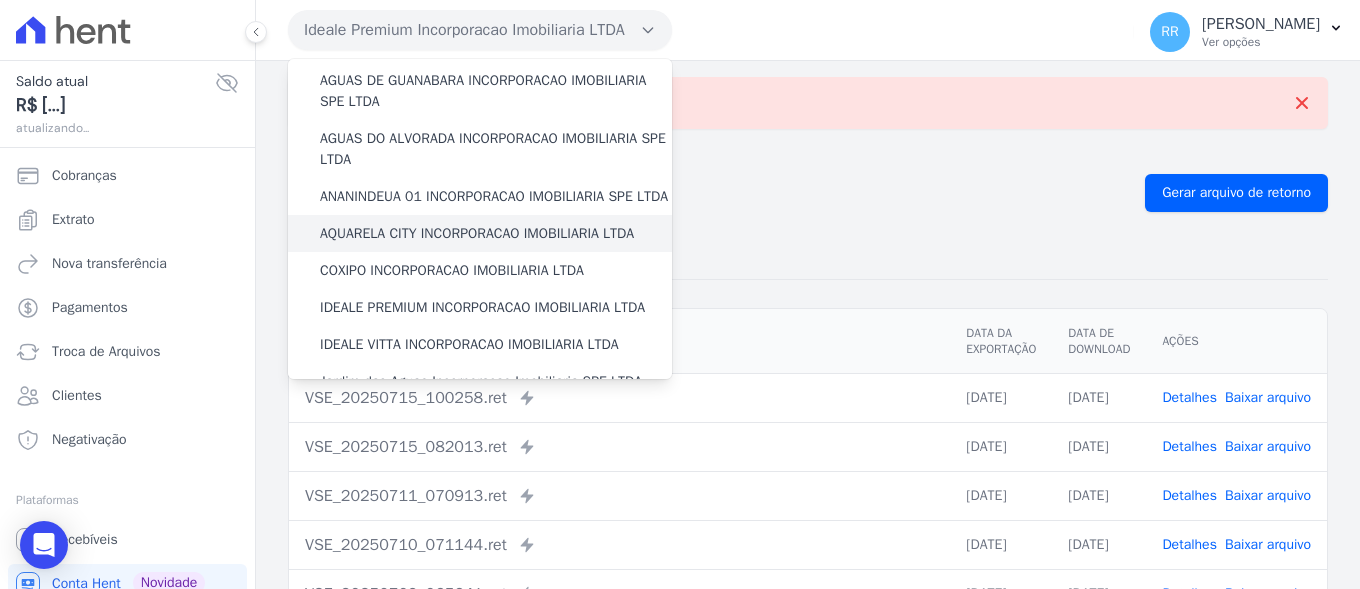 scroll, scrollTop: 67, scrollLeft: 0, axis: vertical 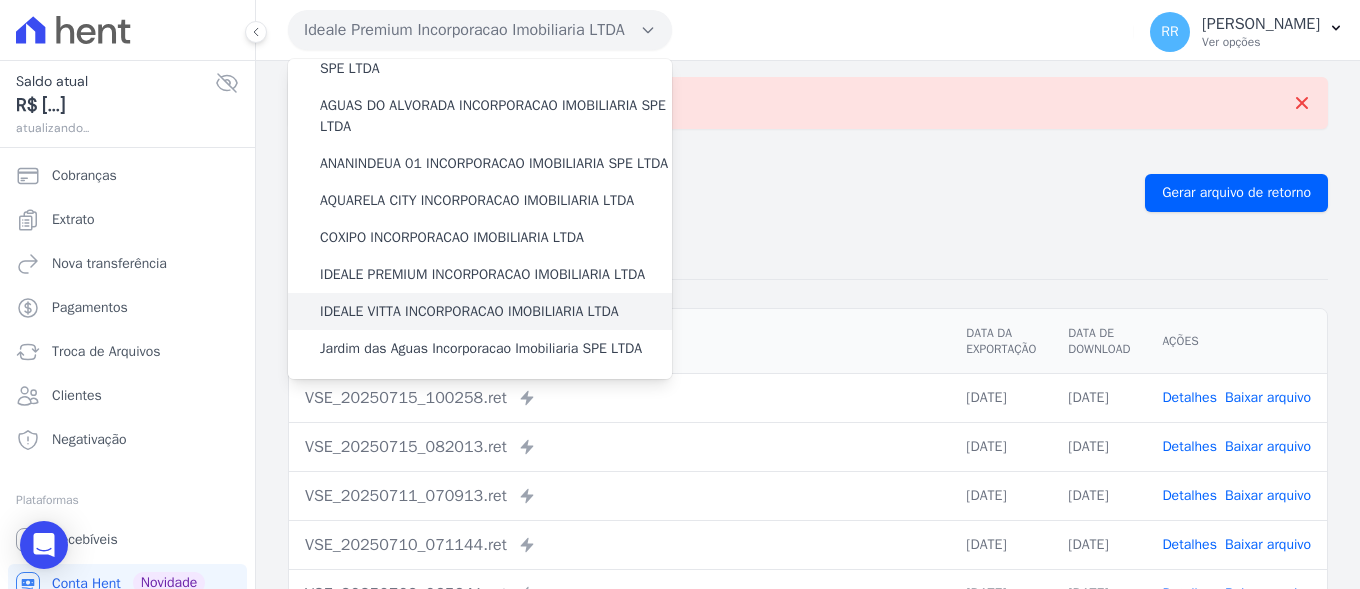 click on "IDEALE VITTA INCORPORACAO IMOBILIARIA LTDA" at bounding box center [469, 311] 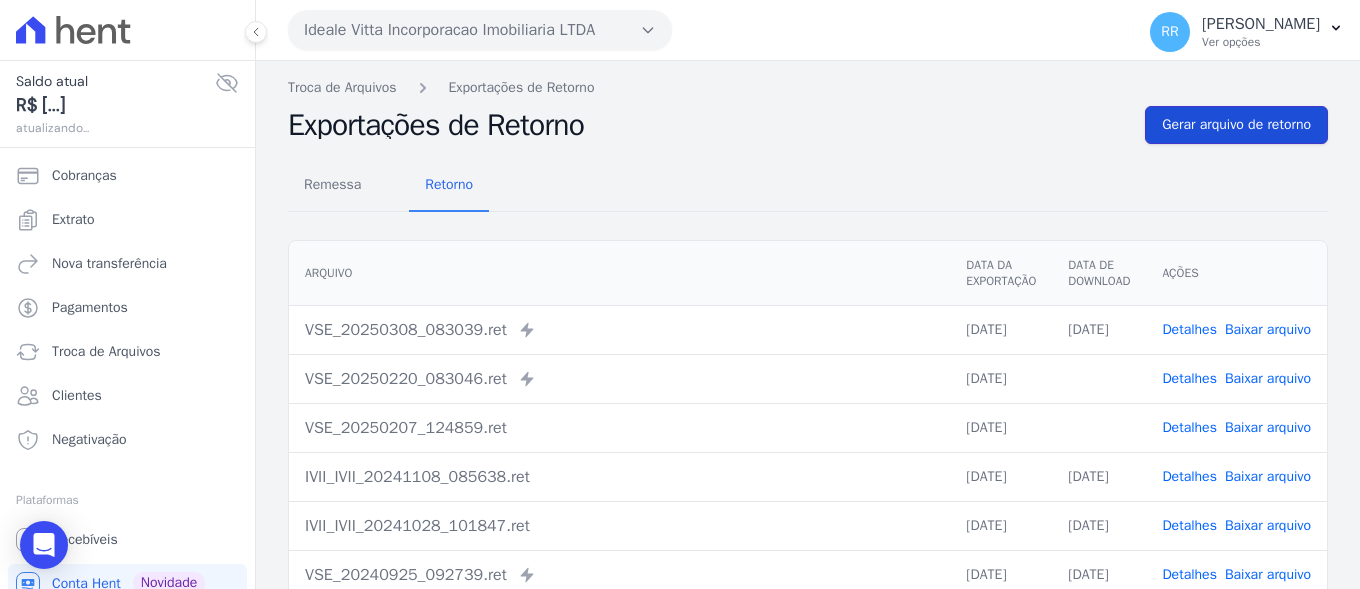 click on "Gerar arquivo de retorno" at bounding box center [1236, 125] 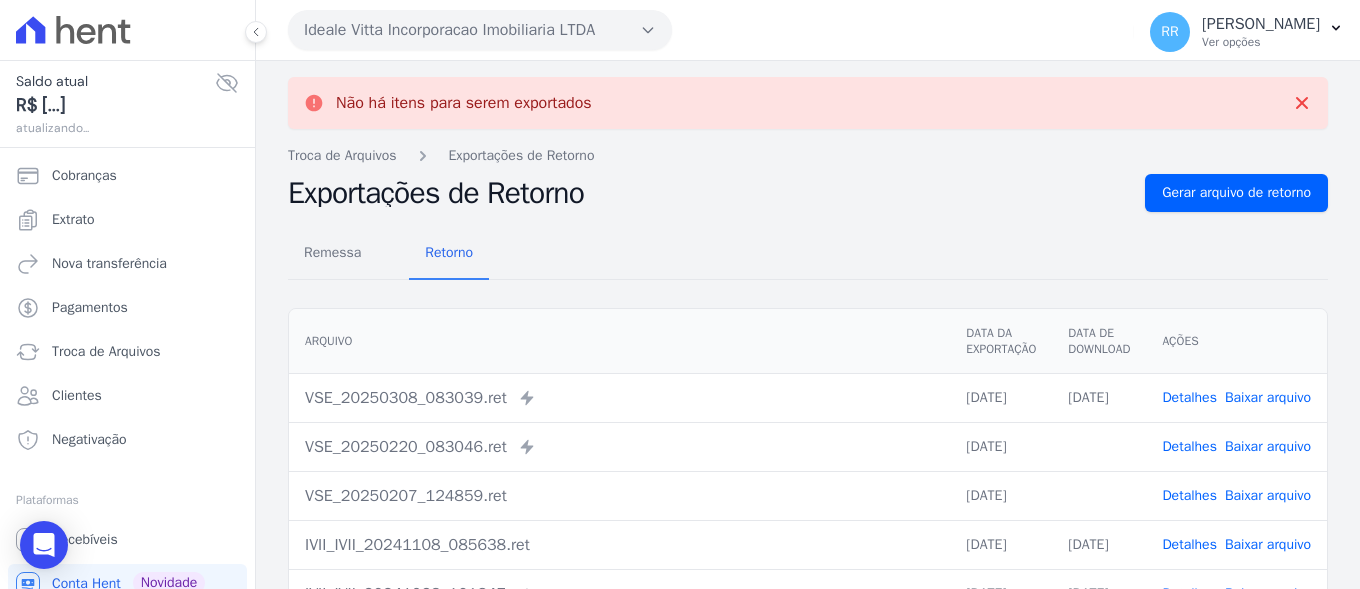 click on "Ideale Vitta Incorporacao Imobiliaria LTDA" at bounding box center (480, 30) 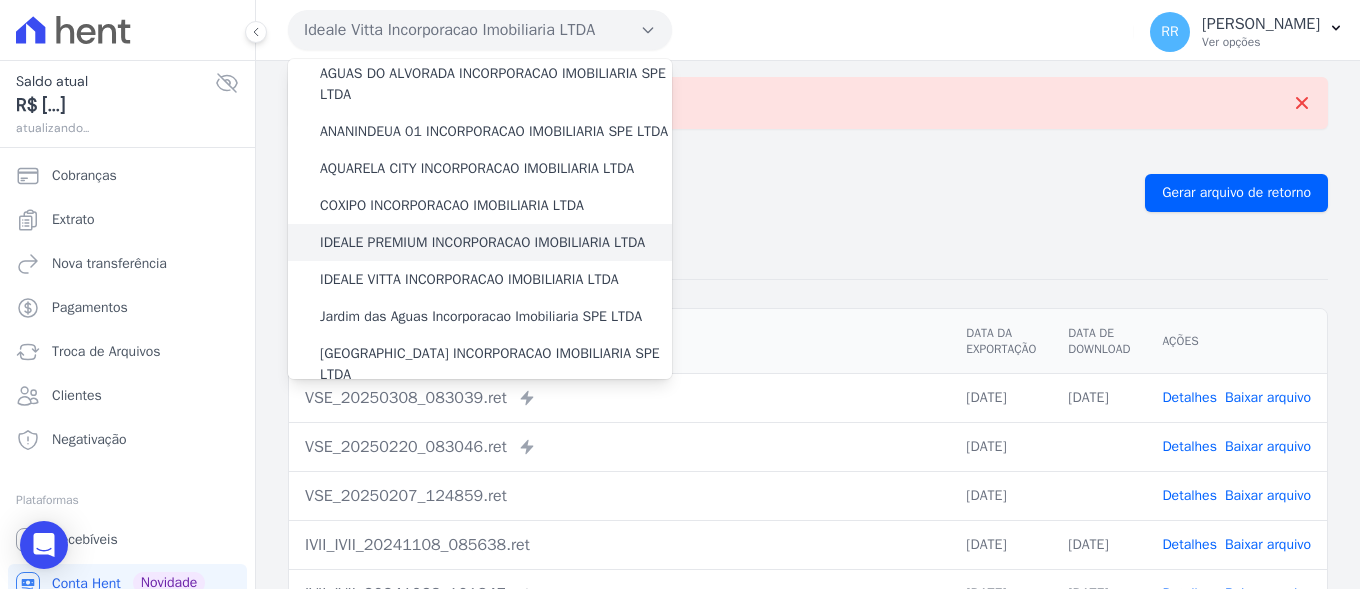 scroll, scrollTop: 133, scrollLeft: 0, axis: vertical 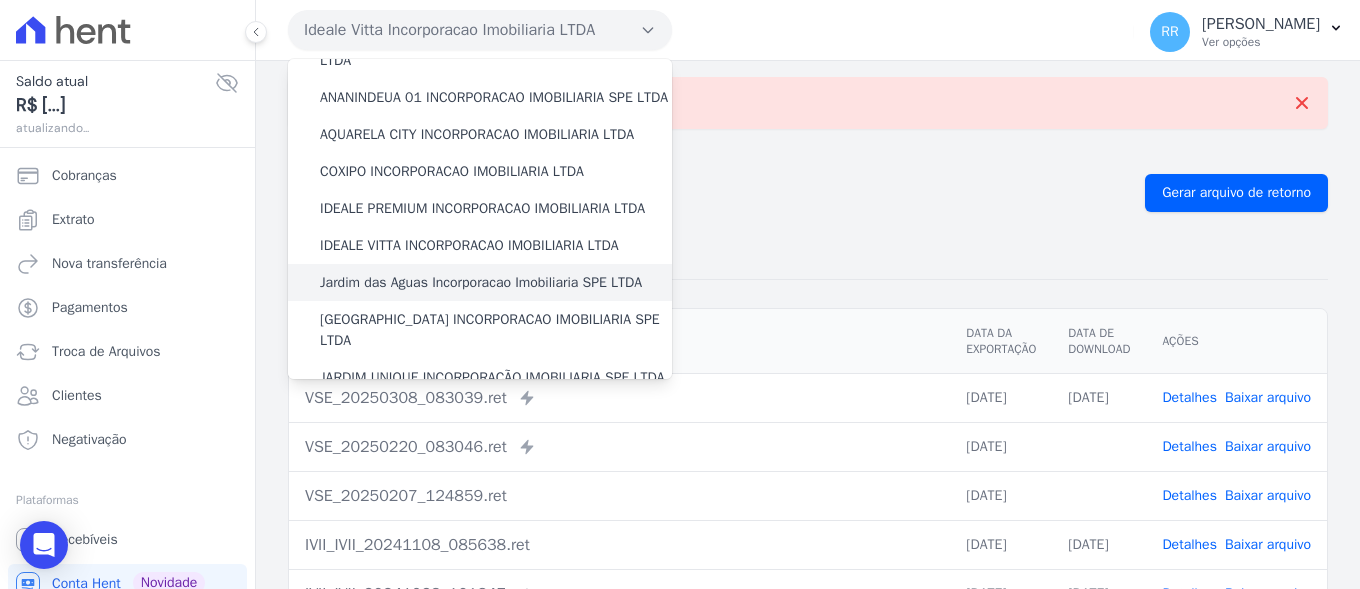 click on "Jardim das Aguas Incorporacao Imobiliaria SPE LTDA" at bounding box center [481, 282] 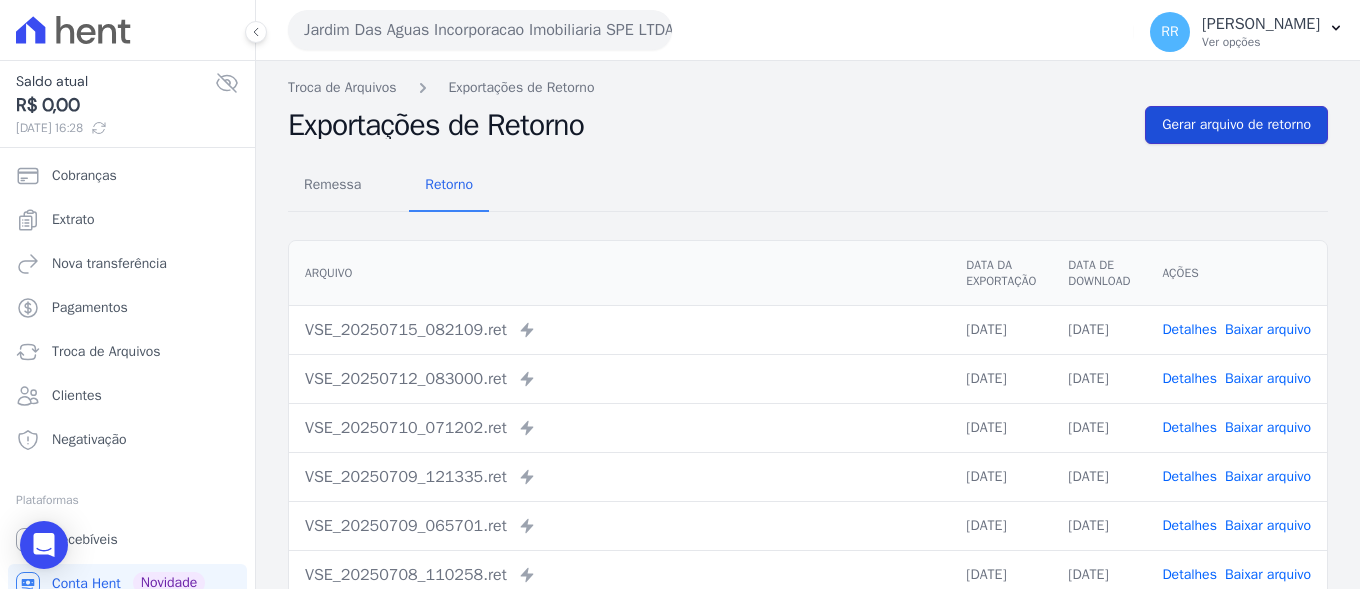 click on "Gerar arquivo de retorno" at bounding box center (1236, 125) 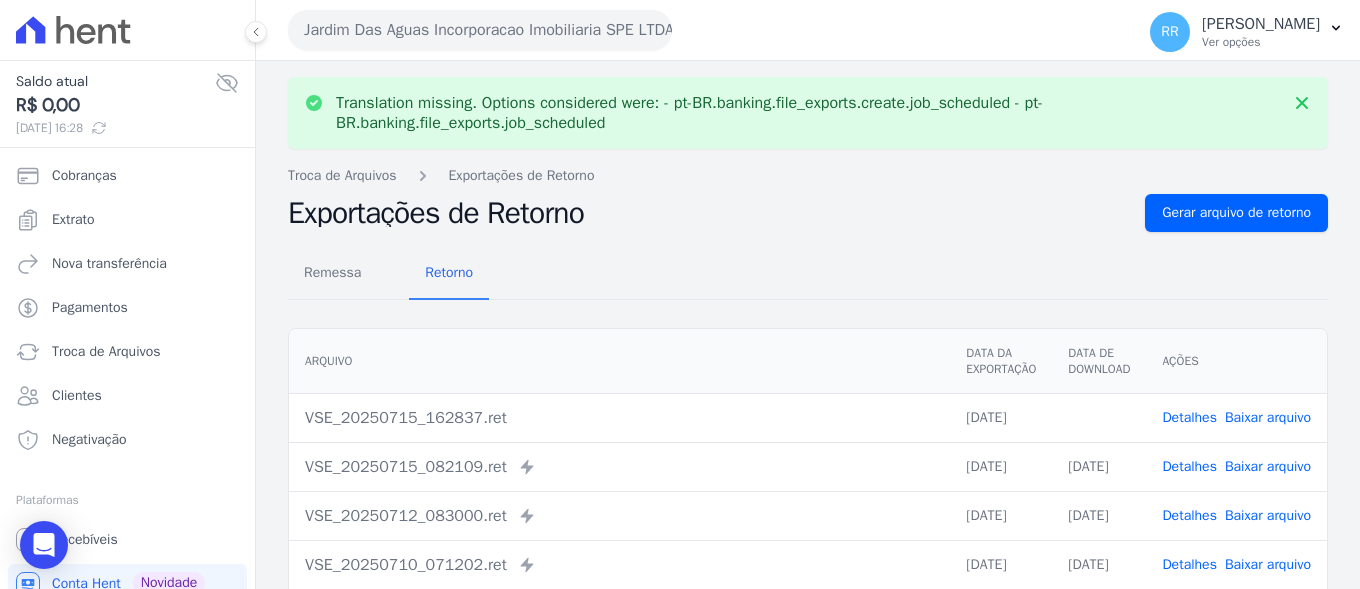 click on "Baixar arquivo" at bounding box center (1268, 417) 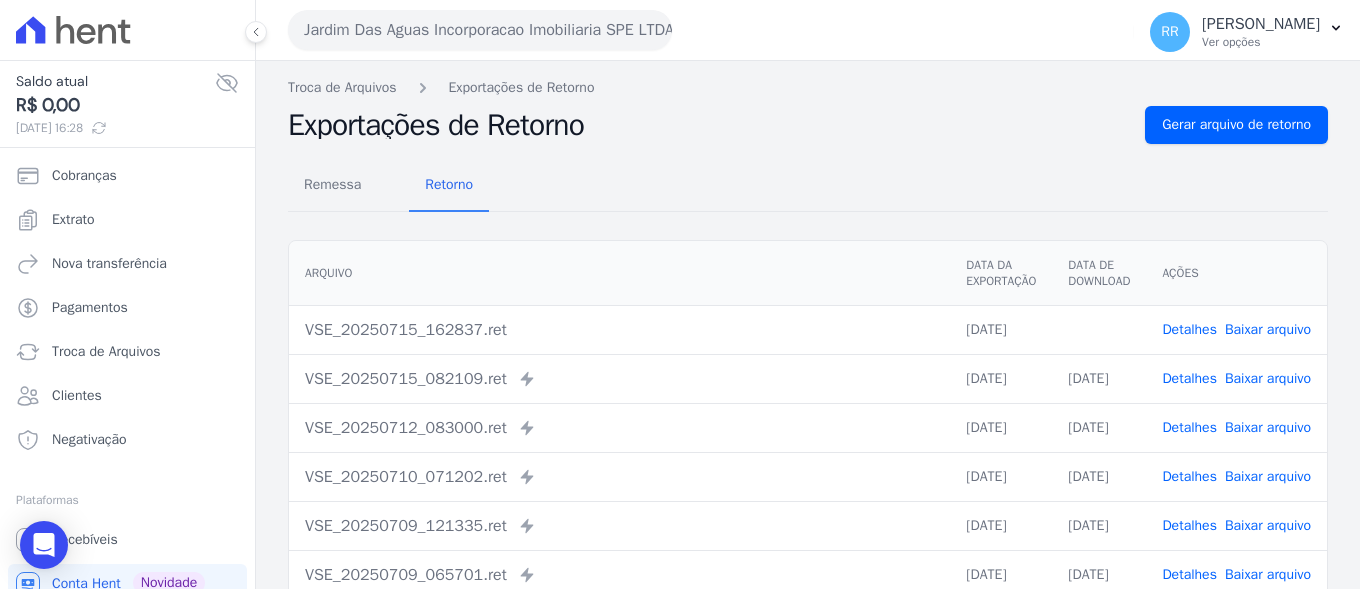 click on "Remessa
Retorno
Arquivo
Data da Exportação
Data de Download
Ações
VSE_20250715_162837.ret
15/07/2025
Detalhes
Baixar arquivo" at bounding box center [808, 505] 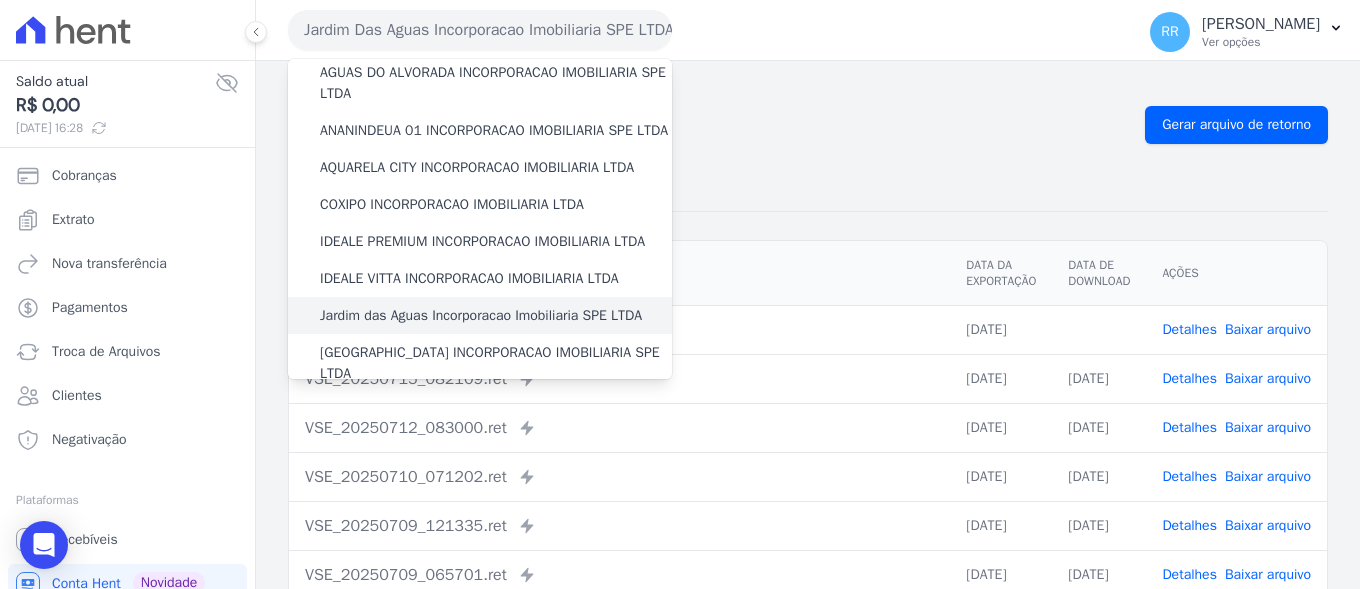 scroll, scrollTop: 133, scrollLeft: 0, axis: vertical 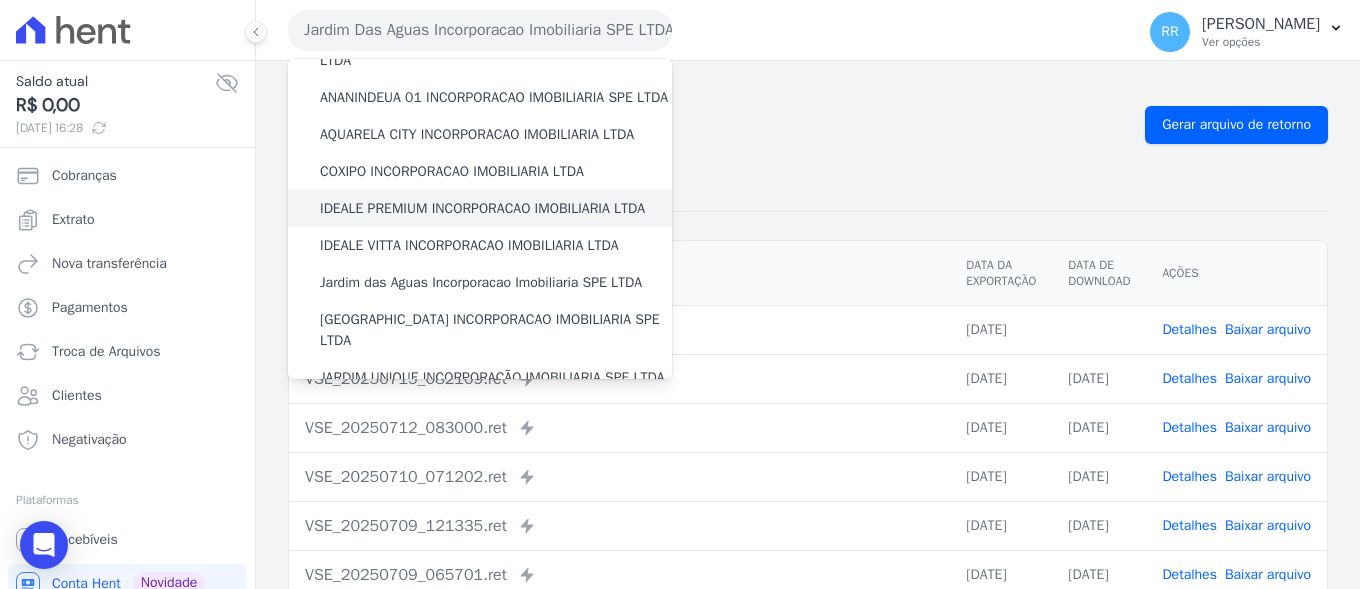 click on "IDEALE PREMIUM INCORPORACAO IMOBILIARIA LTDA" at bounding box center (482, 208) 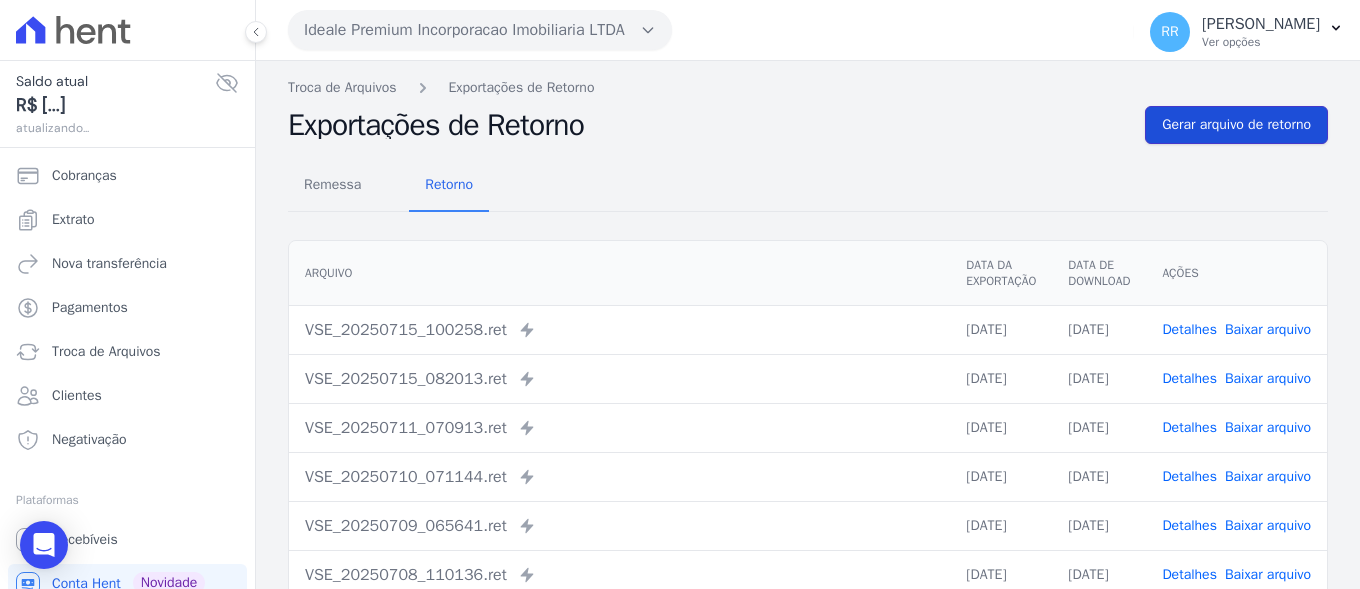 click on "Gerar arquivo de retorno" at bounding box center (1236, 125) 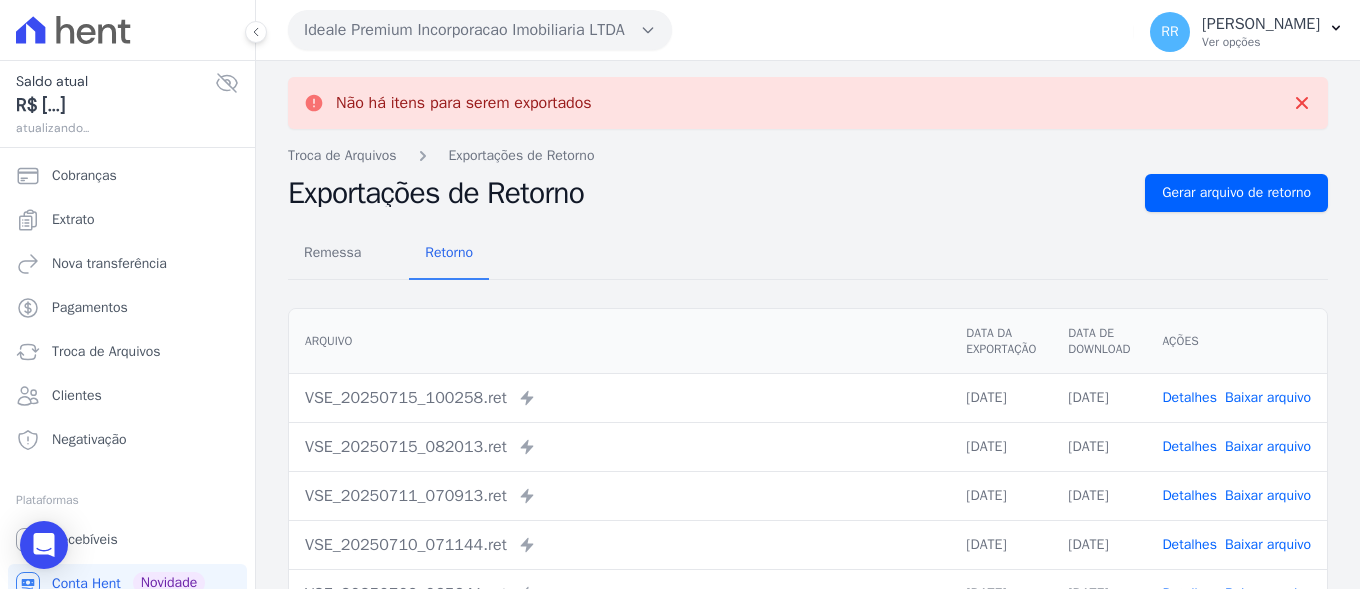 click on "Ideale Premium Incorporacao Imobiliaria LTDA" at bounding box center [480, 30] 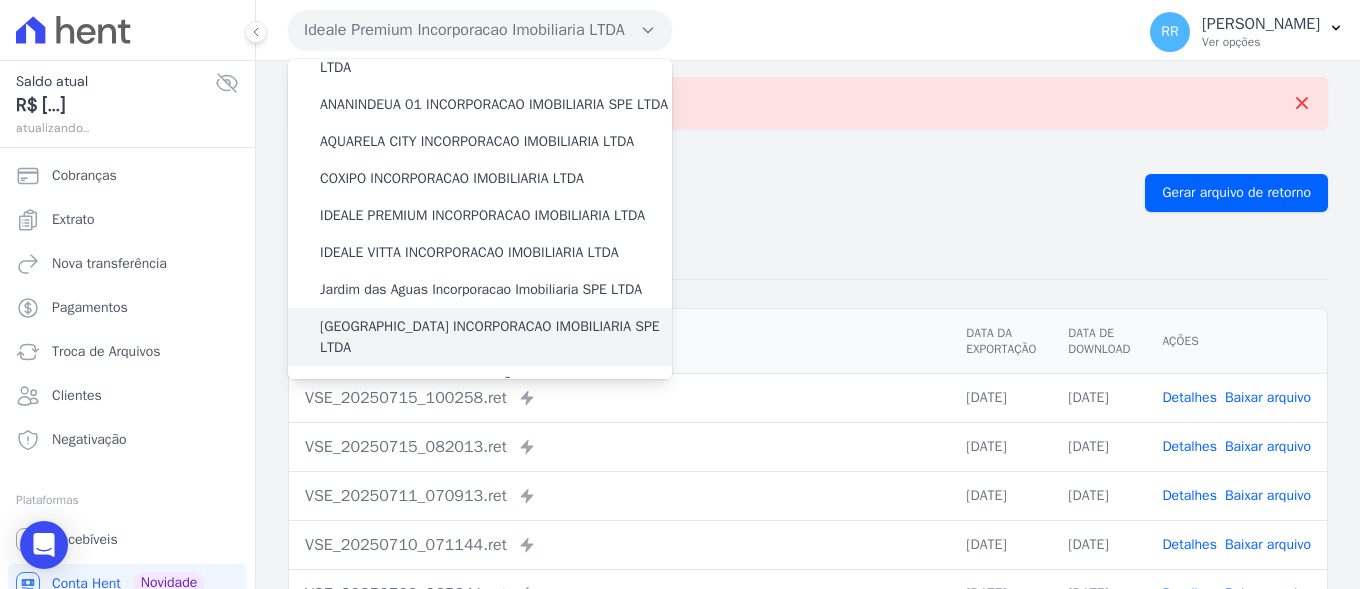 scroll, scrollTop: 133, scrollLeft: 0, axis: vertical 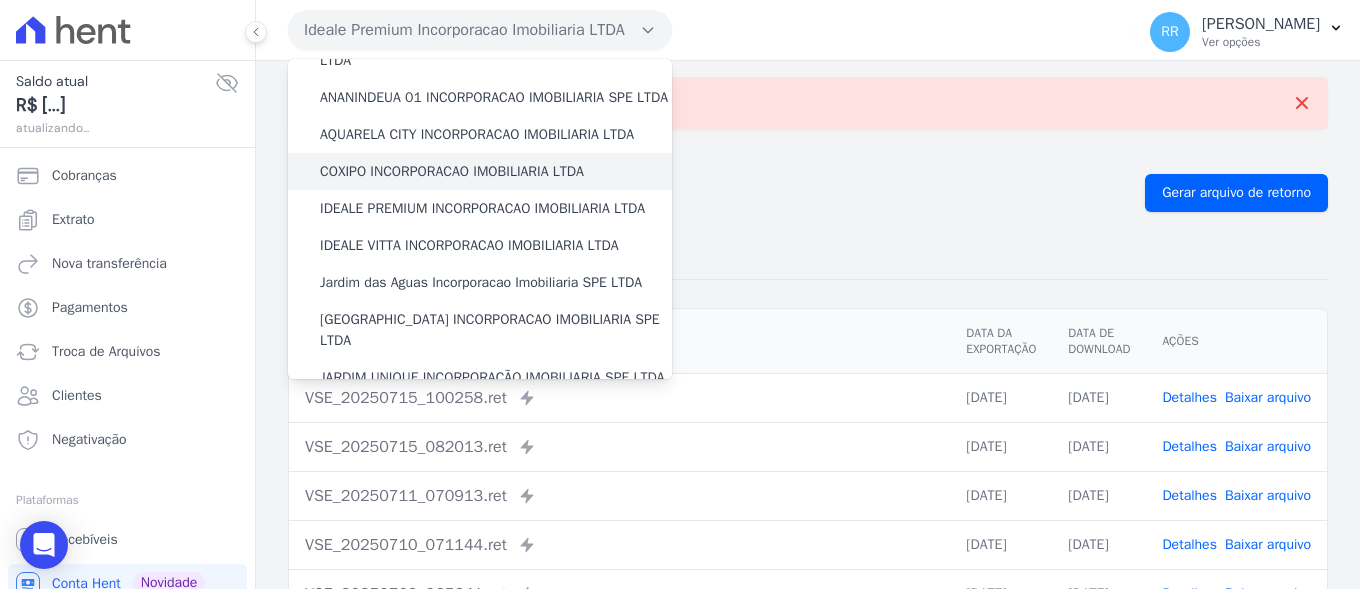 click on "COXIPO INCORPORACAO IMOBILIARIA LTDA" at bounding box center [480, 171] 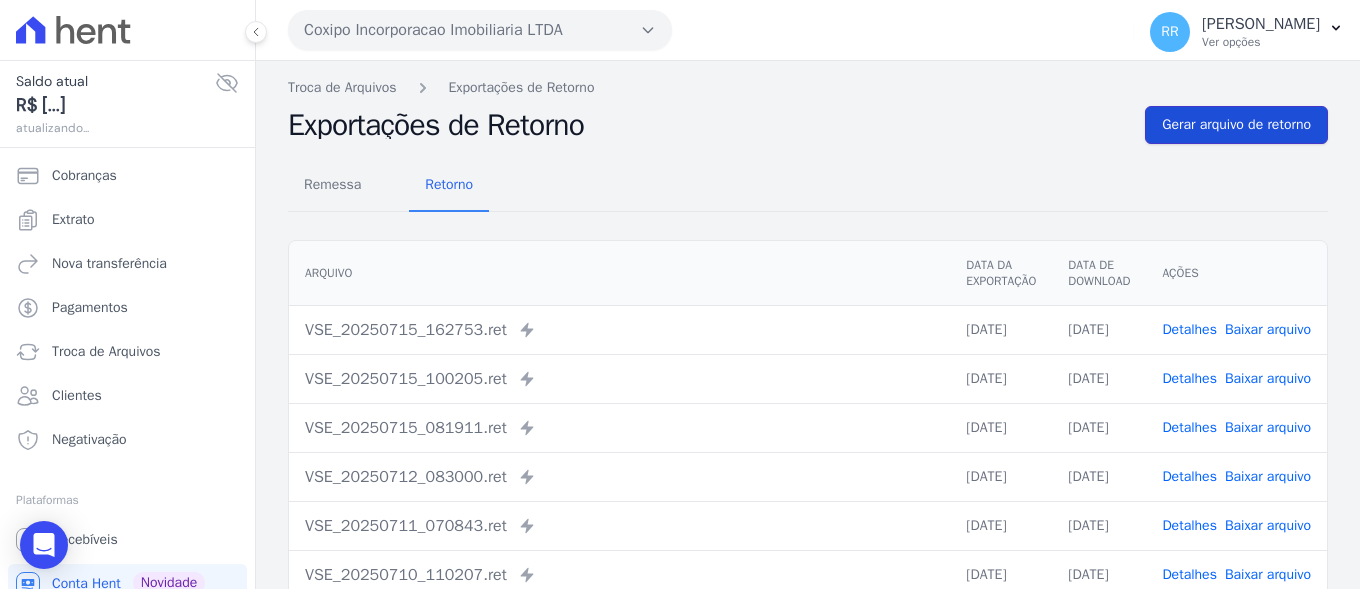 click on "Gerar arquivo de retorno" at bounding box center (1236, 125) 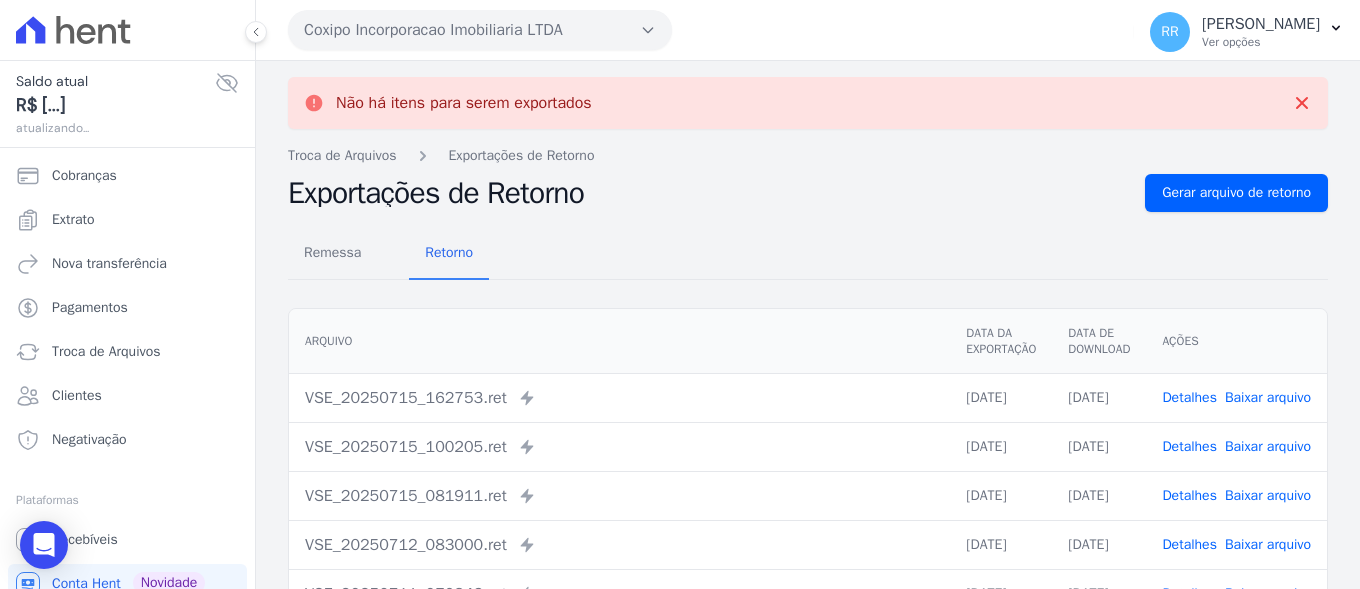 click on "Coxipo Incorporacao Imobiliaria LTDA" at bounding box center (480, 30) 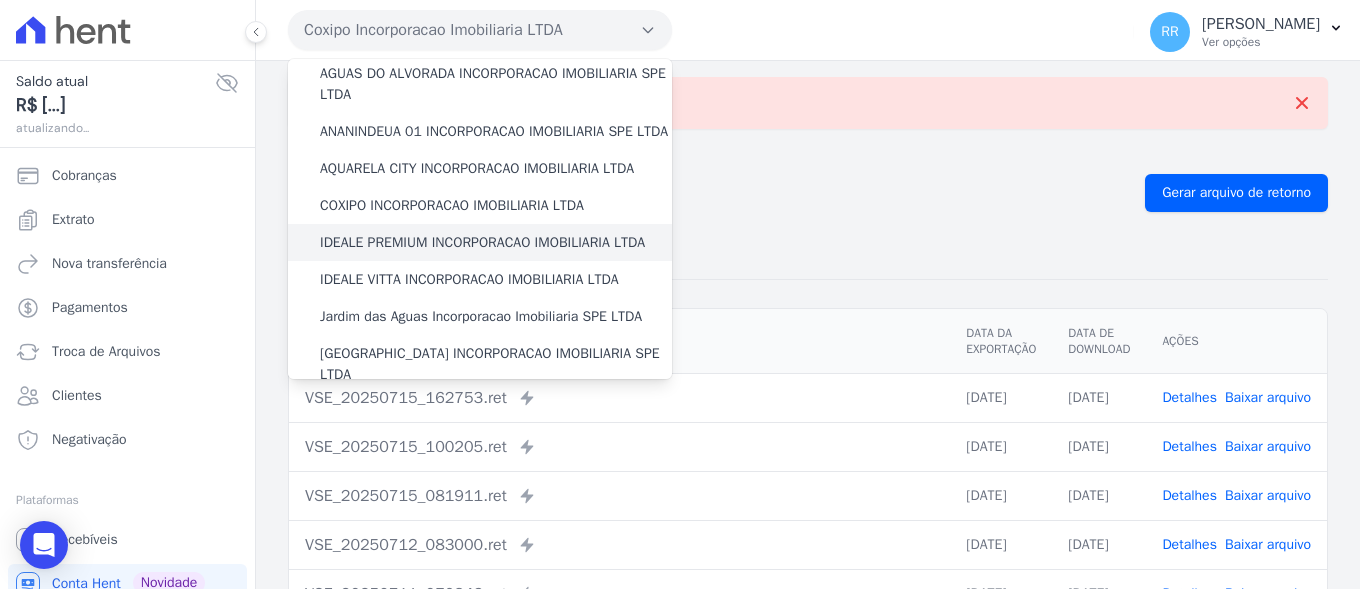 scroll, scrollTop: 100, scrollLeft: 0, axis: vertical 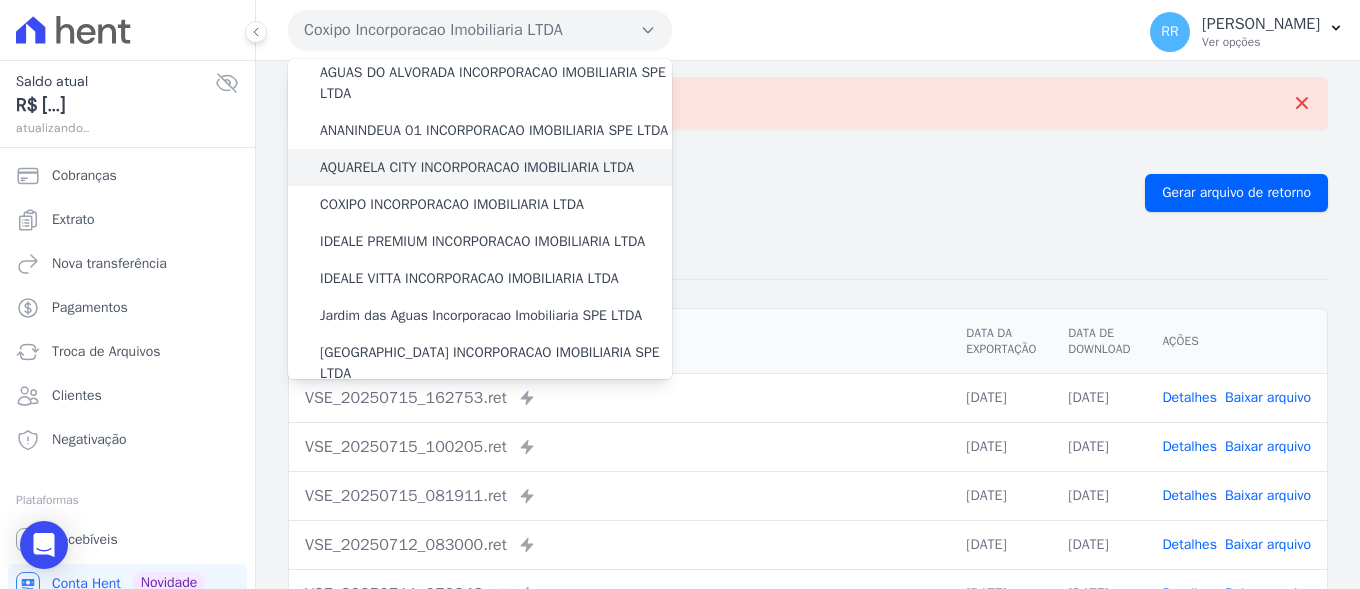 click on "AQUARELA CITY INCORPORACAO IMOBILIARIA LTDA" at bounding box center [477, 167] 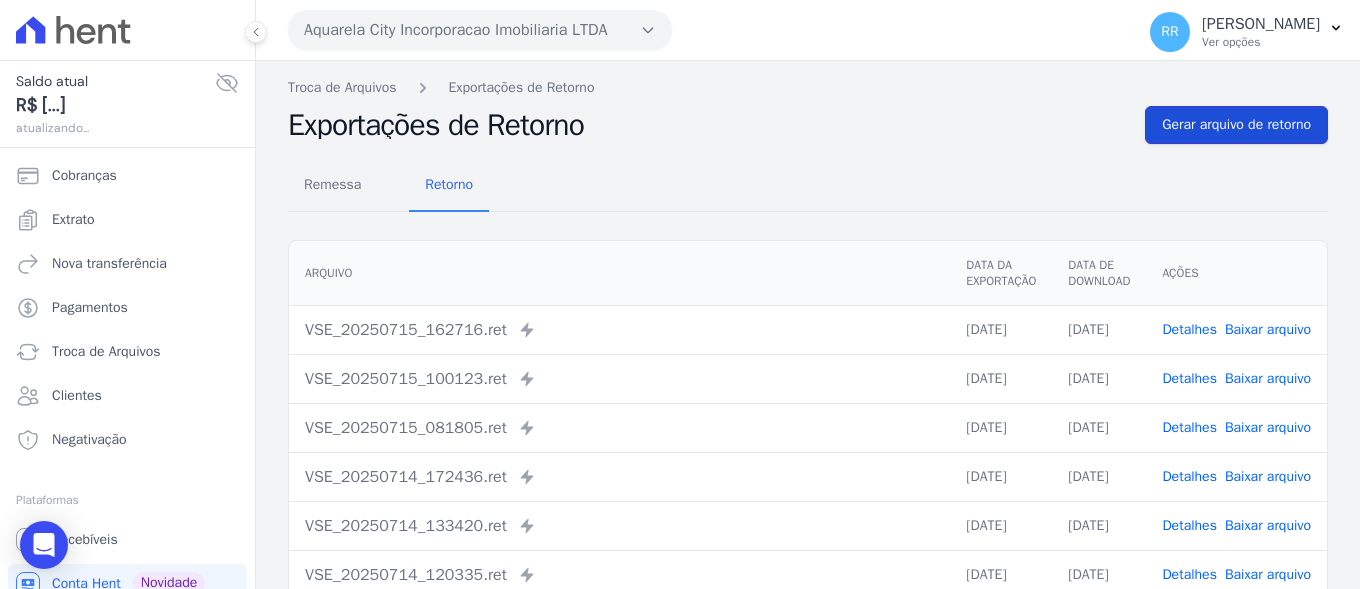 click on "Gerar arquivo de retorno" at bounding box center (1236, 125) 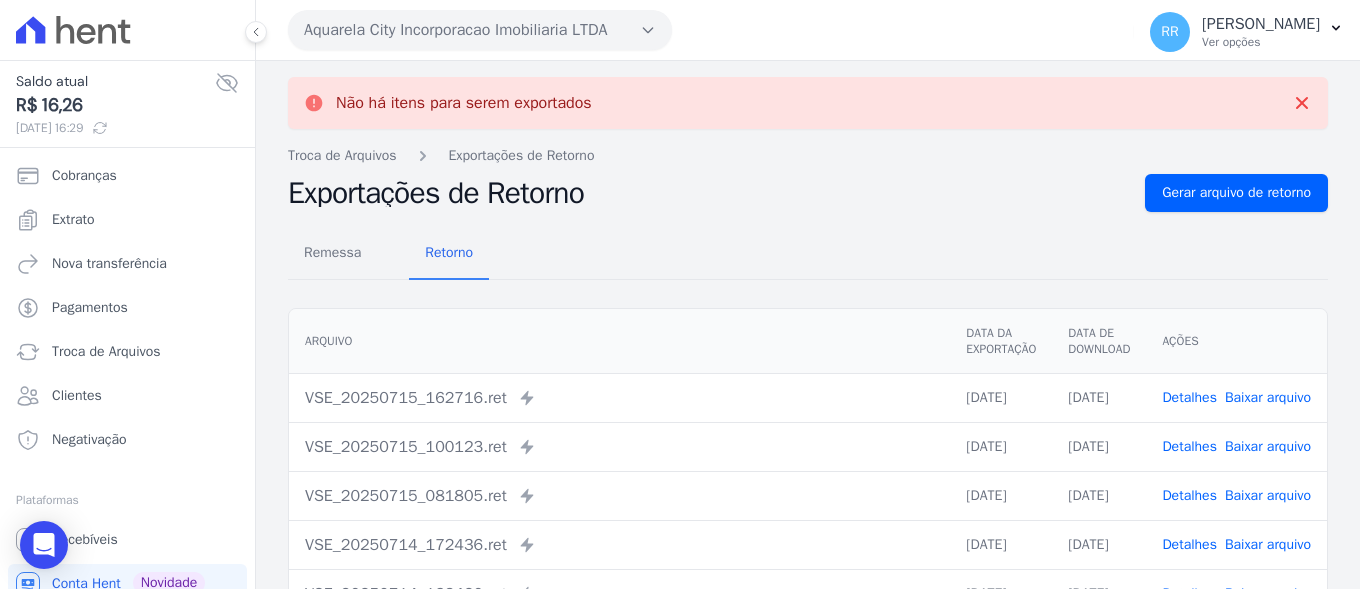 click on "Aquarela City Incorporacao Imobiliaria LTDA" at bounding box center [480, 30] 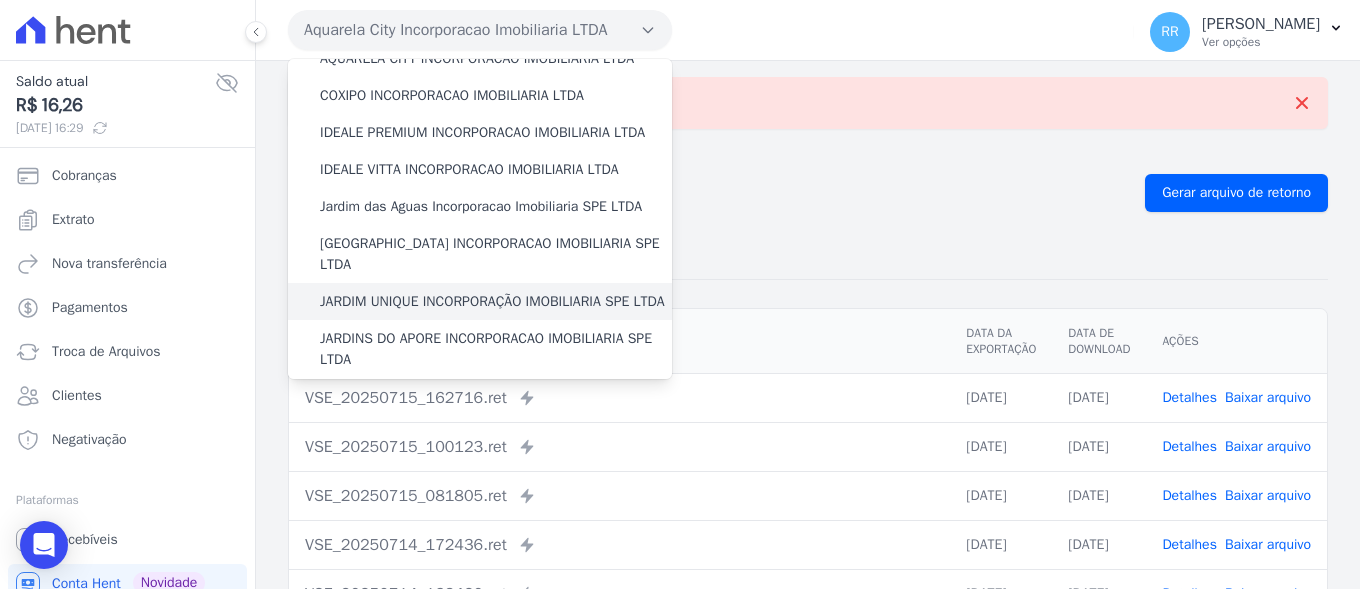 scroll, scrollTop: 233, scrollLeft: 0, axis: vertical 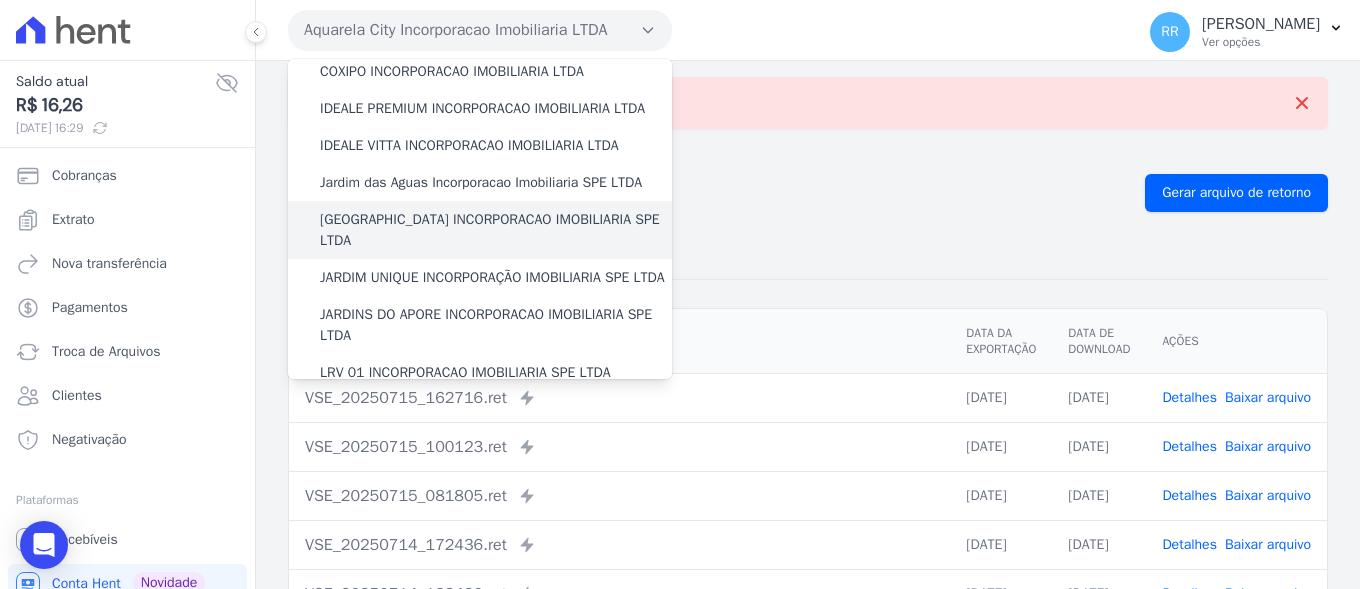 click on "[GEOGRAPHIC_DATA] INCORPORACAO IMOBILIARIA SPE LTDA" at bounding box center [496, 230] 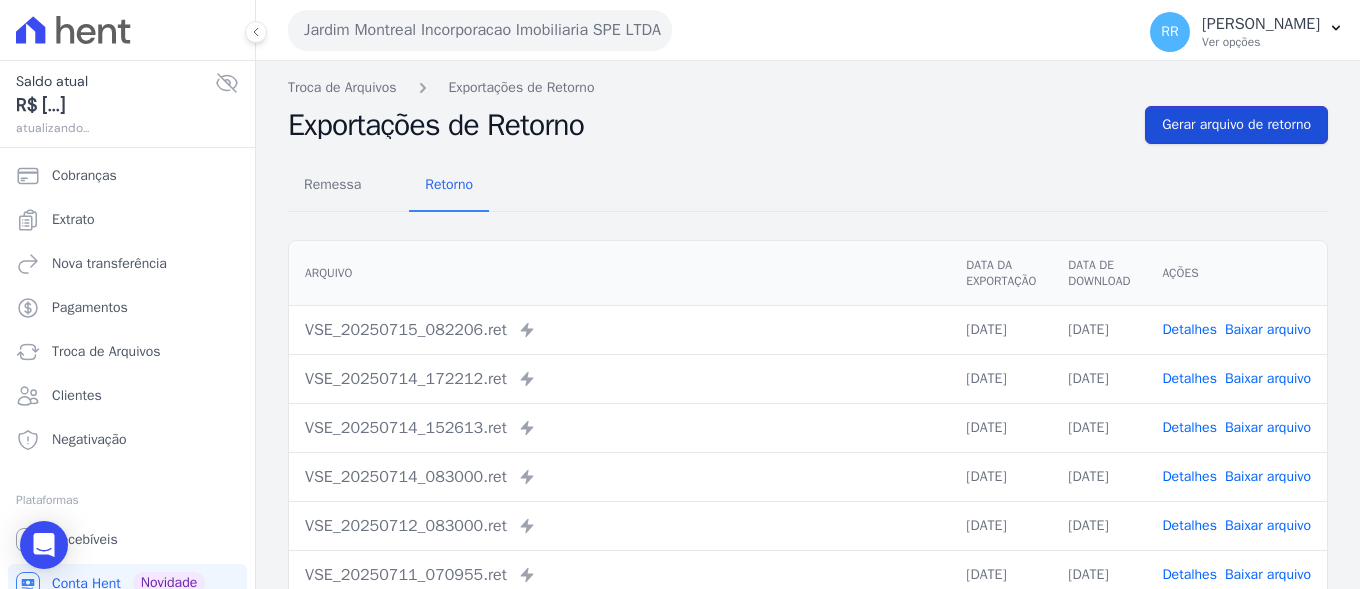 click on "Gerar arquivo de retorno" at bounding box center (1236, 125) 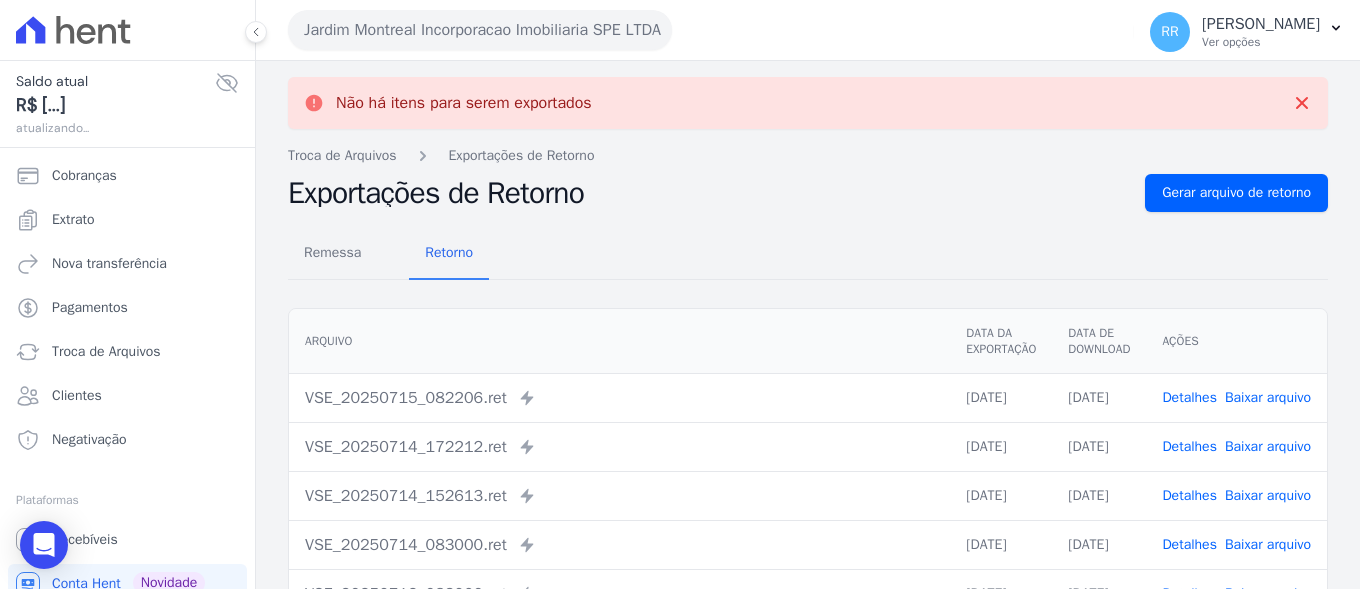 click on "Jardim Montreal Incorporacao Imobiliaria SPE LTDA" at bounding box center (480, 30) 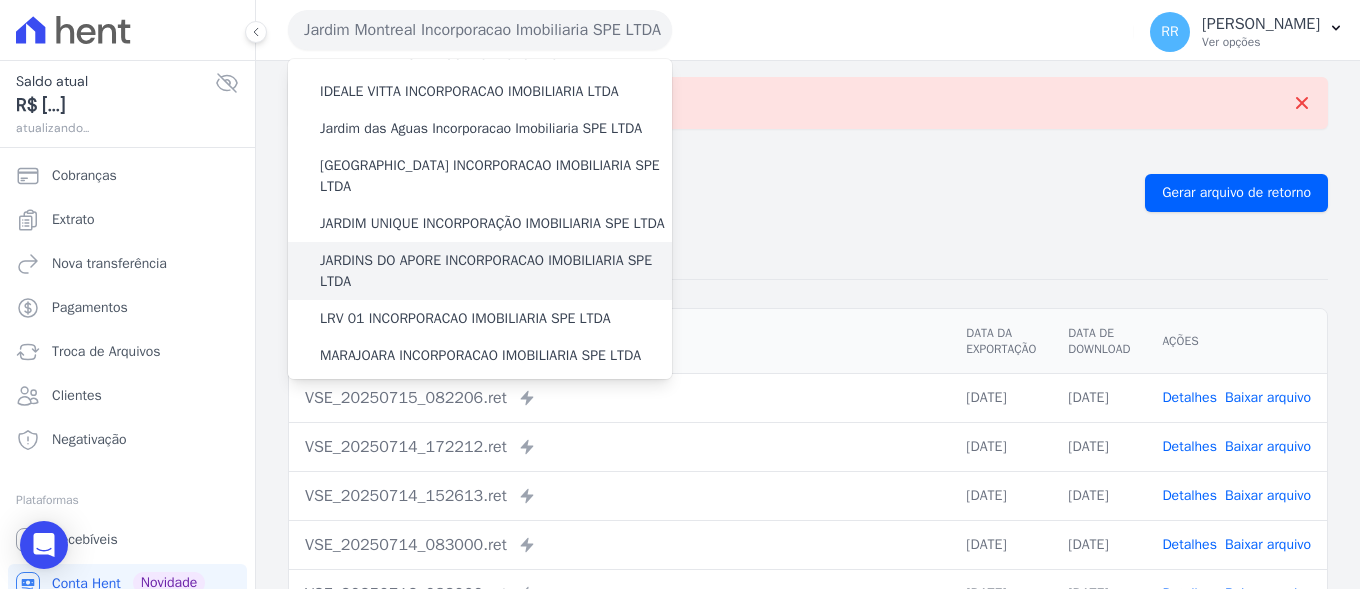 scroll, scrollTop: 300, scrollLeft: 0, axis: vertical 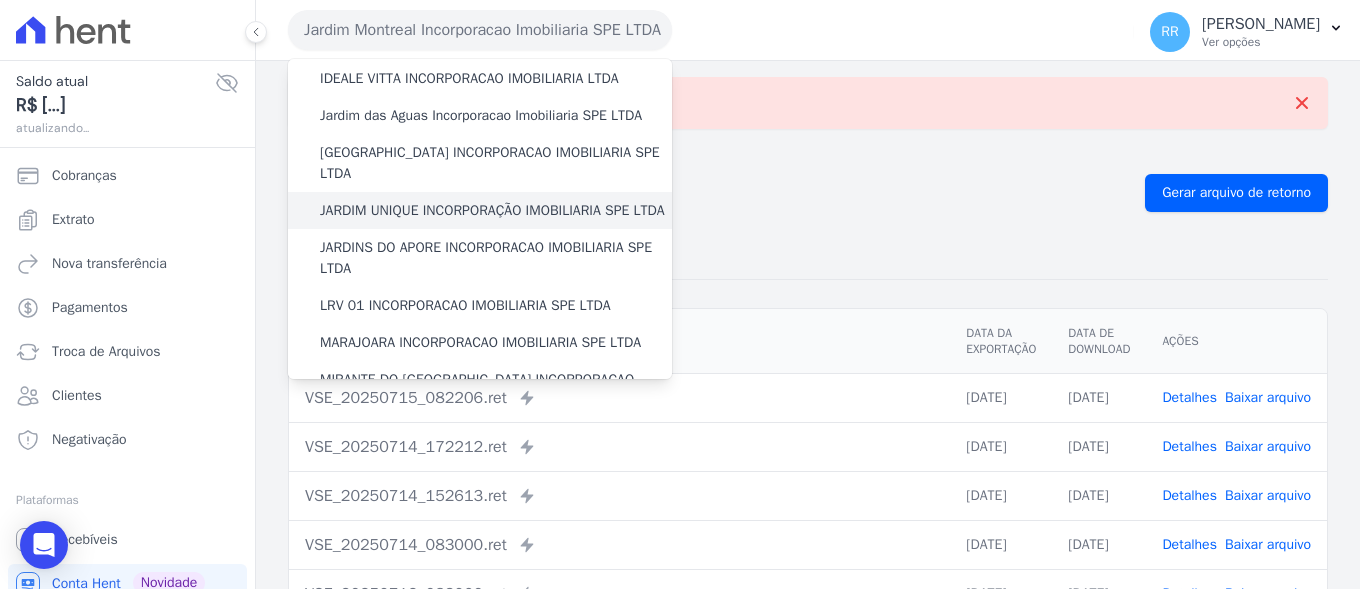 click on "JARDIM UNIQUE INCORPORAÇÃO IMOBILIARIA SPE LTDA" at bounding box center (492, 210) 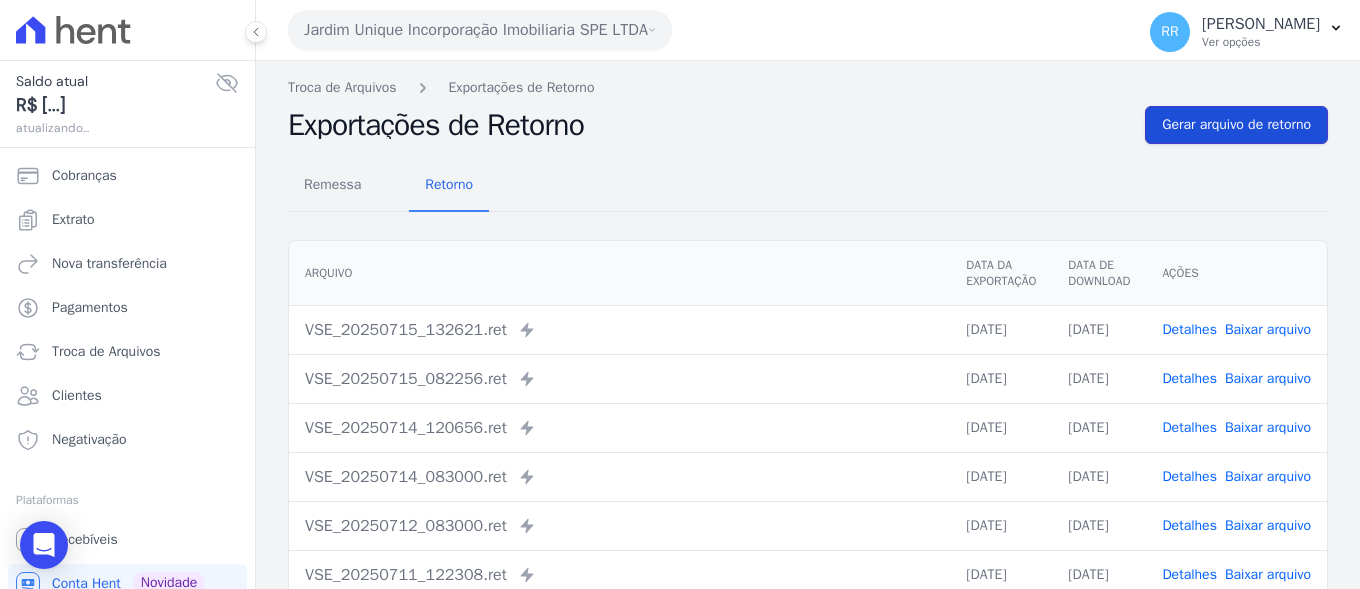 click on "Gerar arquivo de retorno" at bounding box center (1236, 125) 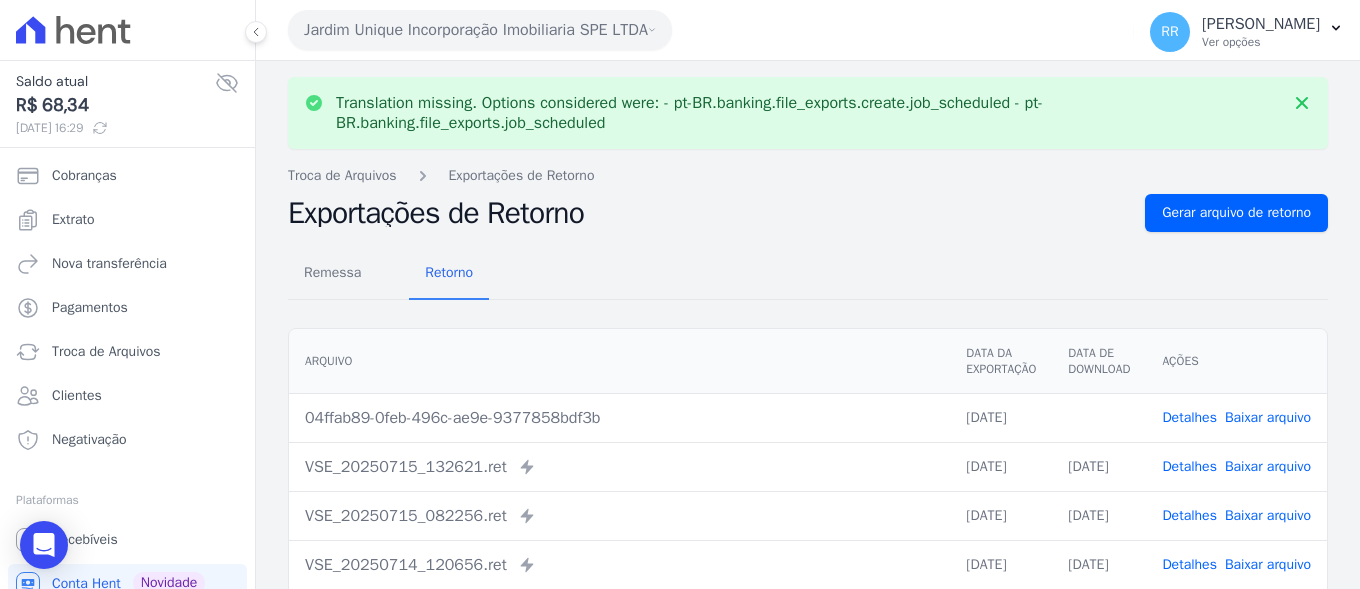 click on "Baixar arquivo" at bounding box center [1268, 417] 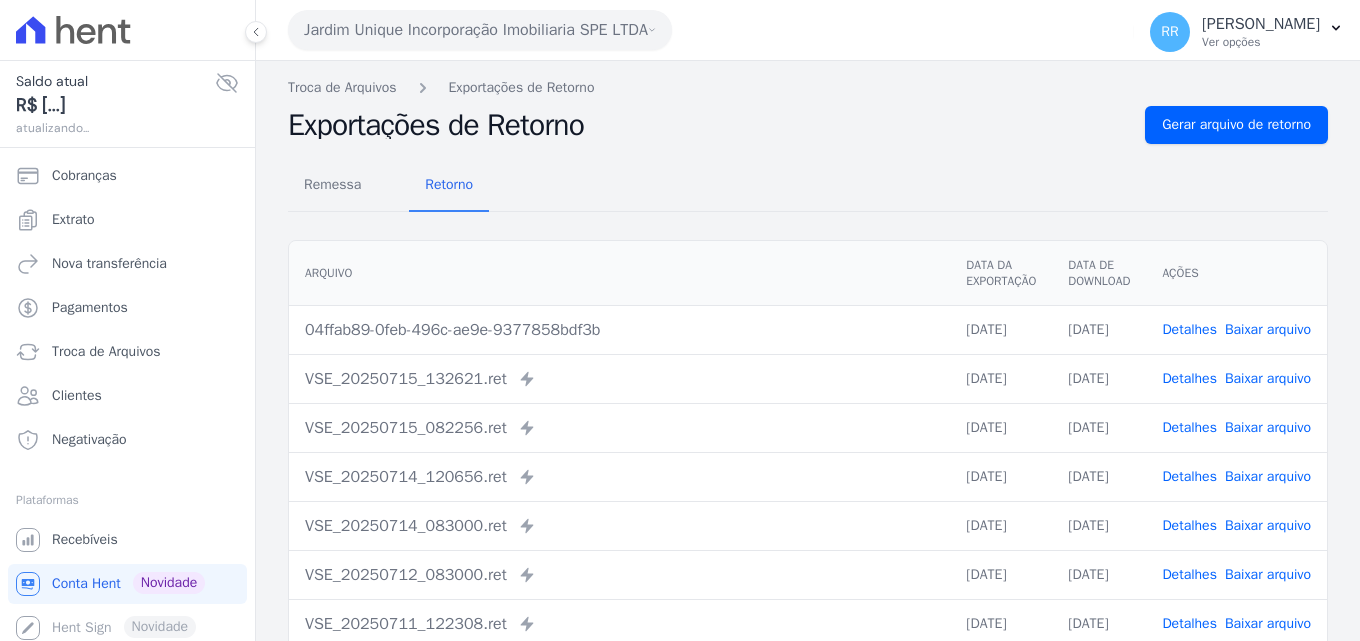 scroll, scrollTop: 0, scrollLeft: 0, axis: both 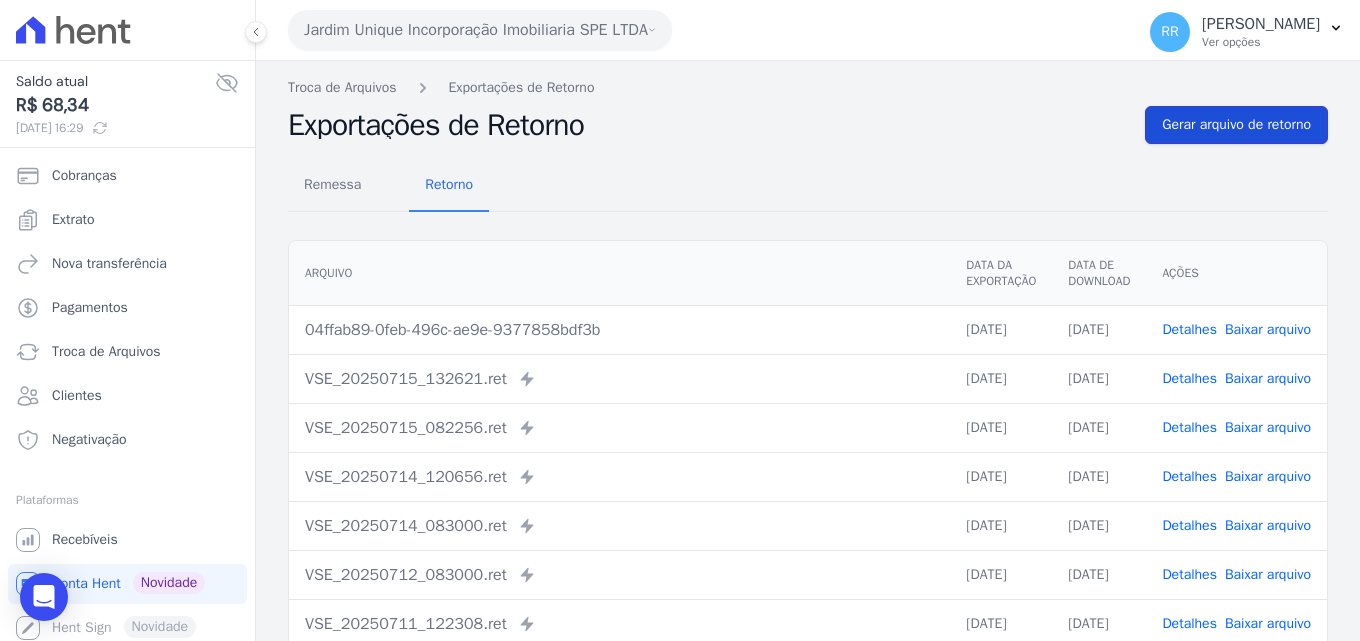 click on "Gerar arquivo de retorno" at bounding box center (1236, 125) 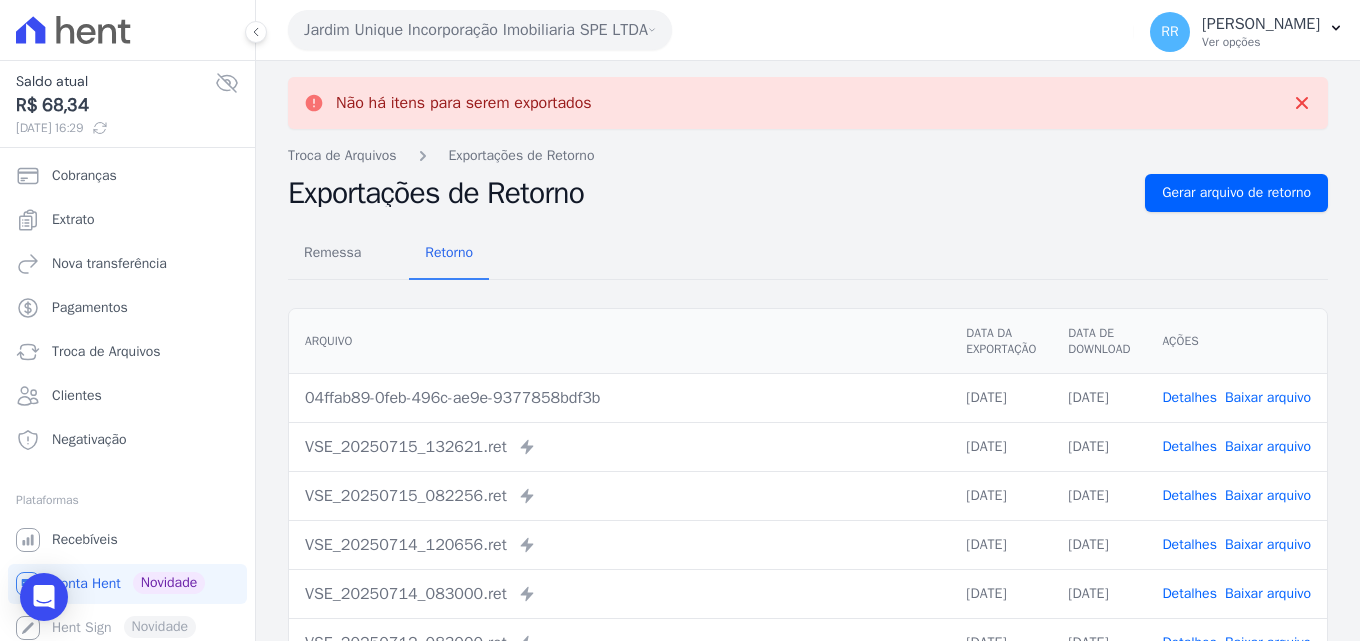 click on "Jardim Unique Incorporação Imobiliaria SPE LTDA" at bounding box center (480, 30) 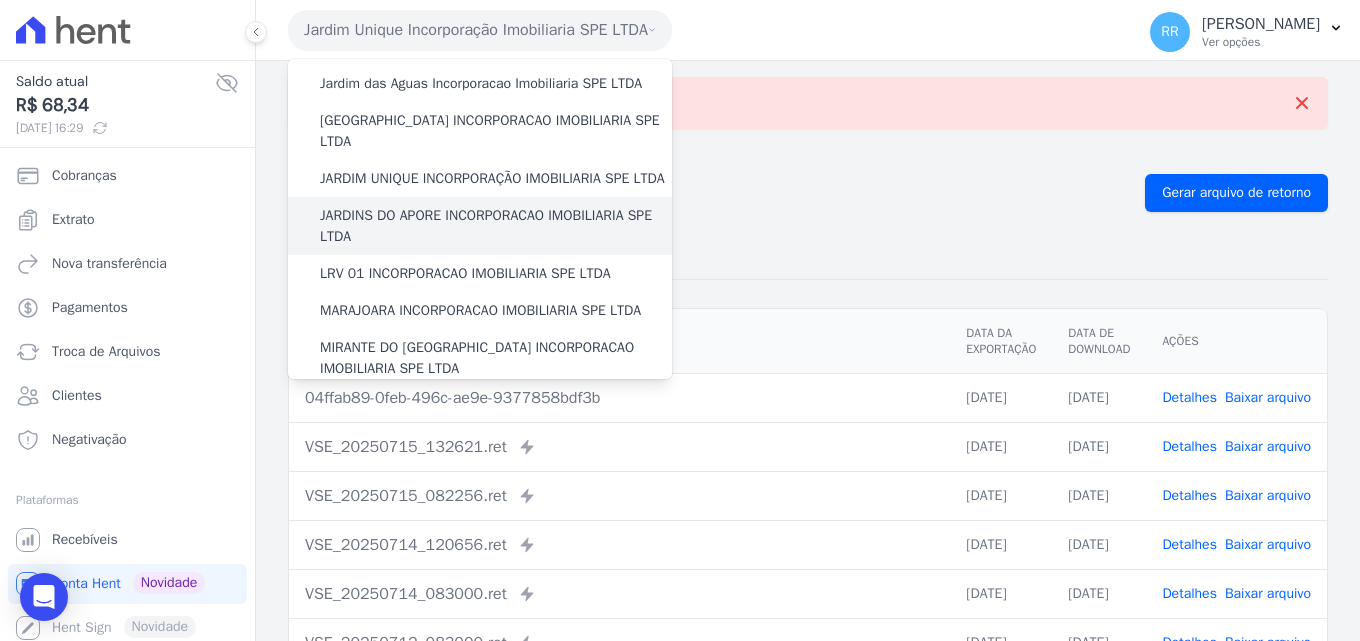 scroll, scrollTop: 333, scrollLeft: 0, axis: vertical 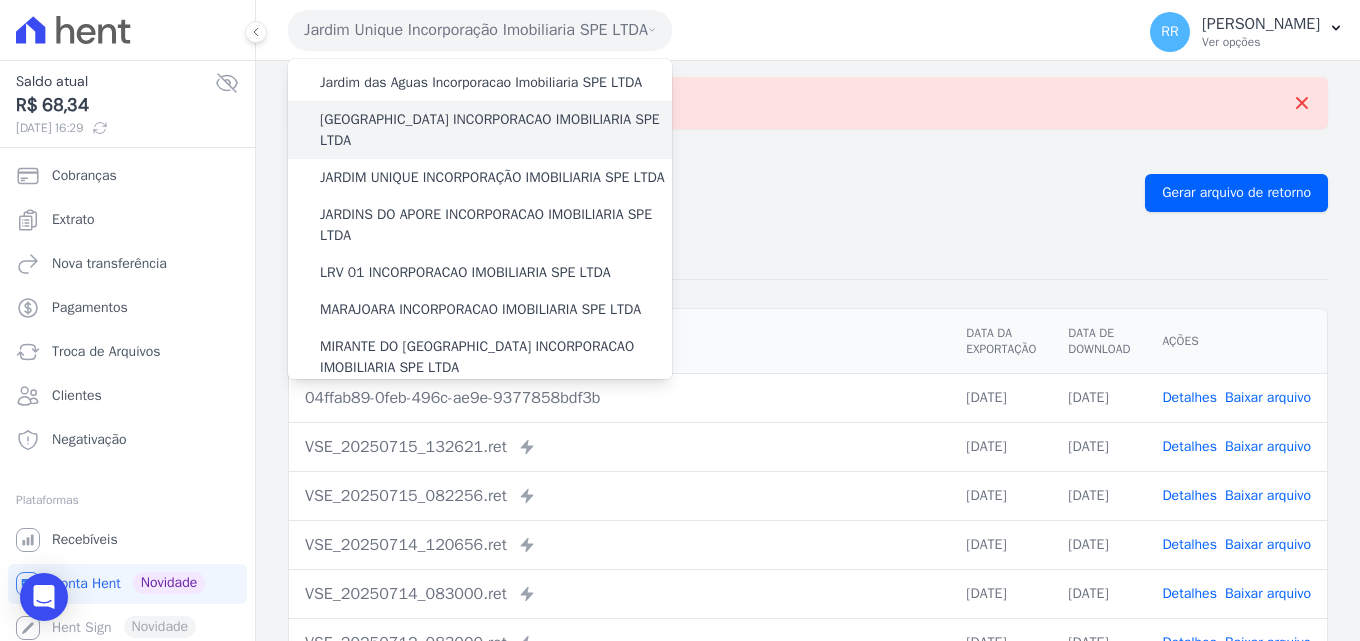click on "[GEOGRAPHIC_DATA] INCORPORACAO IMOBILIARIA SPE LTDA" at bounding box center [480, 130] 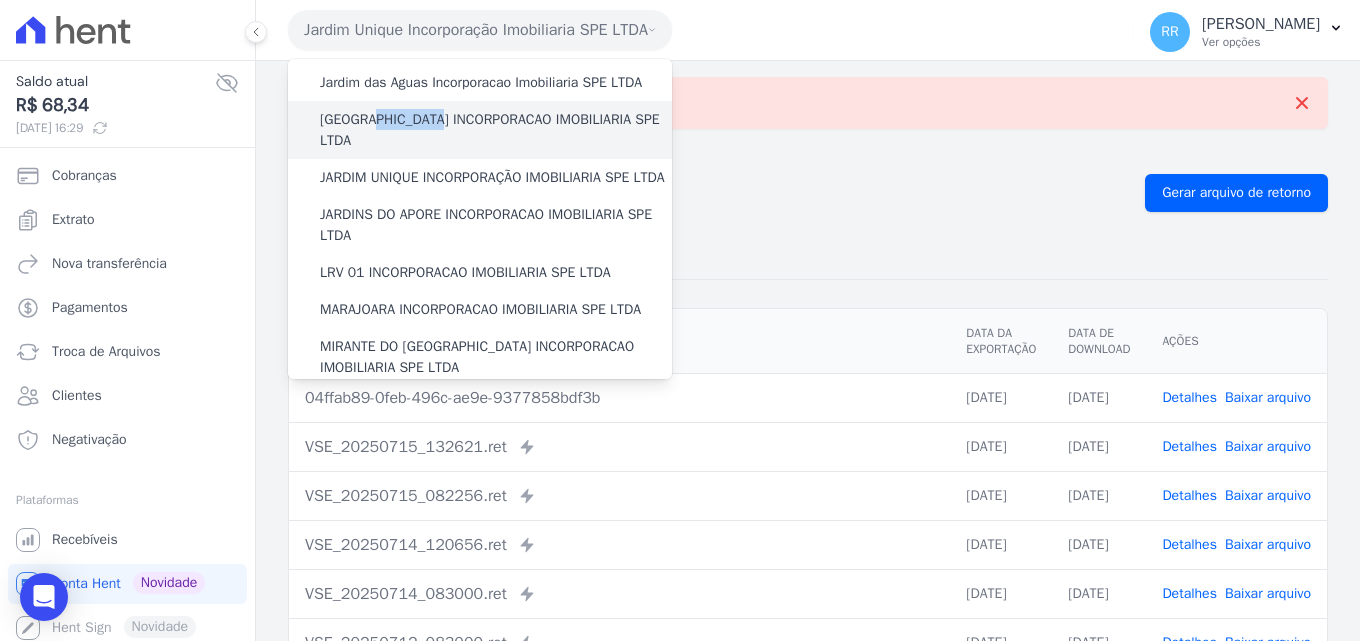 click on "[GEOGRAPHIC_DATA] INCORPORACAO IMOBILIARIA SPE LTDA" at bounding box center (496, 130) 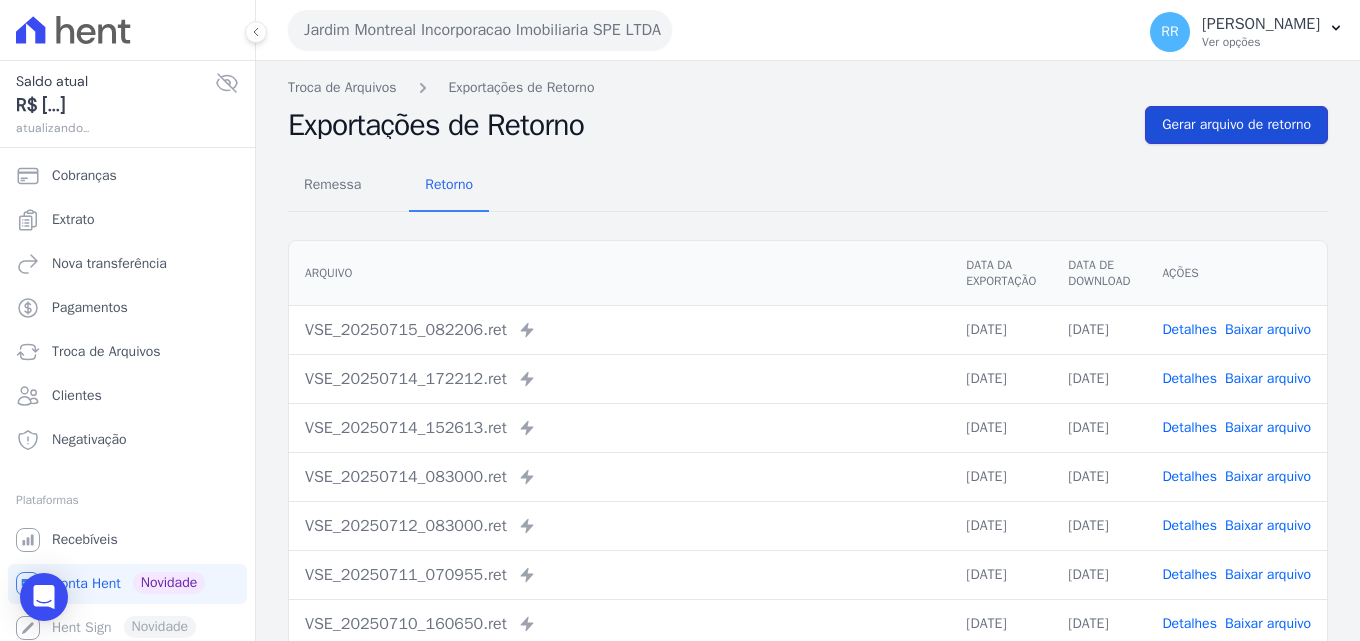 click on "Gerar arquivo de retorno" at bounding box center (1236, 125) 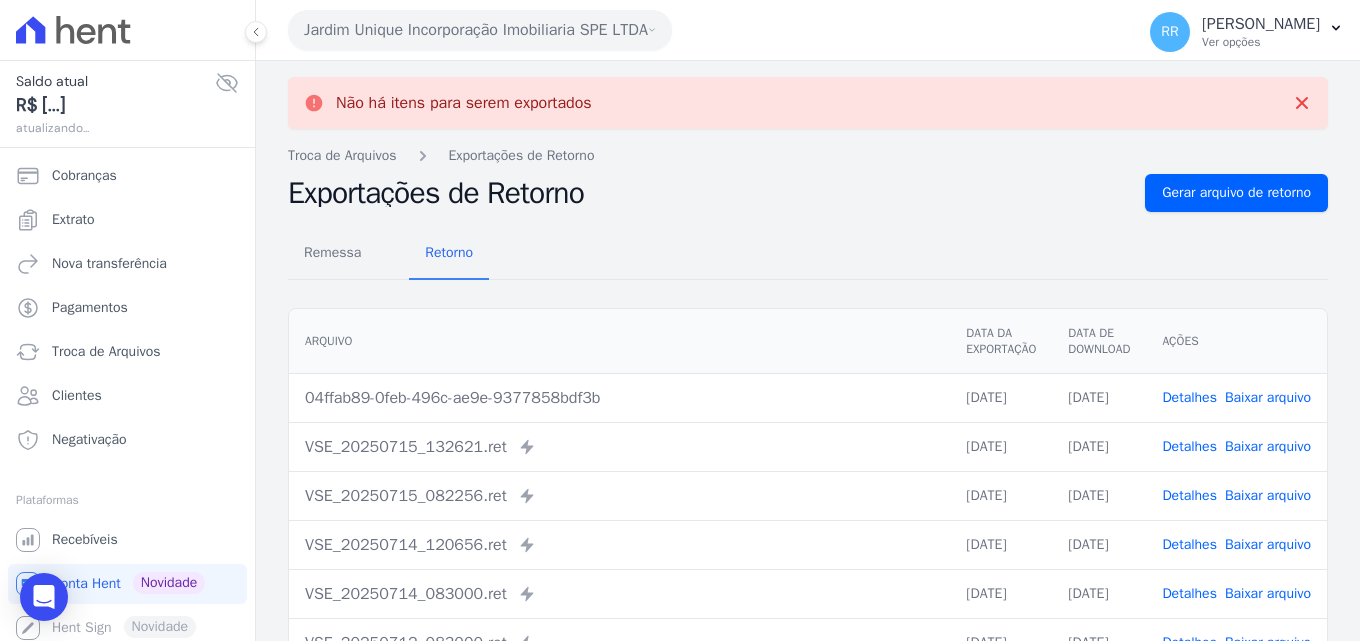 click on "Jardim Unique Incorporação Imobiliaria SPE LTDA" at bounding box center (480, 30) 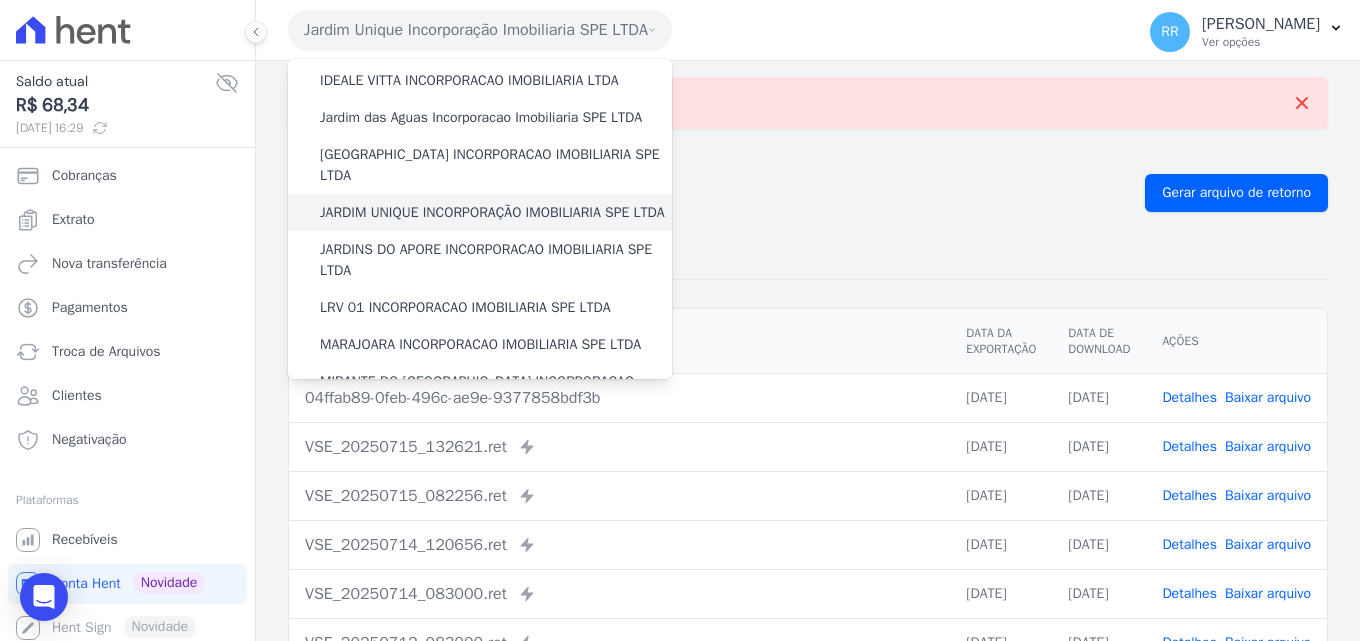 scroll, scrollTop: 300, scrollLeft: 0, axis: vertical 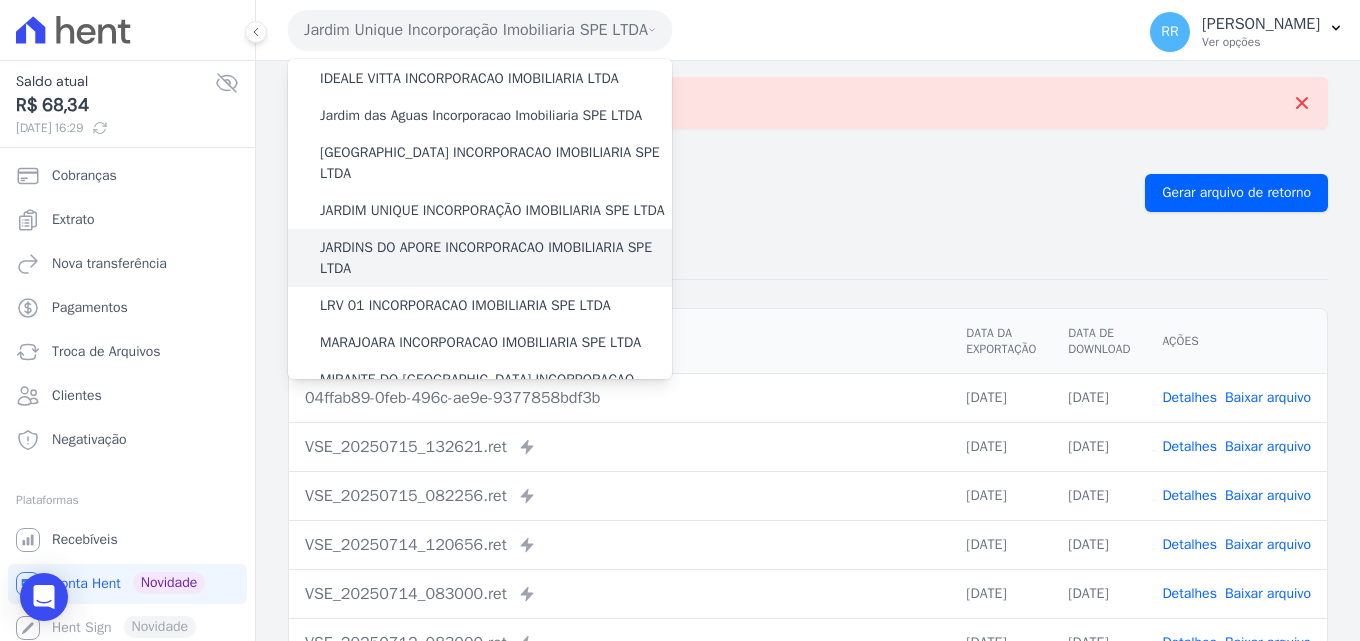click on "JARDINS DO APORE INCORPORACAO IMOBILIARIA SPE LTDA" at bounding box center (496, 258) 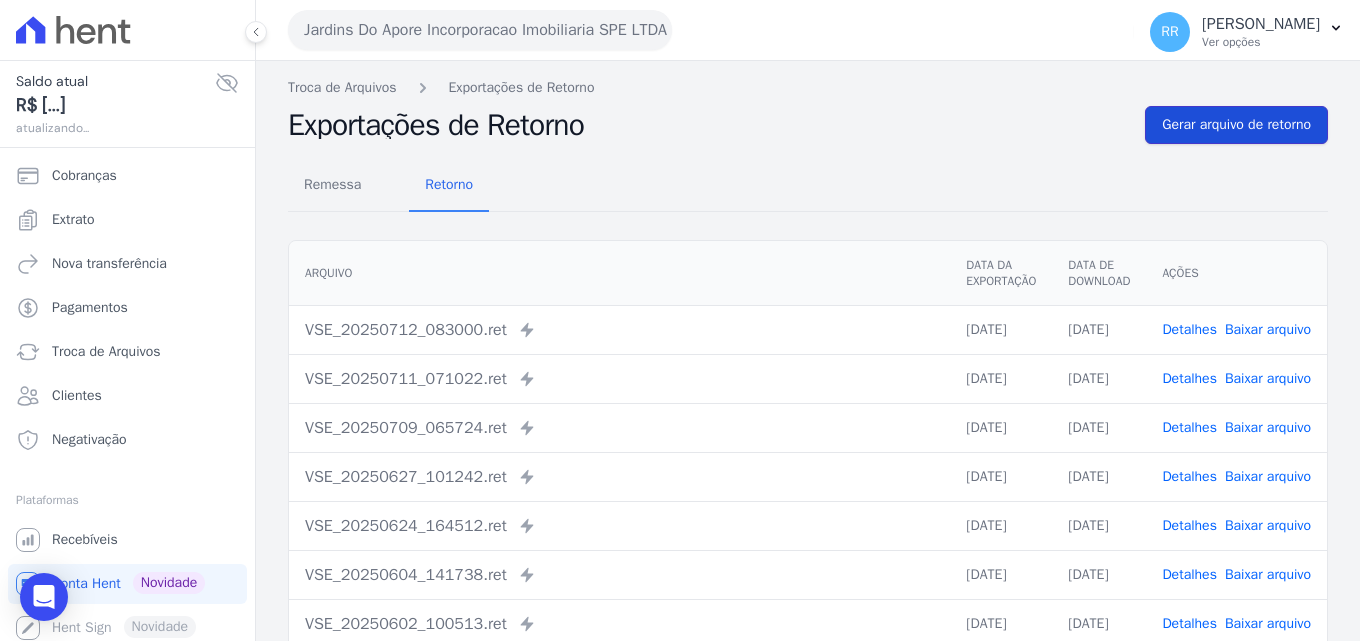 click on "Gerar arquivo de retorno" at bounding box center [1236, 125] 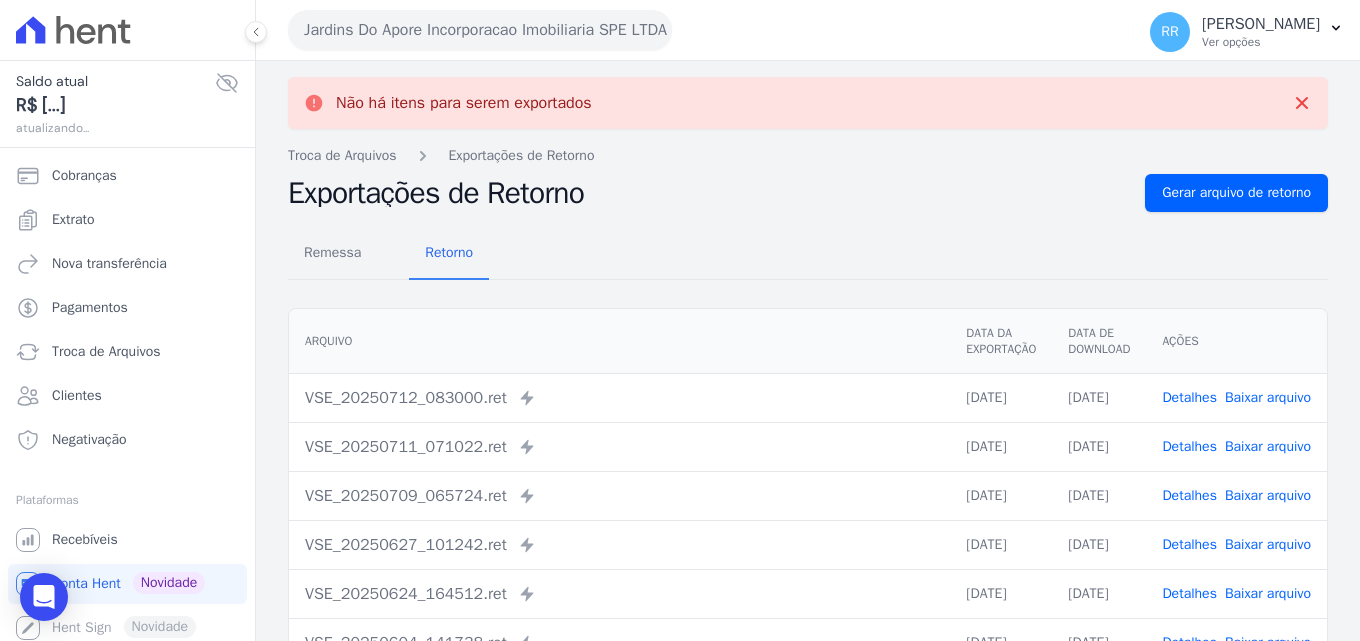 click on "Jardins Do Apore Incorporacao Imobiliaria SPE LTDA" at bounding box center (480, 30) 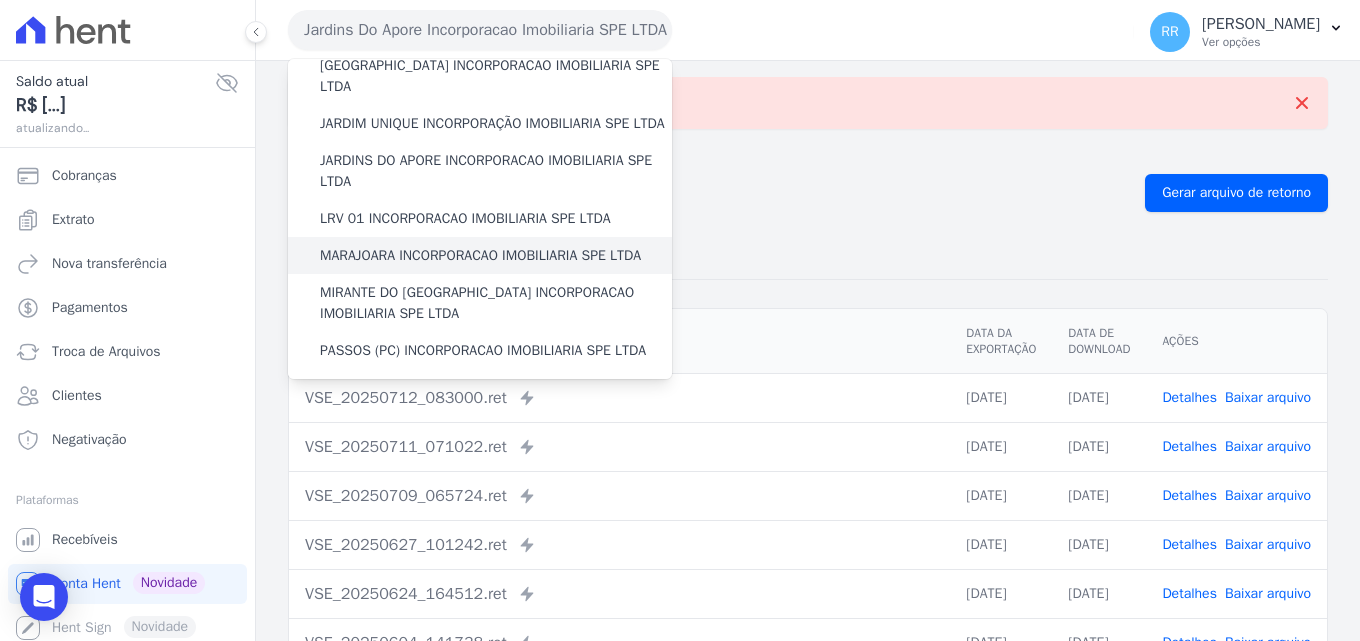 scroll, scrollTop: 400, scrollLeft: 0, axis: vertical 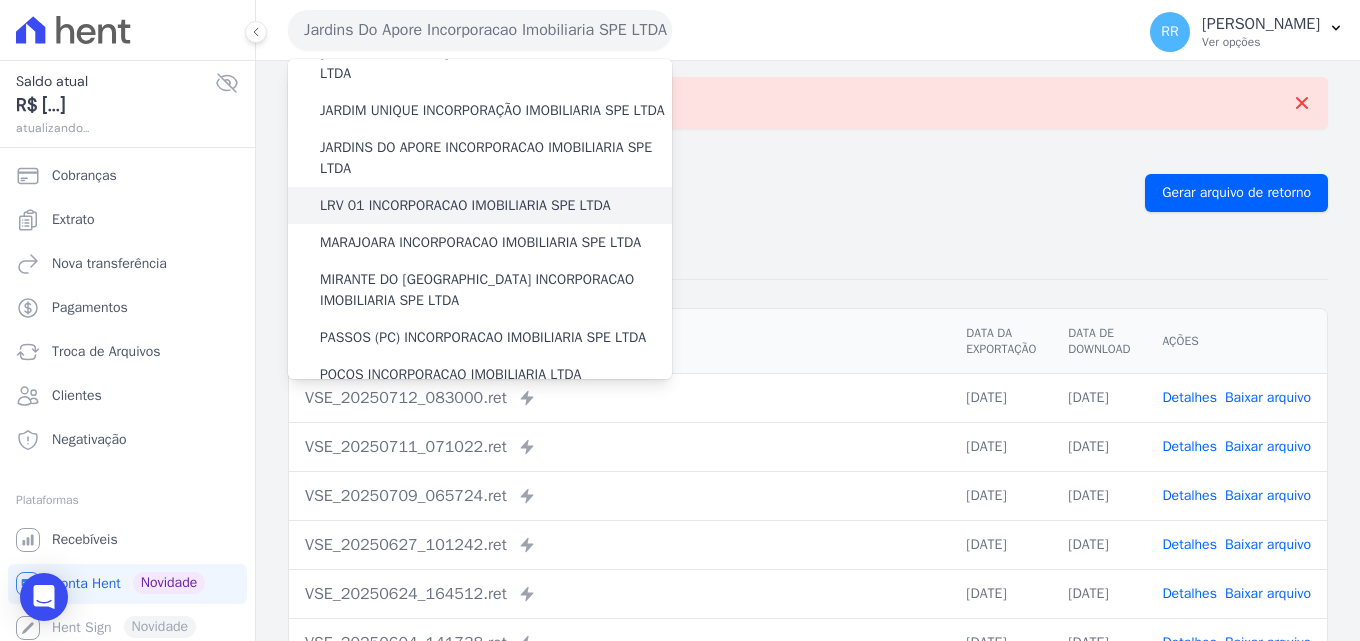 click on "LRV 01 INCORPORACAO IMOBILIARIA SPE LTDA" at bounding box center [480, 205] 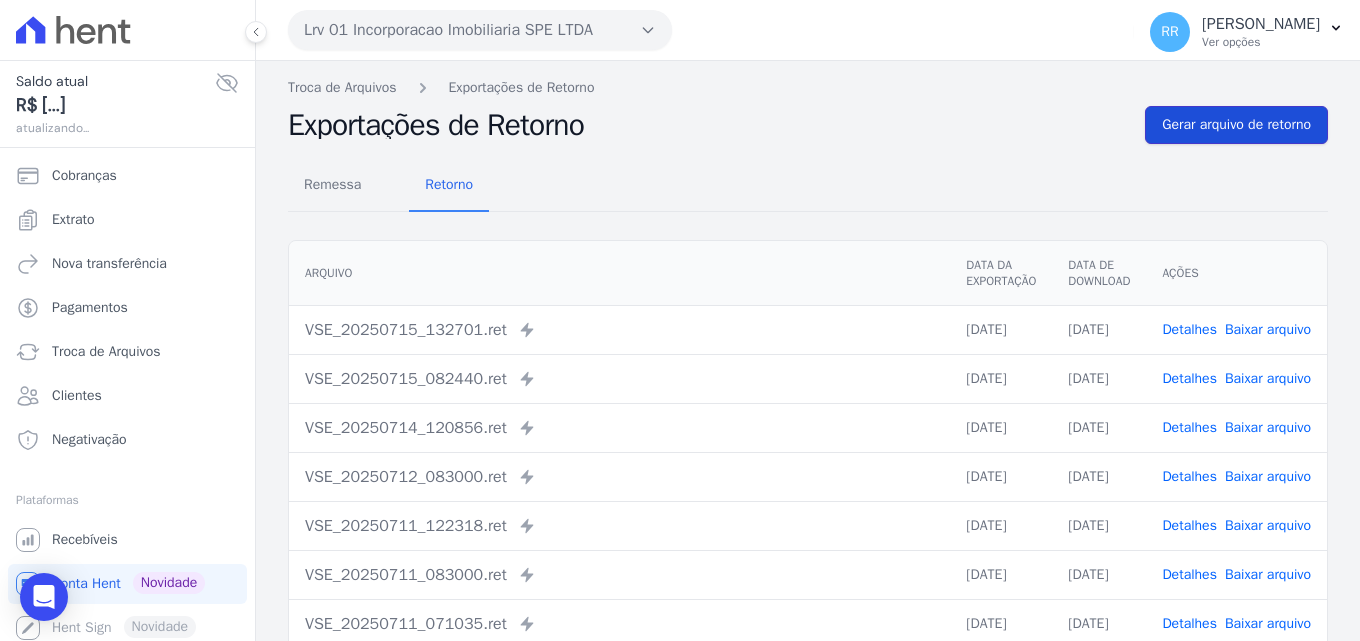 click on "Gerar arquivo de retorno" at bounding box center (1236, 125) 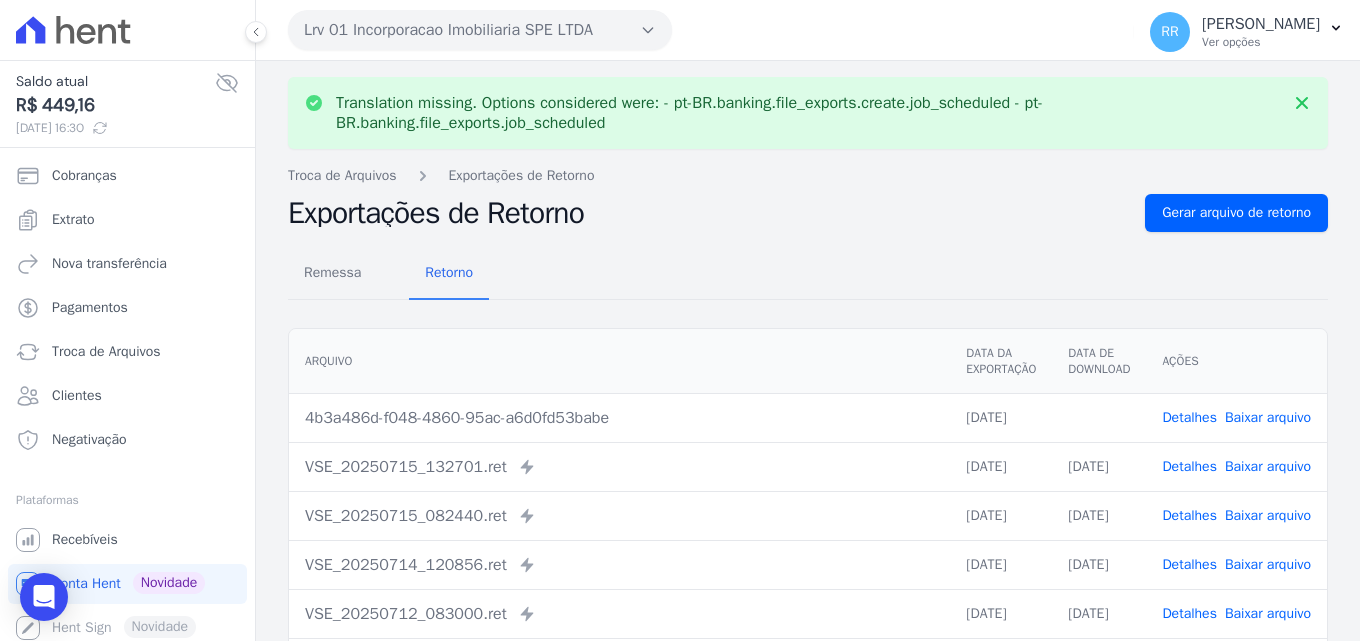 click on "Baixar arquivo" at bounding box center [1268, 417] 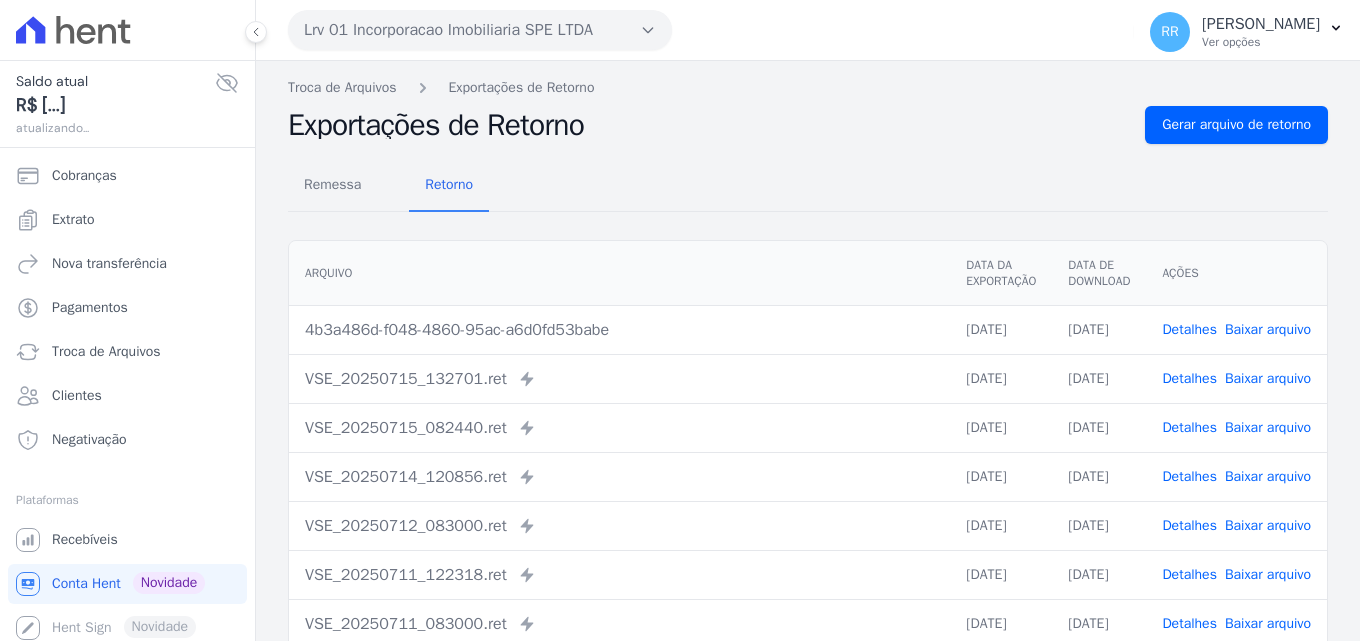 scroll, scrollTop: 0, scrollLeft: 0, axis: both 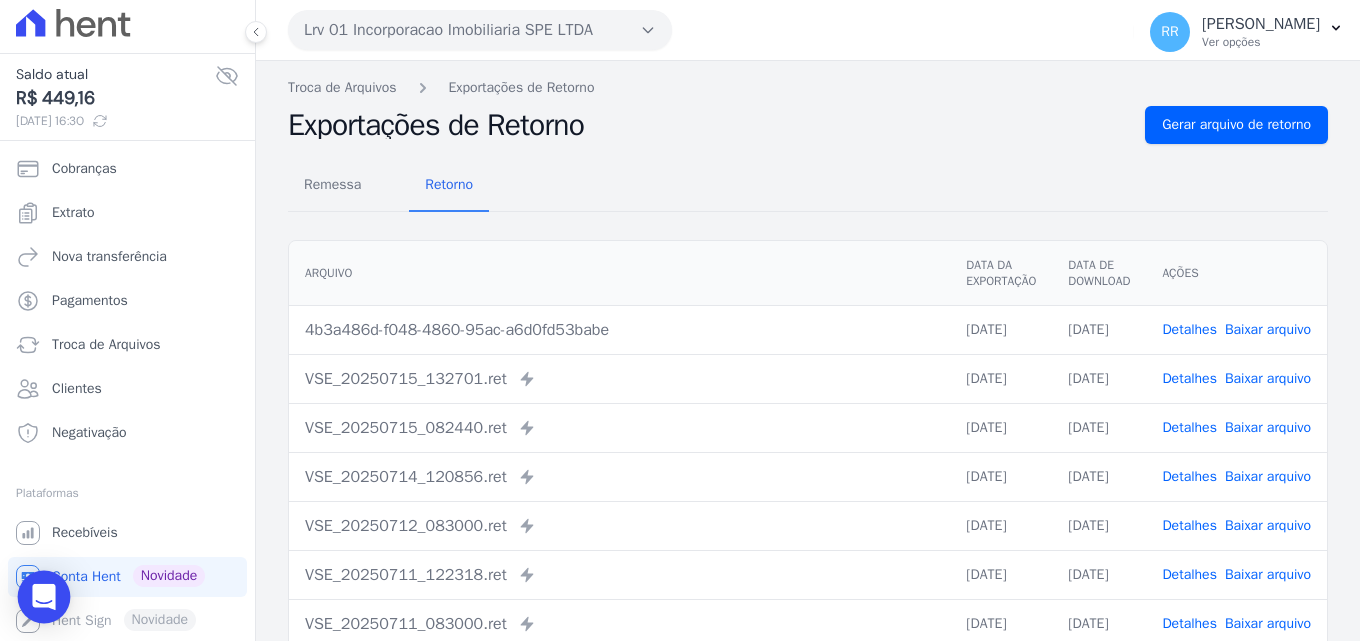 click at bounding box center [44, 597] 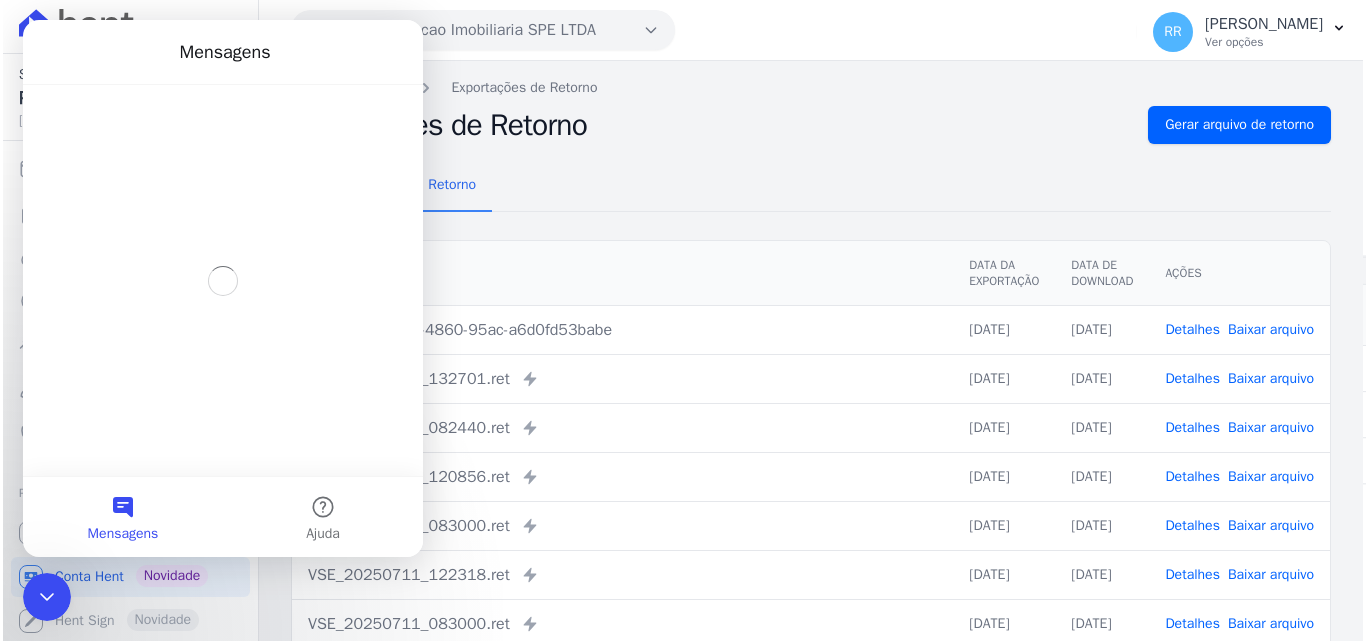scroll, scrollTop: 0, scrollLeft: 0, axis: both 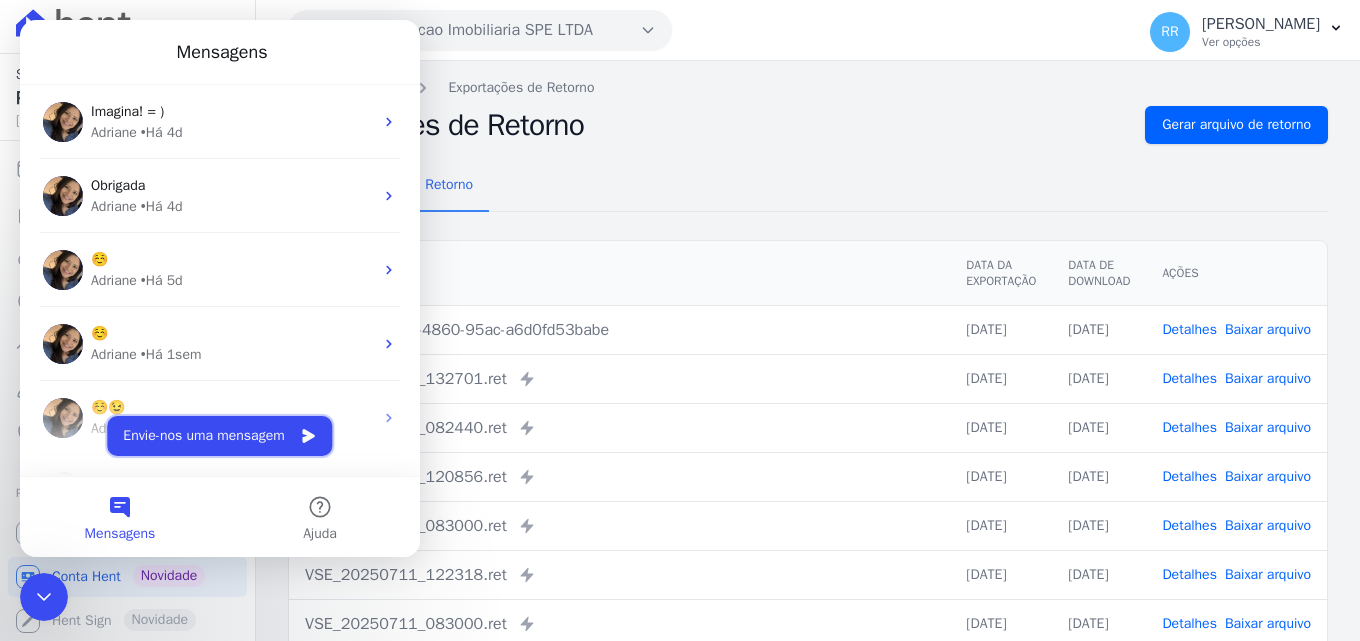 click on "Envie-nos uma mensagem" at bounding box center [219, 436] 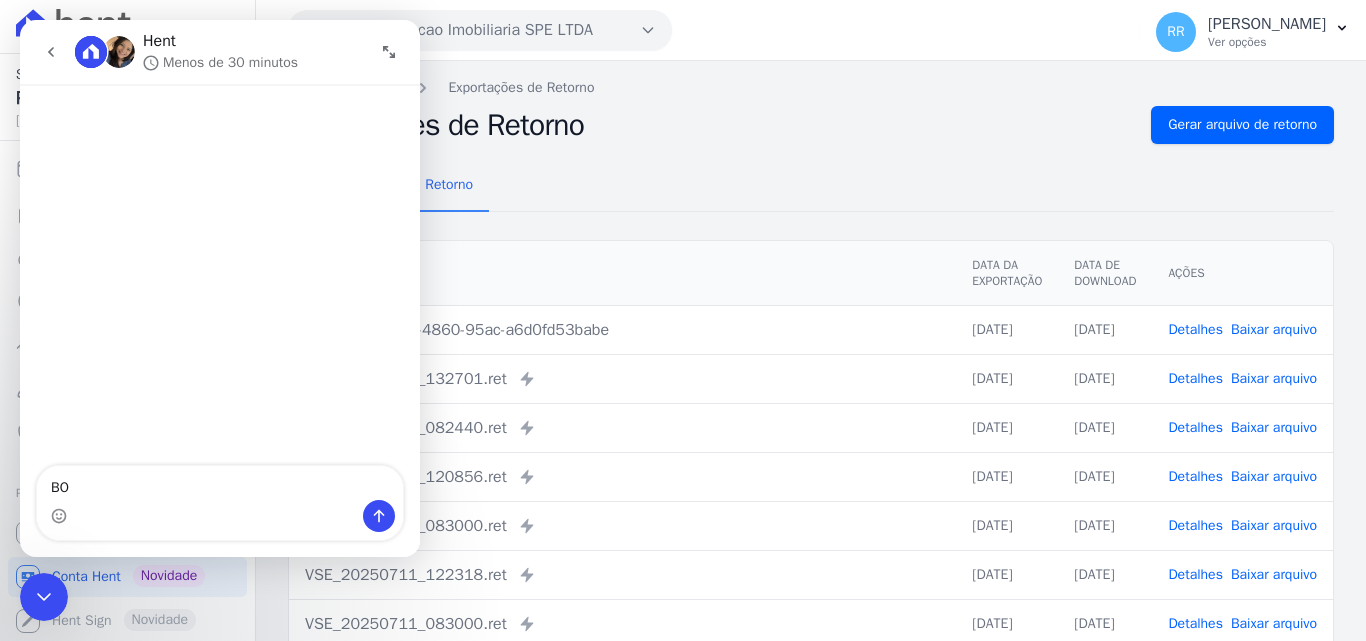 click on "Hent Menos de 30 minutos" at bounding box center (222, 52) 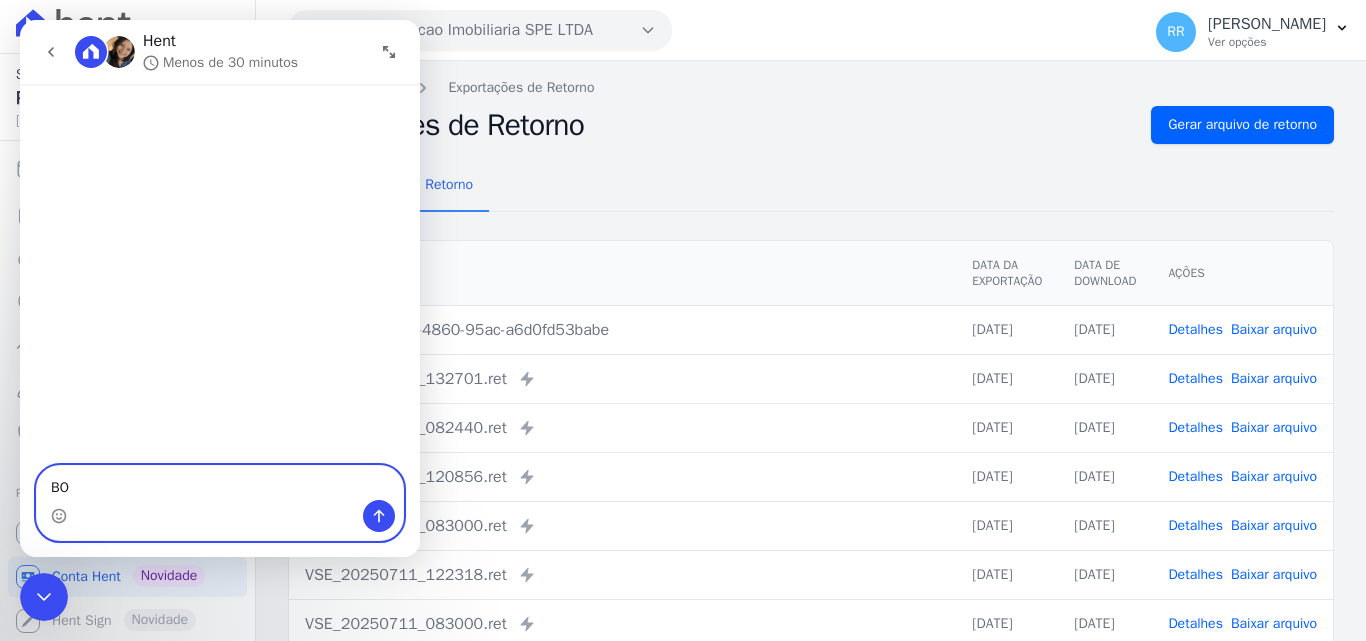 click on "BO" at bounding box center [220, 483] 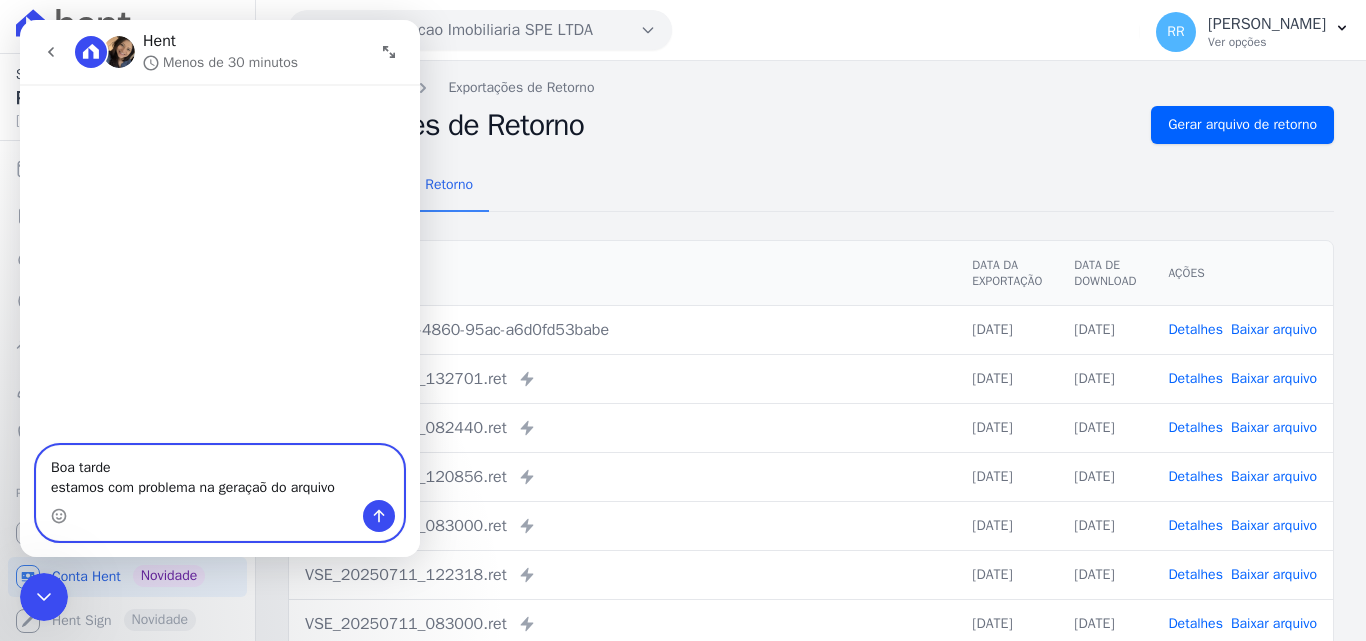 click on "Boa tarde
estamos com problema na geraçaõ do arquivo" at bounding box center (220, 473) 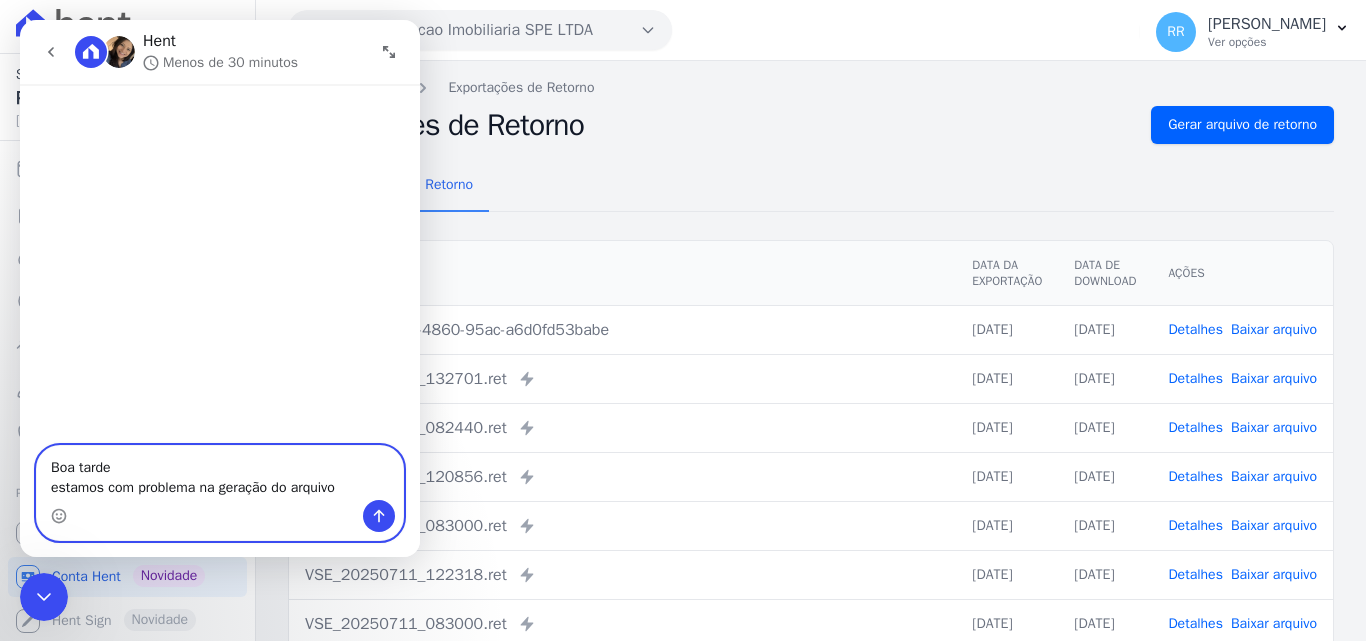 click on "Boa tarde
estamos com problema na geração do arquivo" at bounding box center [220, 473] 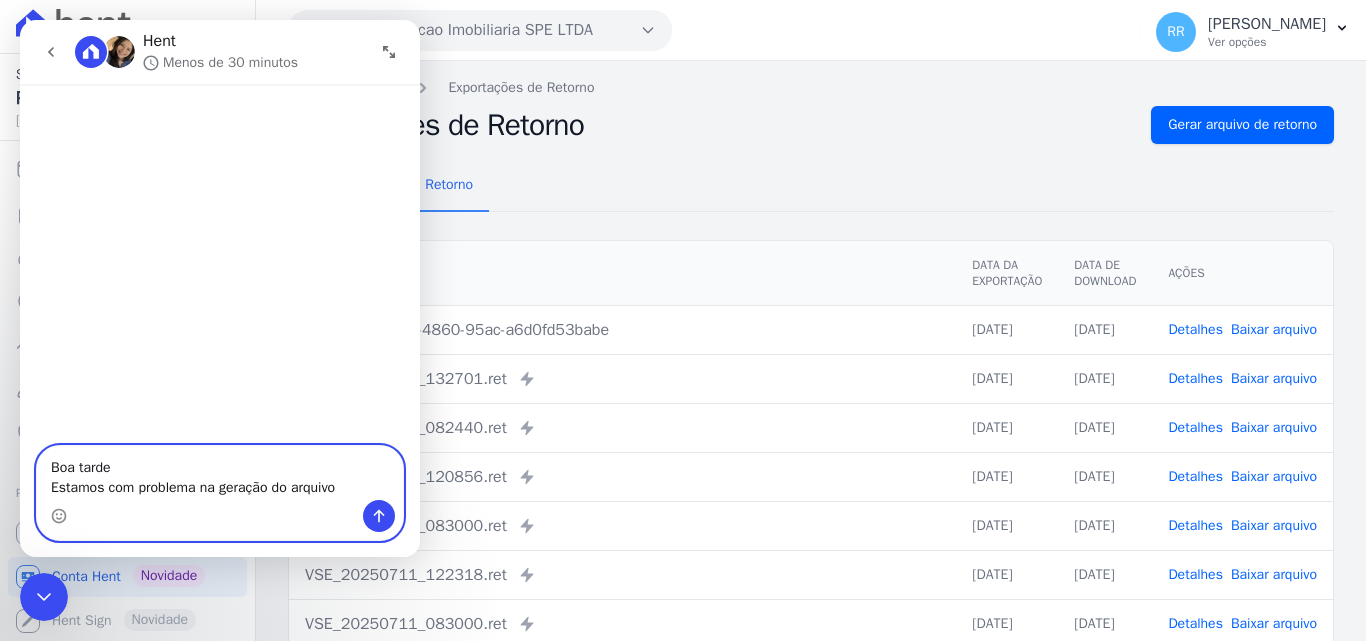 type on "Boa tarde
Estamos com problema na geração do arquivo" 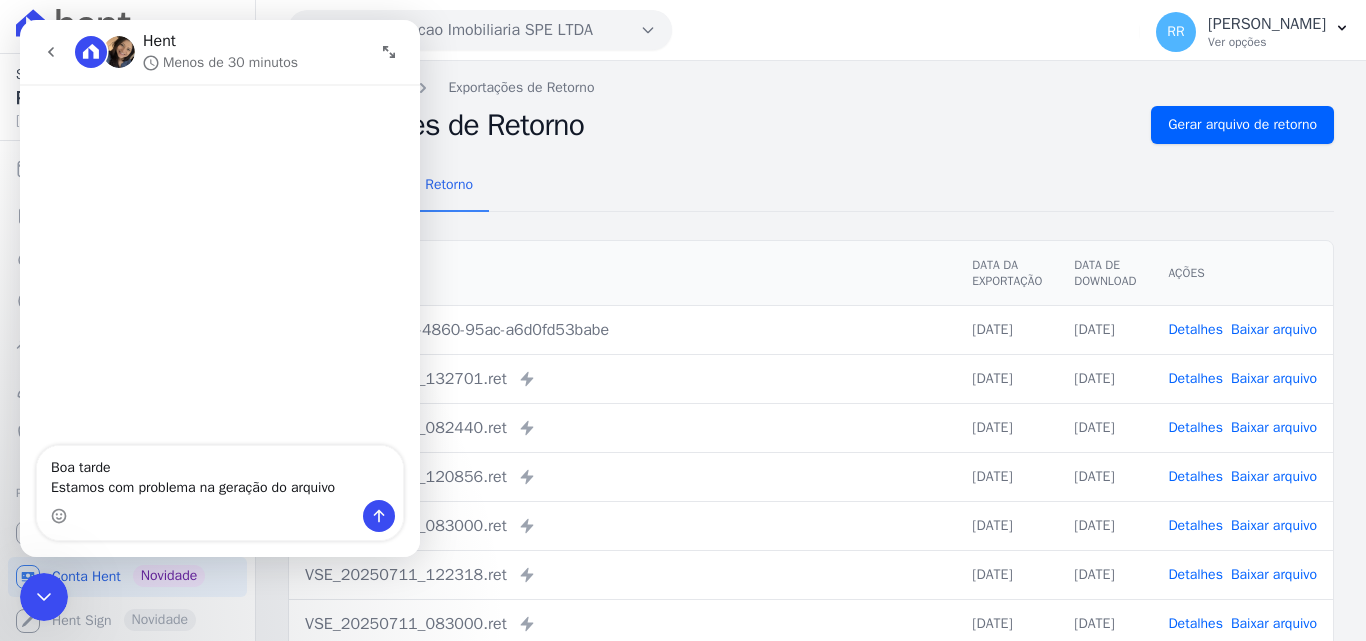 click 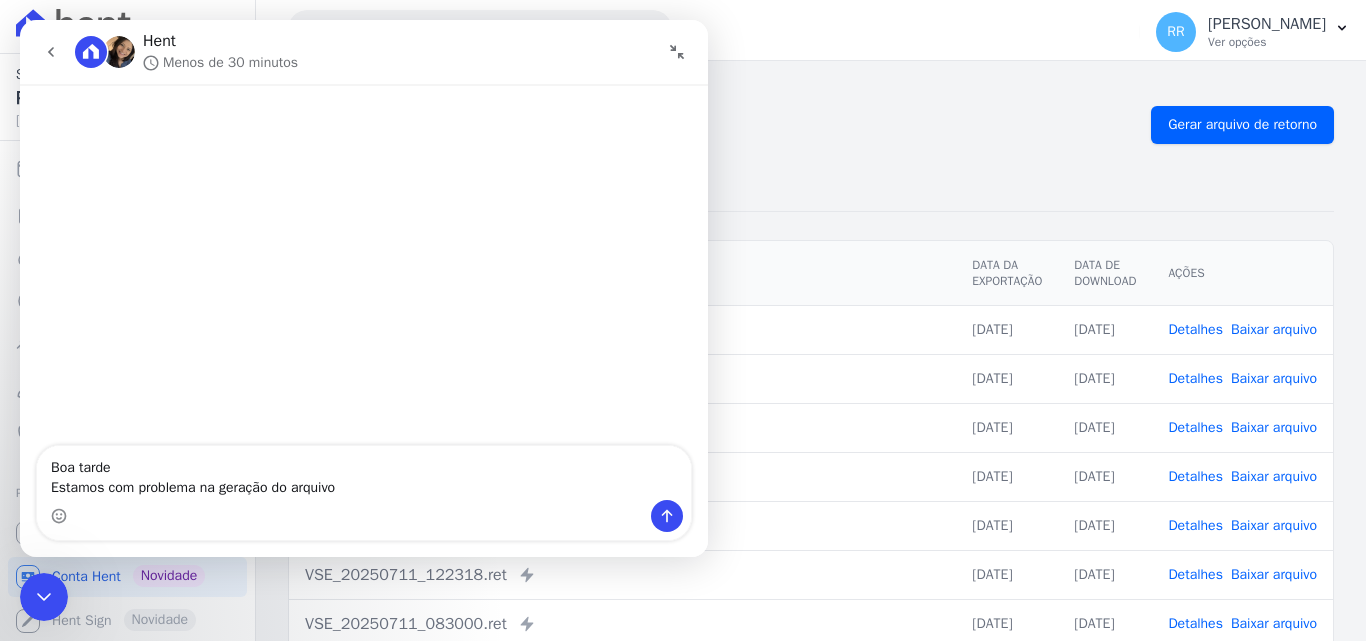 click 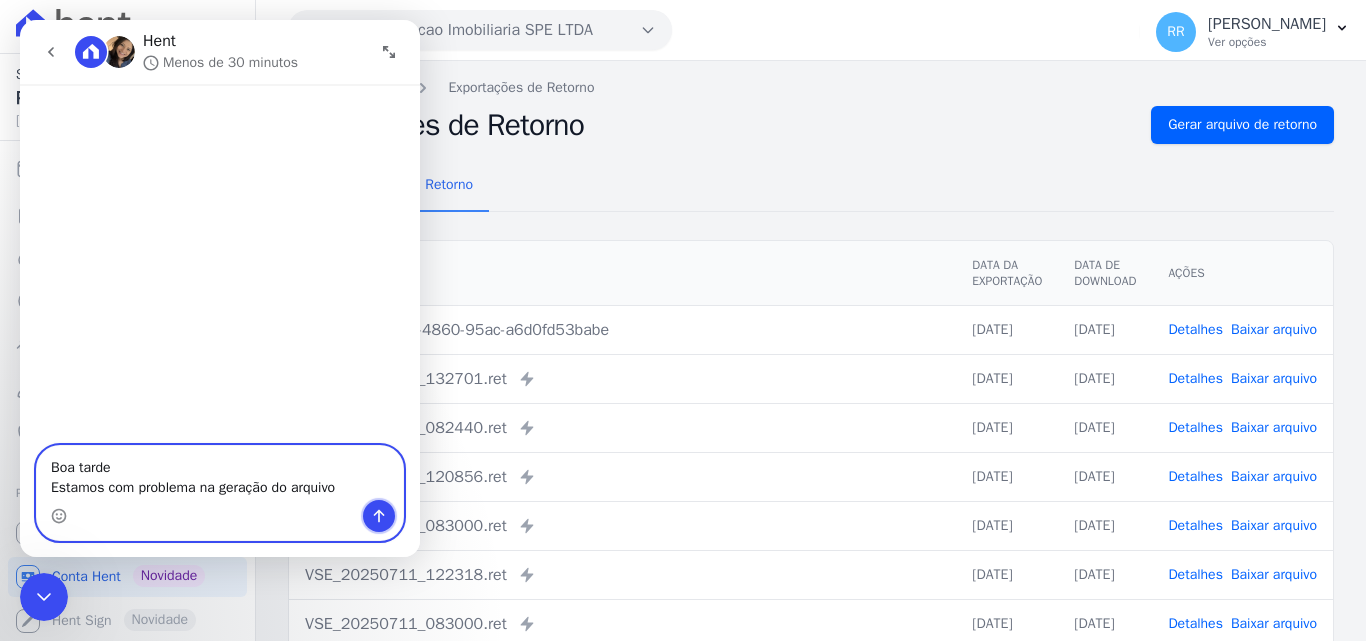 click at bounding box center [379, 516] 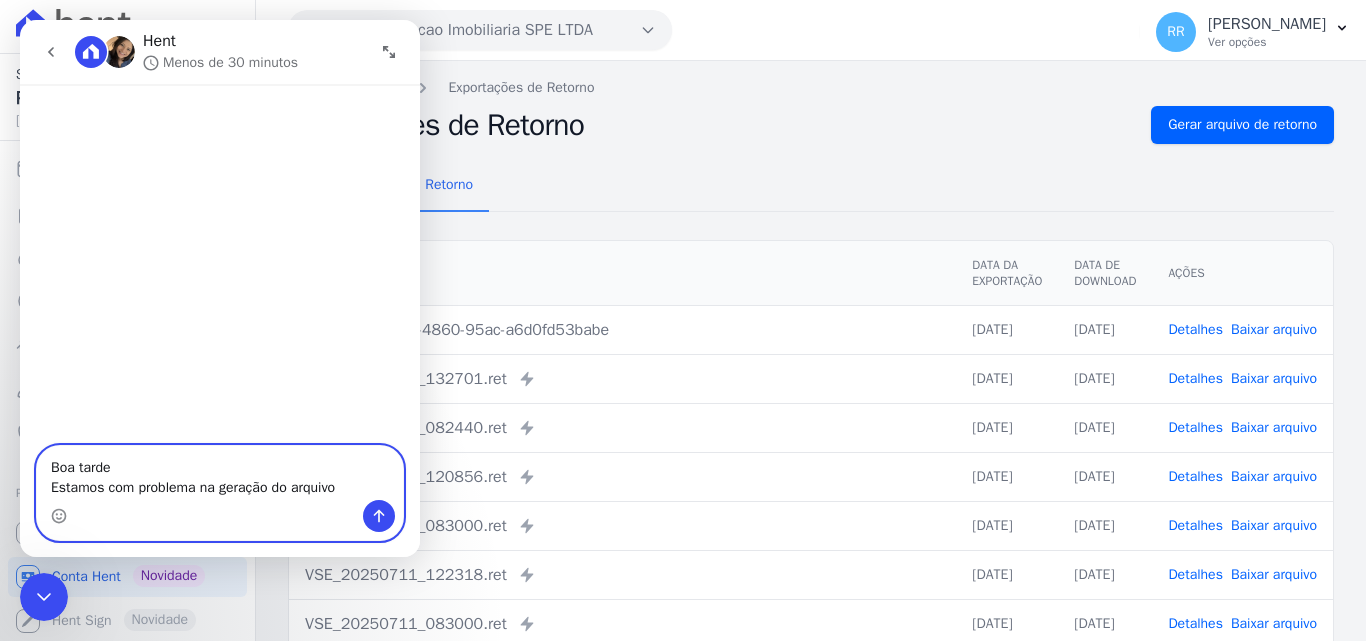 type 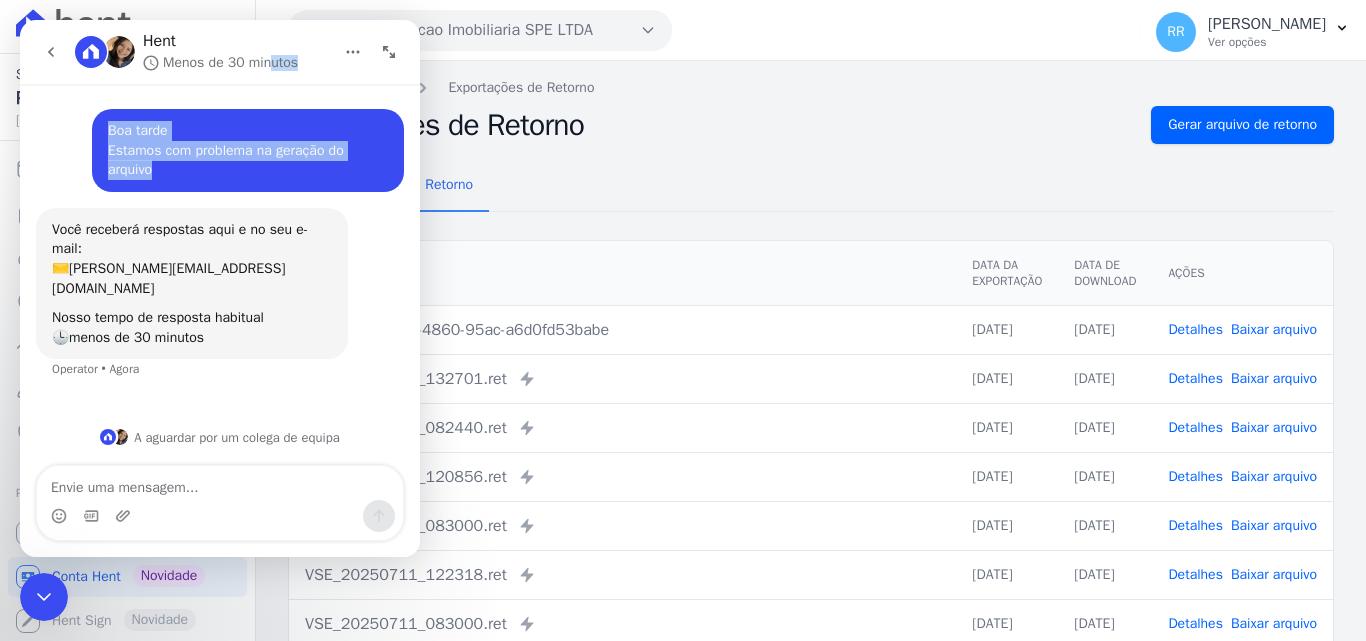 drag, startPoint x: 267, startPoint y: 44, endPoint x: 252, endPoint y: 205, distance: 161.69725 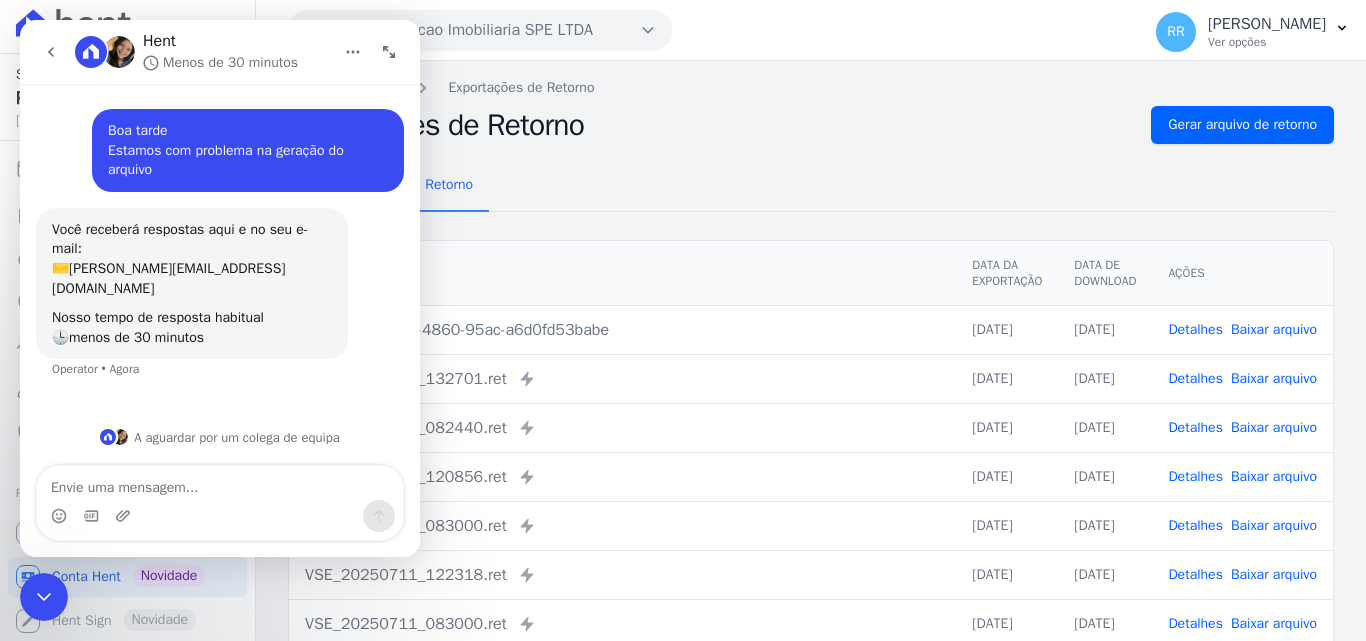 click on "Você receberá respostas aqui e no seu e-mail: ✉️  renato.rodrigues@viasul.com Nosso tempo de resposta habitual 🕒  menos de 30 minutos Operator    •   Agora" at bounding box center (220, 306) 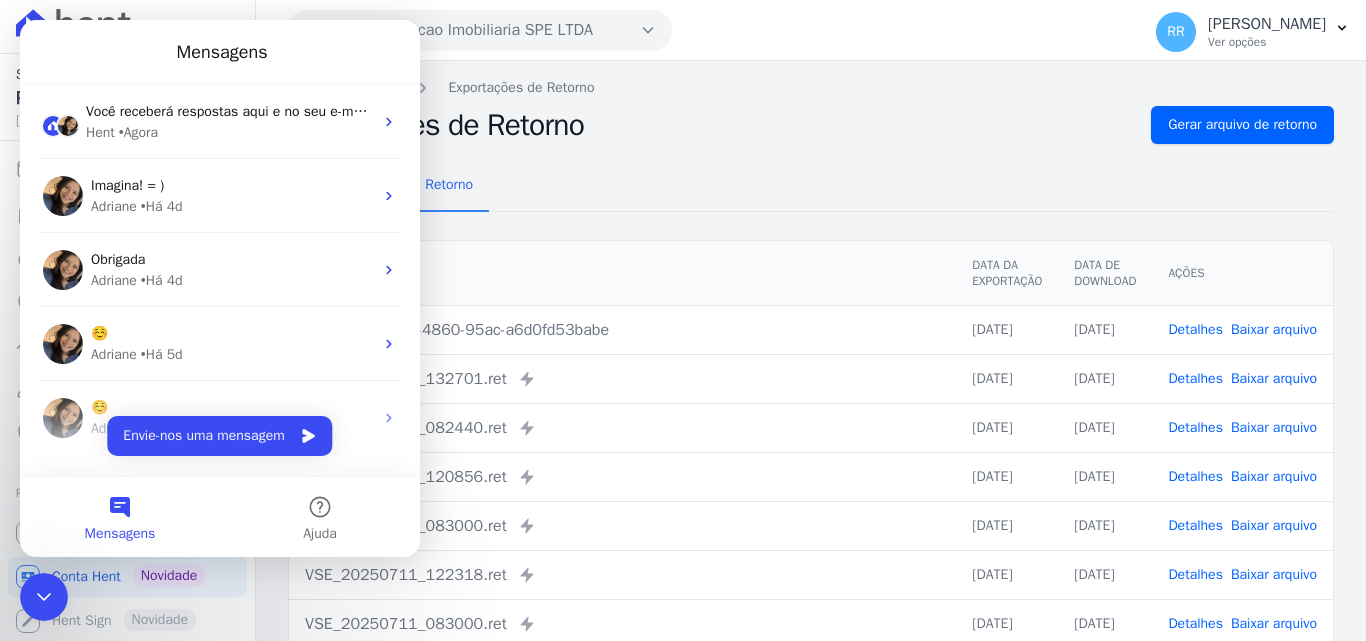 click on "Remessa
Retorno
Arquivo
Data da Exportação
Data de Download
Ações
4b3a486d-f048-4860-95ac-a6d0fd53babe
15/07/2025
15/07/2025
Detalhes
Baixar arquivo" at bounding box center (811, 505) 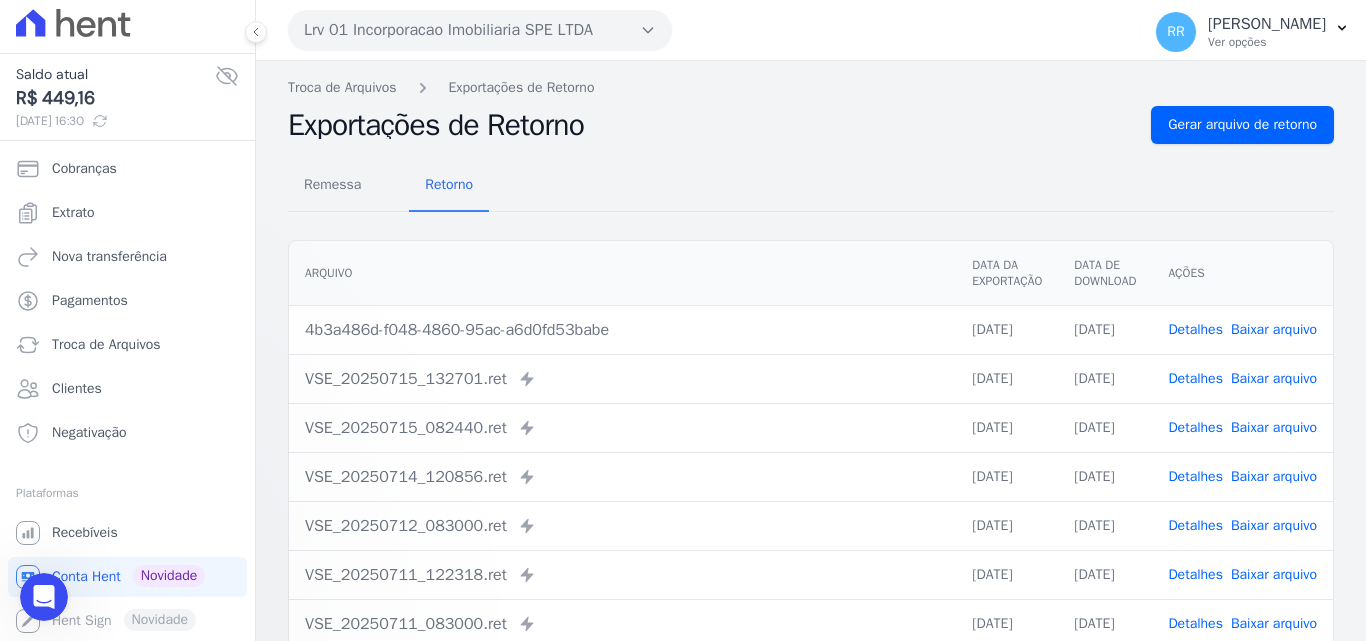 scroll, scrollTop: 0, scrollLeft: 0, axis: both 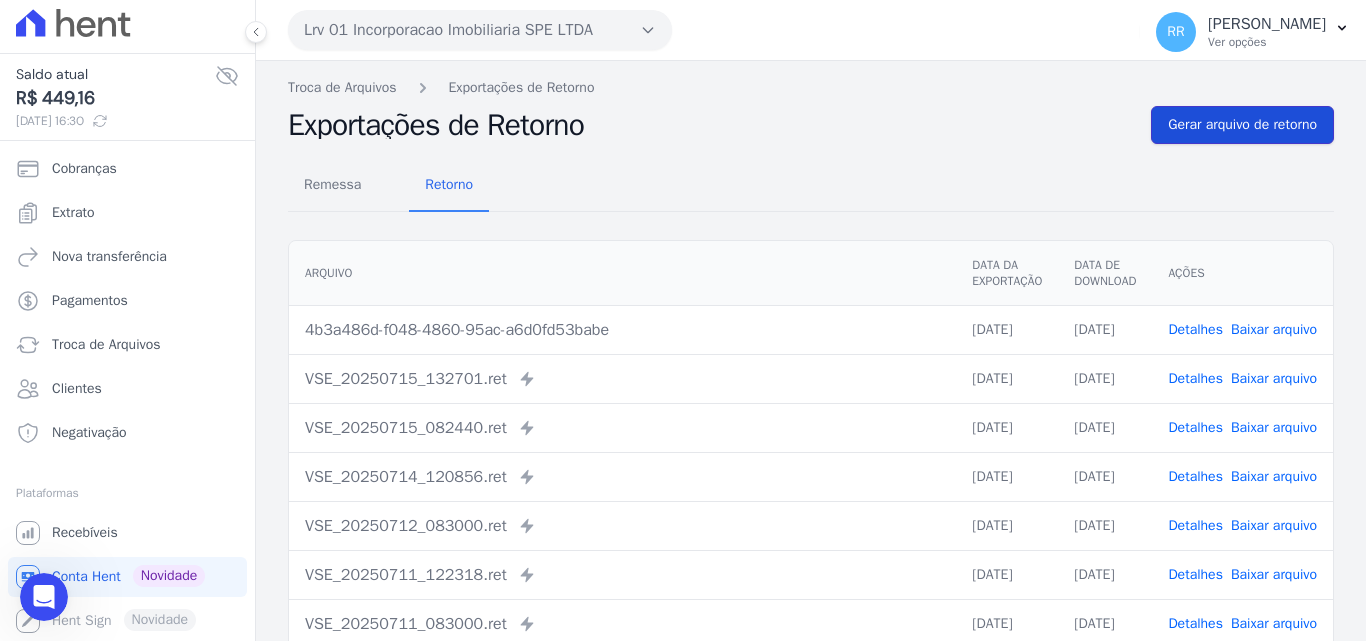 click on "Gerar arquivo de retorno" at bounding box center (1242, 125) 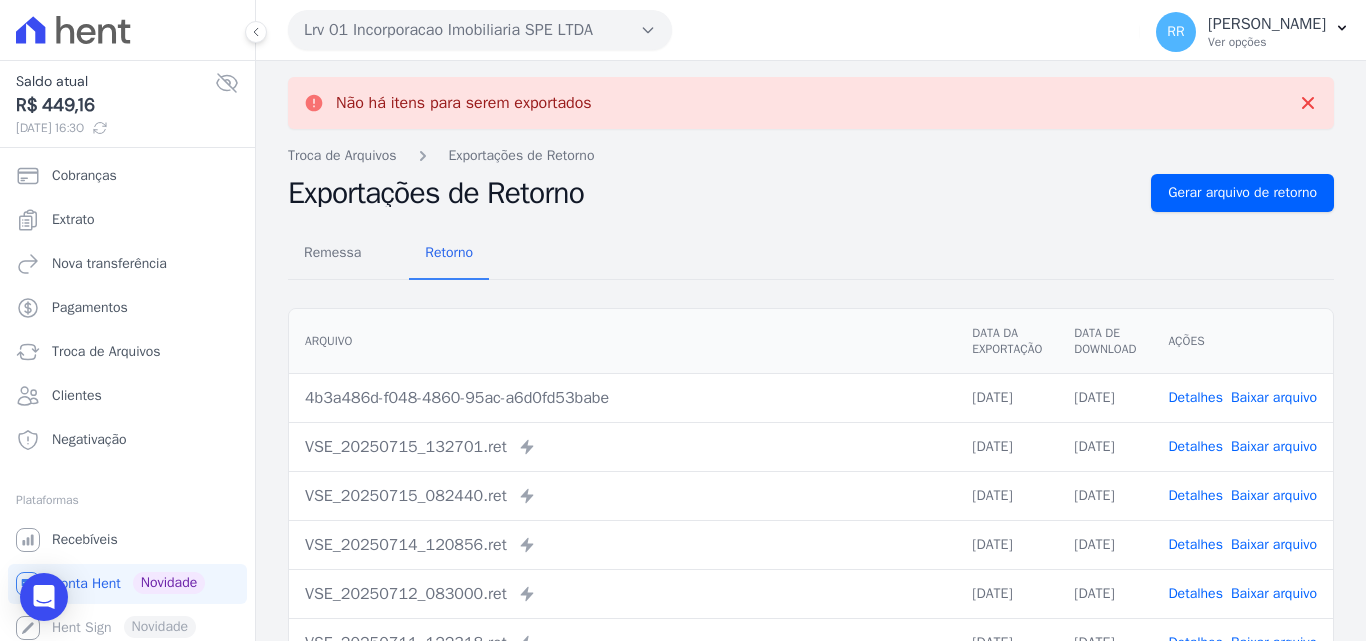 click on "Lrv 01 Incorporacao Imobiliaria SPE LTDA" at bounding box center [480, 30] 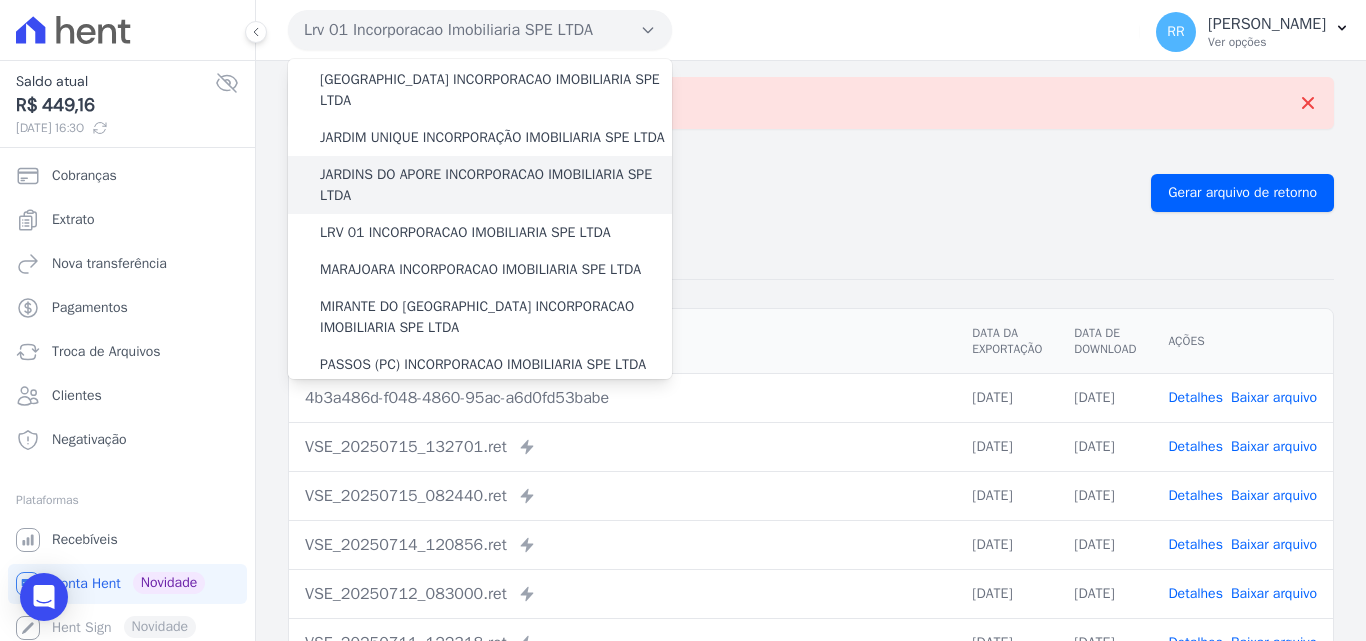scroll, scrollTop: 367, scrollLeft: 0, axis: vertical 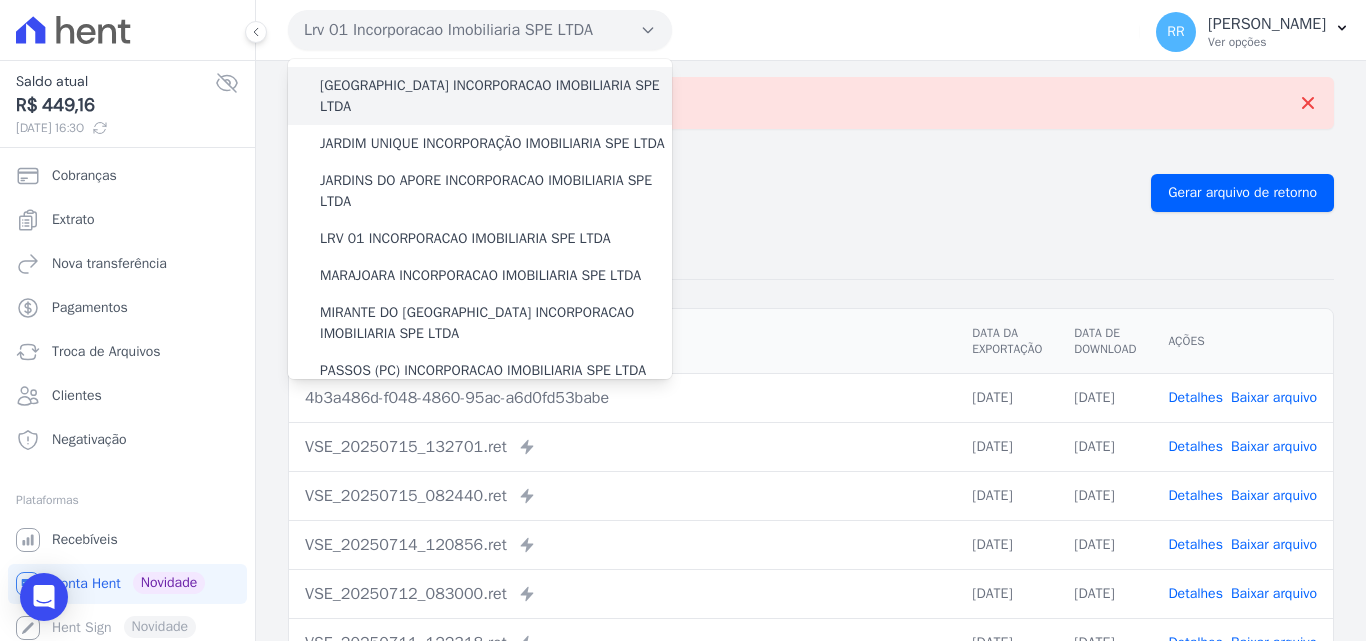 click on "[GEOGRAPHIC_DATA] INCORPORACAO IMOBILIARIA SPE LTDA" at bounding box center [480, 96] 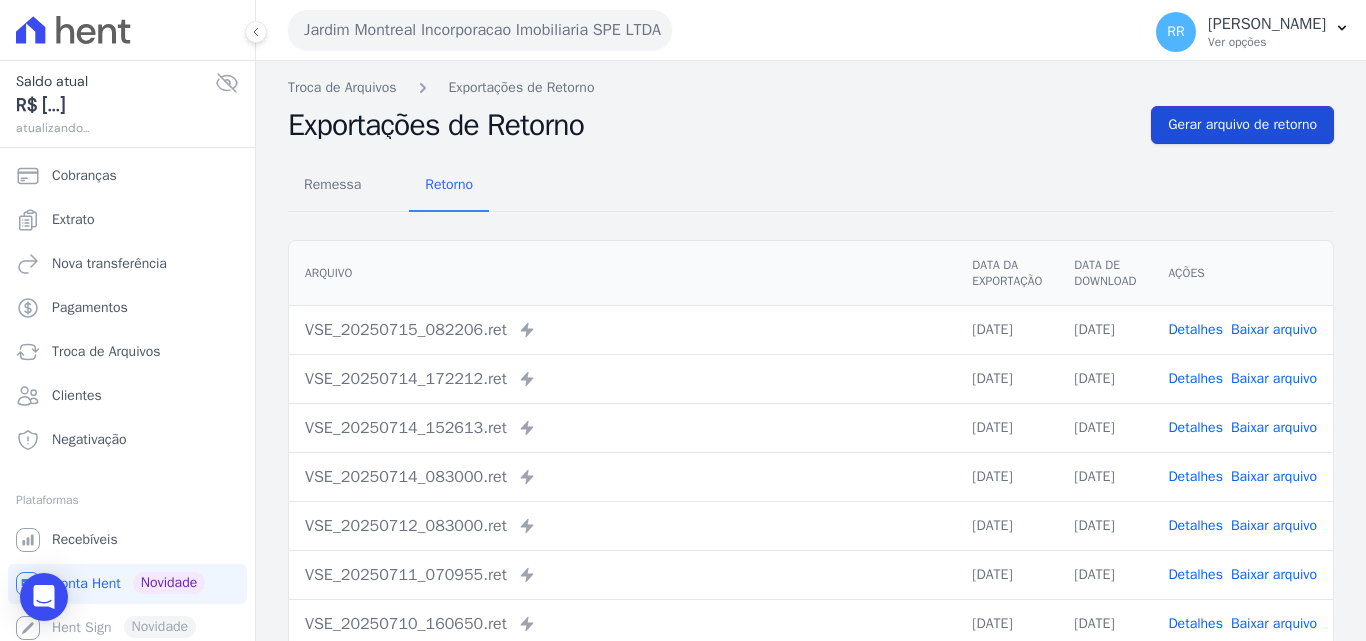 click on "Gerar arquivo de retorno" at bounding box center (1242, 125) 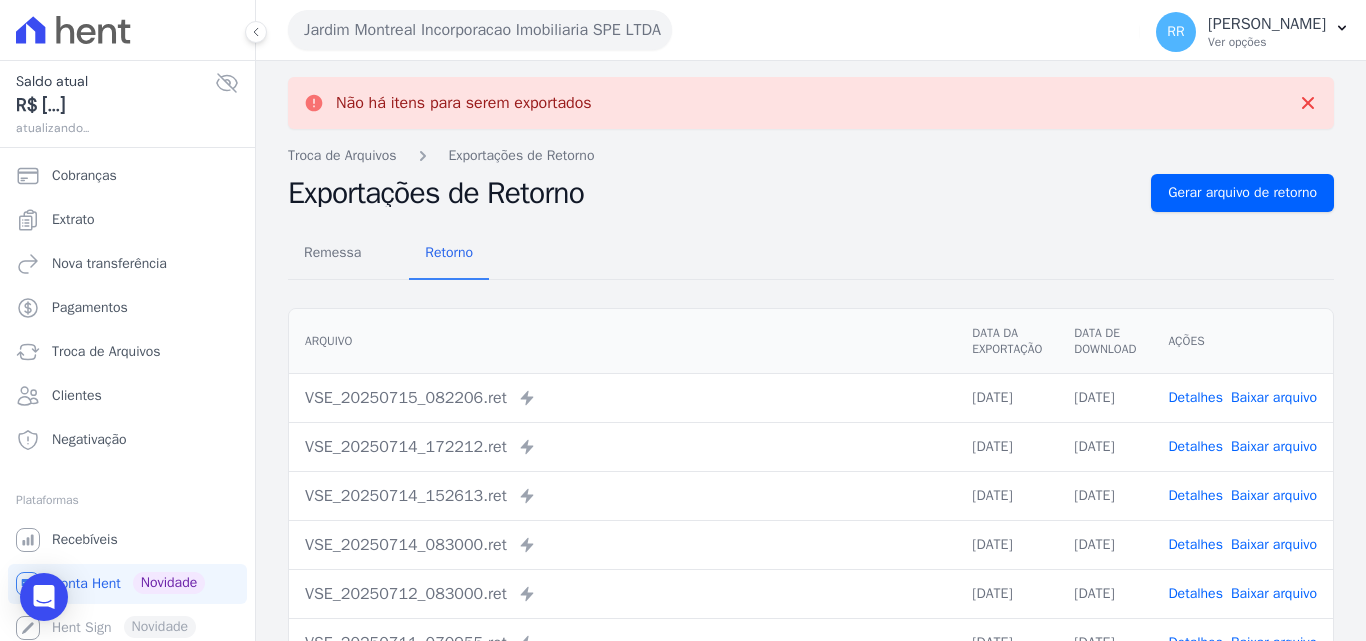 click on "Jardim Montreal Incorporacao Imobiliaria SPE LTDA" at bounding box center (480, 30) 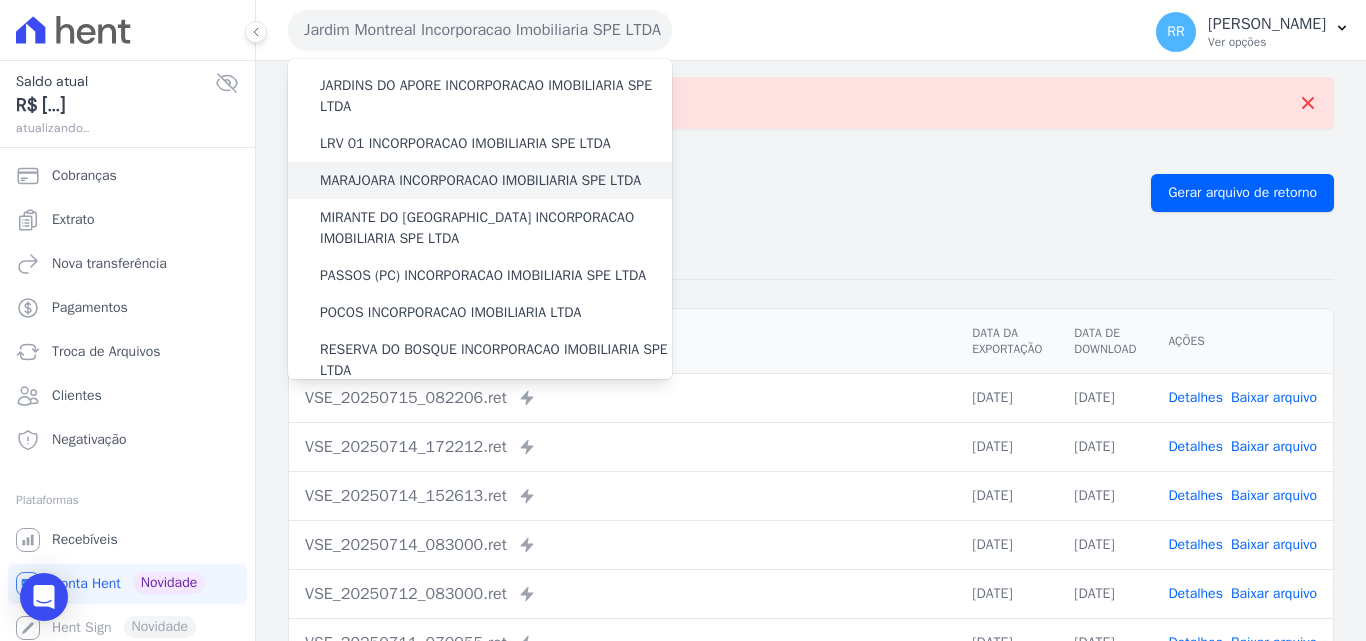 scroll, scrollTop: 467, scrollLeft: 0, axis: vertical 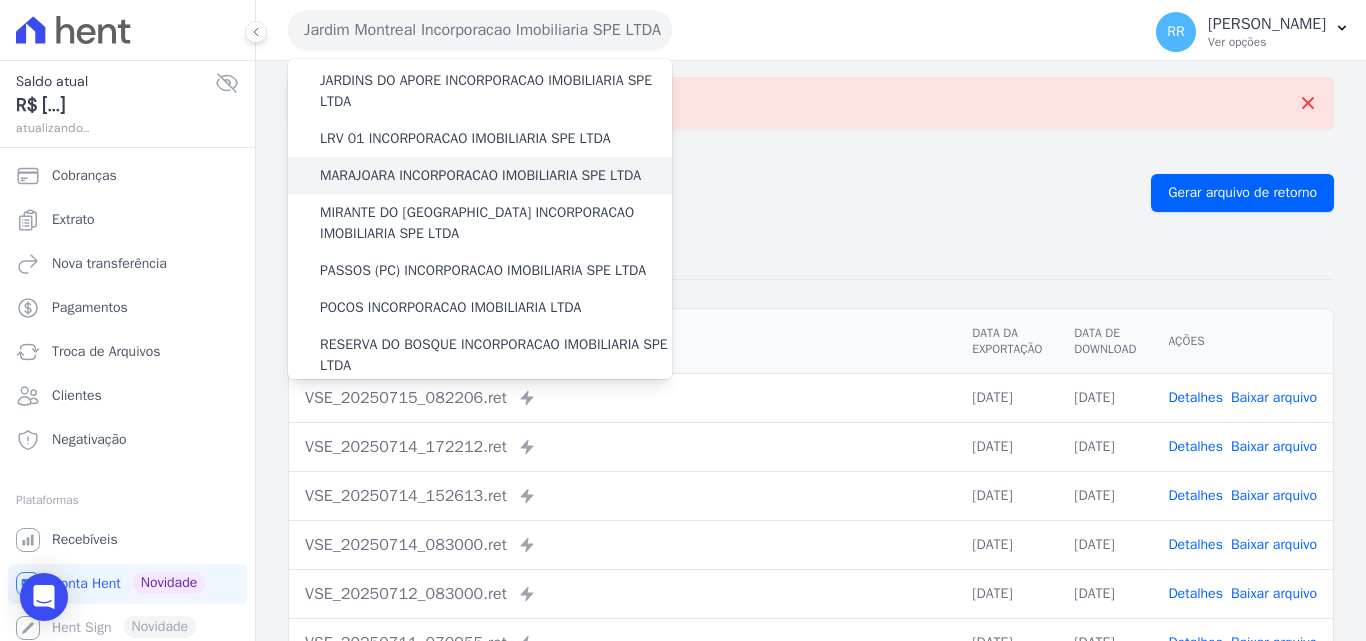 click on "MARAJOARA INCORPORACAO IMOBILIARIA SPE LTDA" at bounding box center [480, 175] 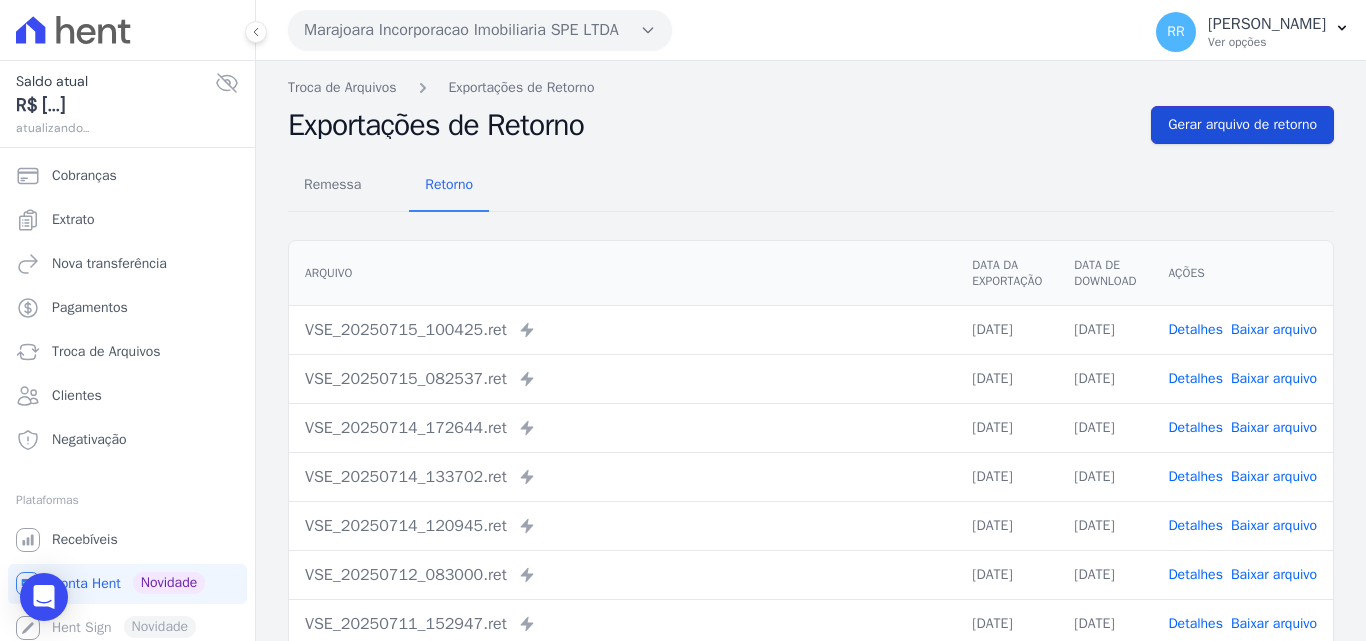 click on "Gerar arquivo de retorno" at bounding box center (1242, 125) 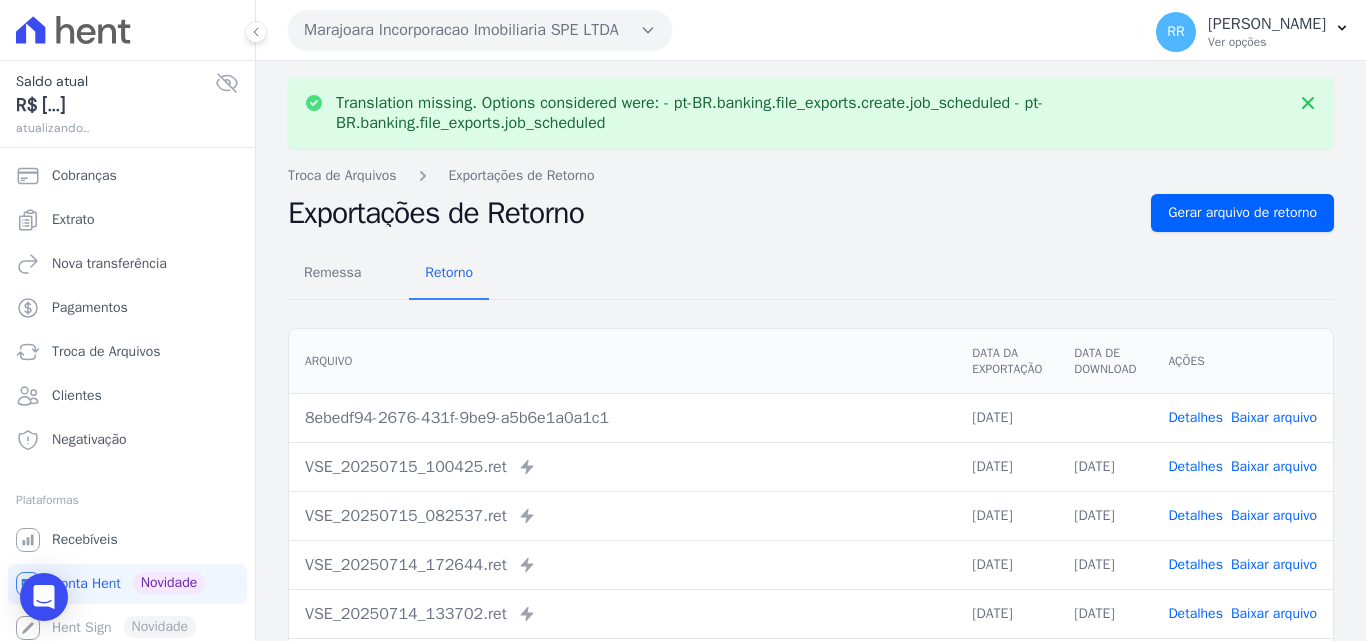 click on "Baixar arquivo" at bounding box center (1274, 417) 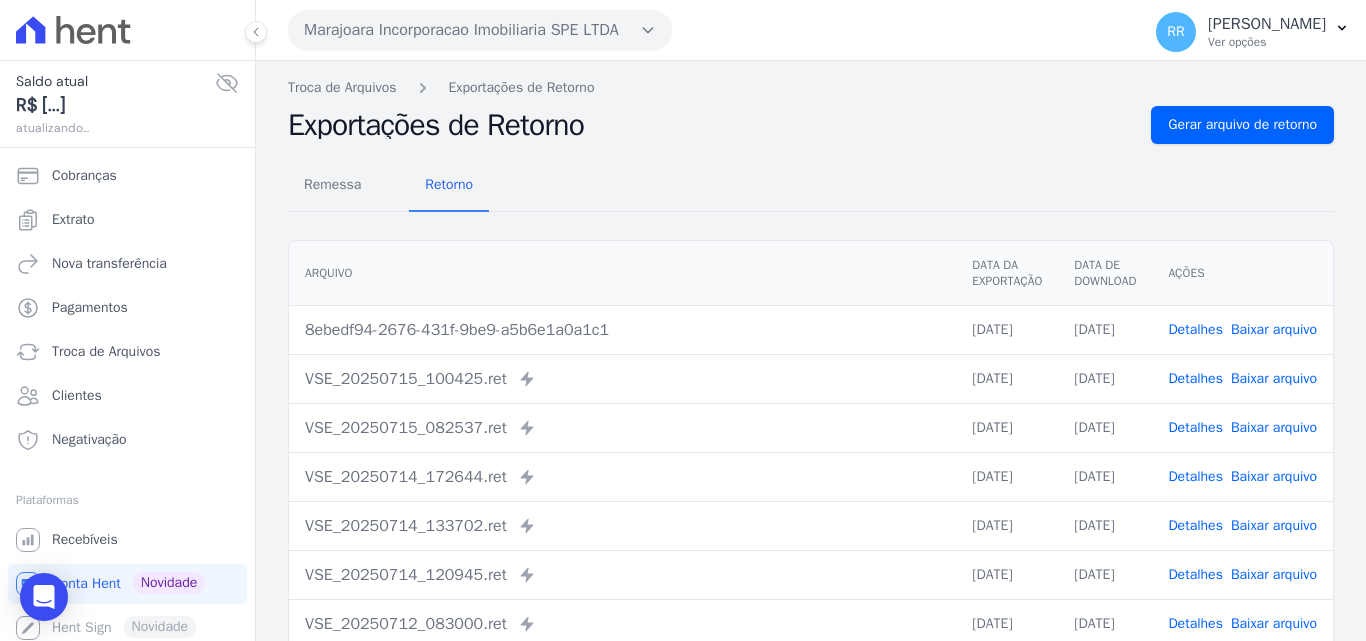 scroll, scrollTop: 0, scrollLeft: 0, axis: both 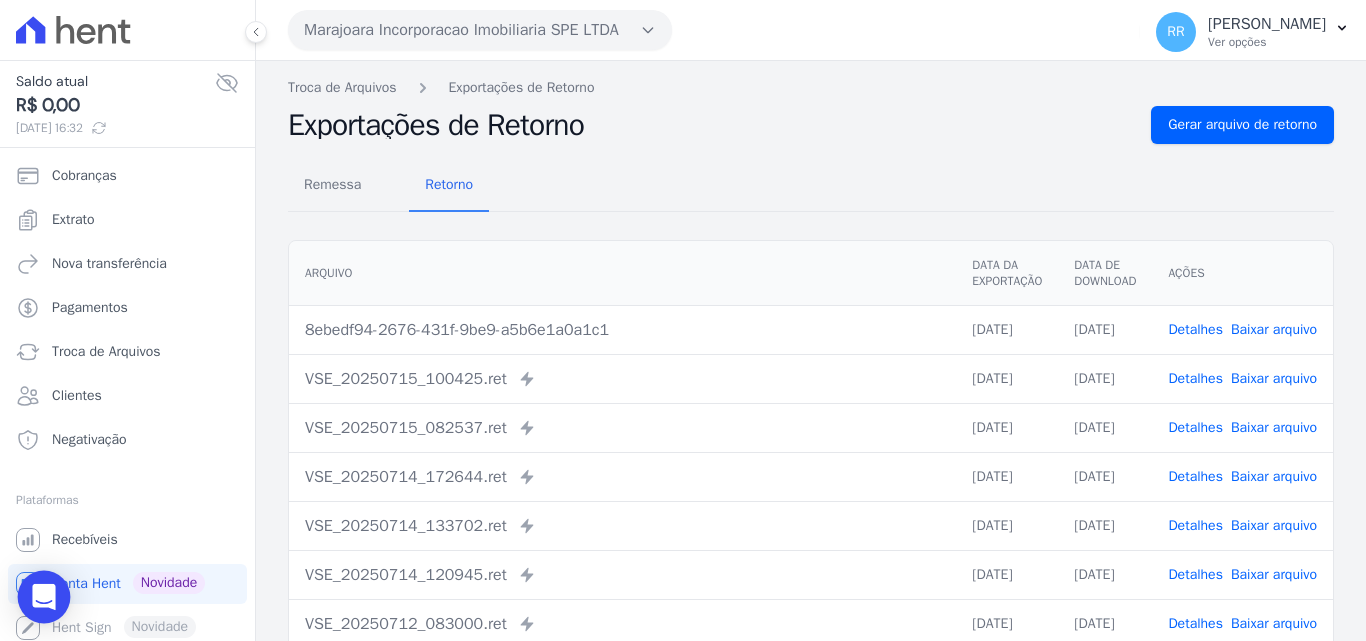 click 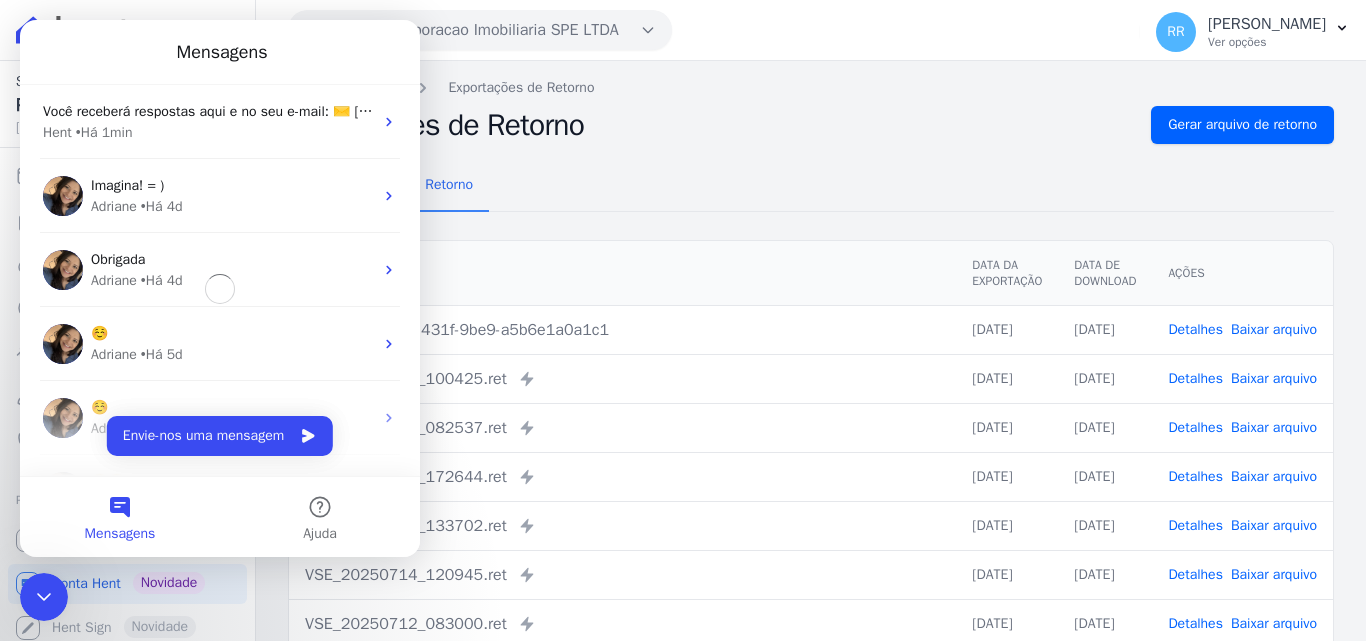 scroll, scrollTop: 0, scrollLeft: 0, axis: both 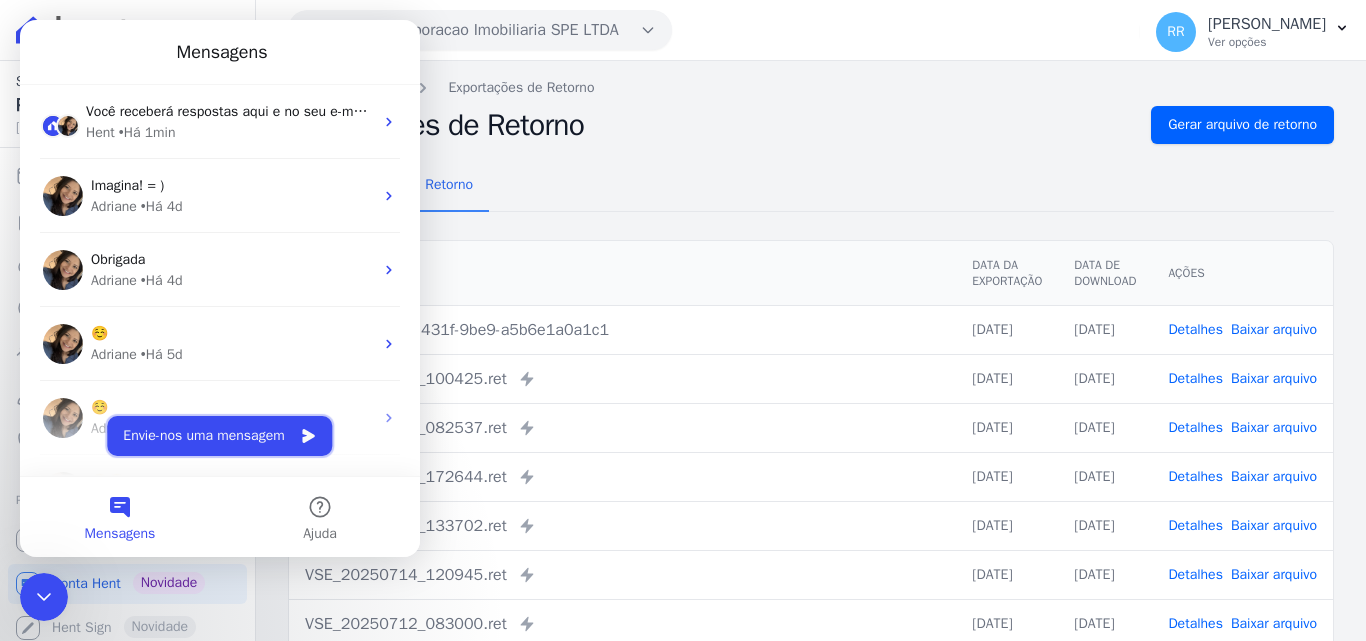 click on "Envie-nos uma mensagem" at bounding box center (219, 436) 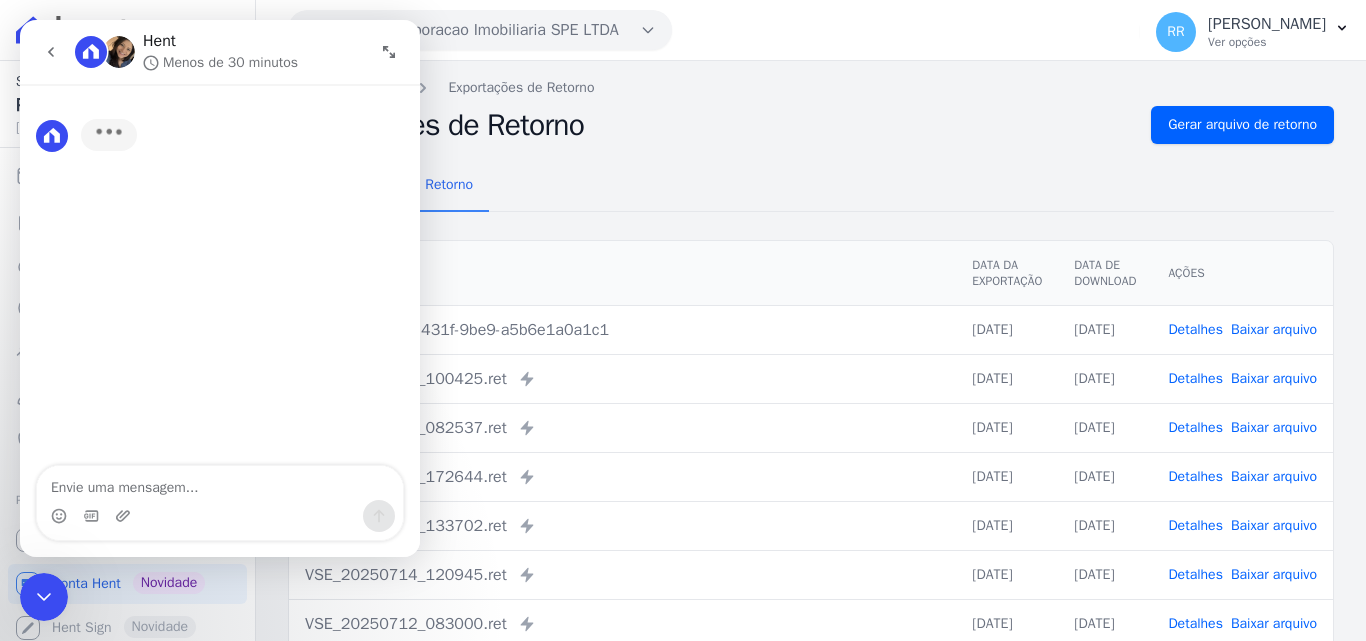 click at bounding box center [220, 483] 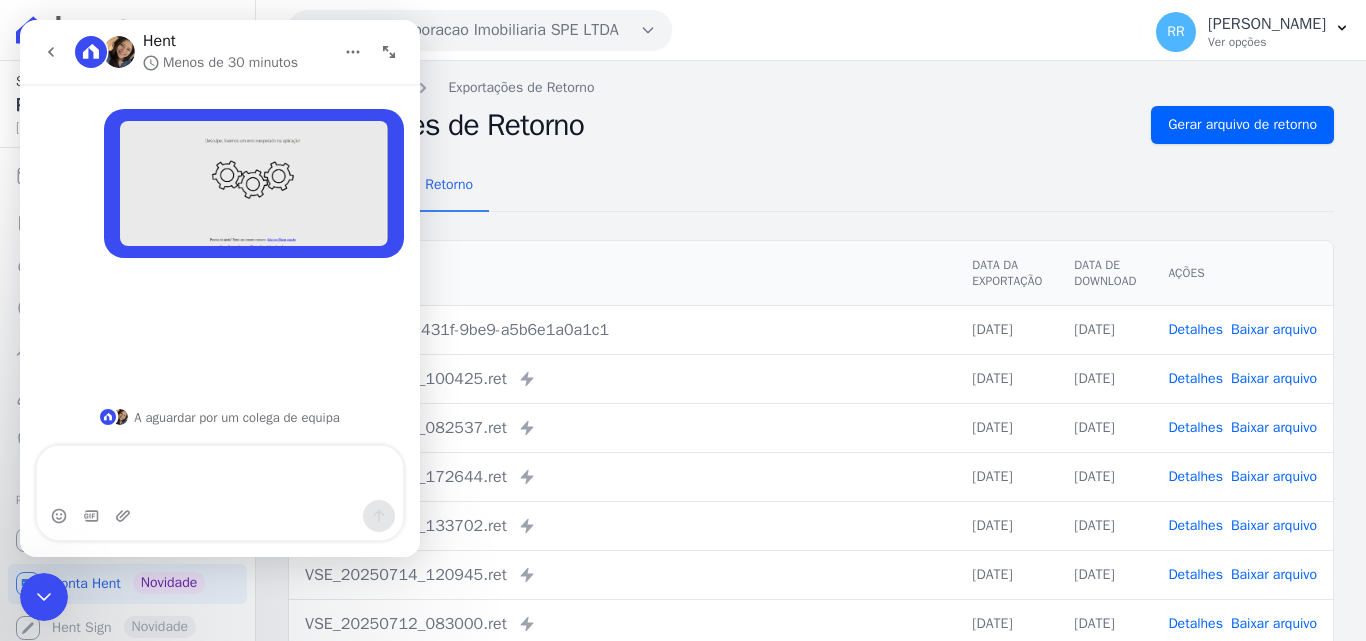type 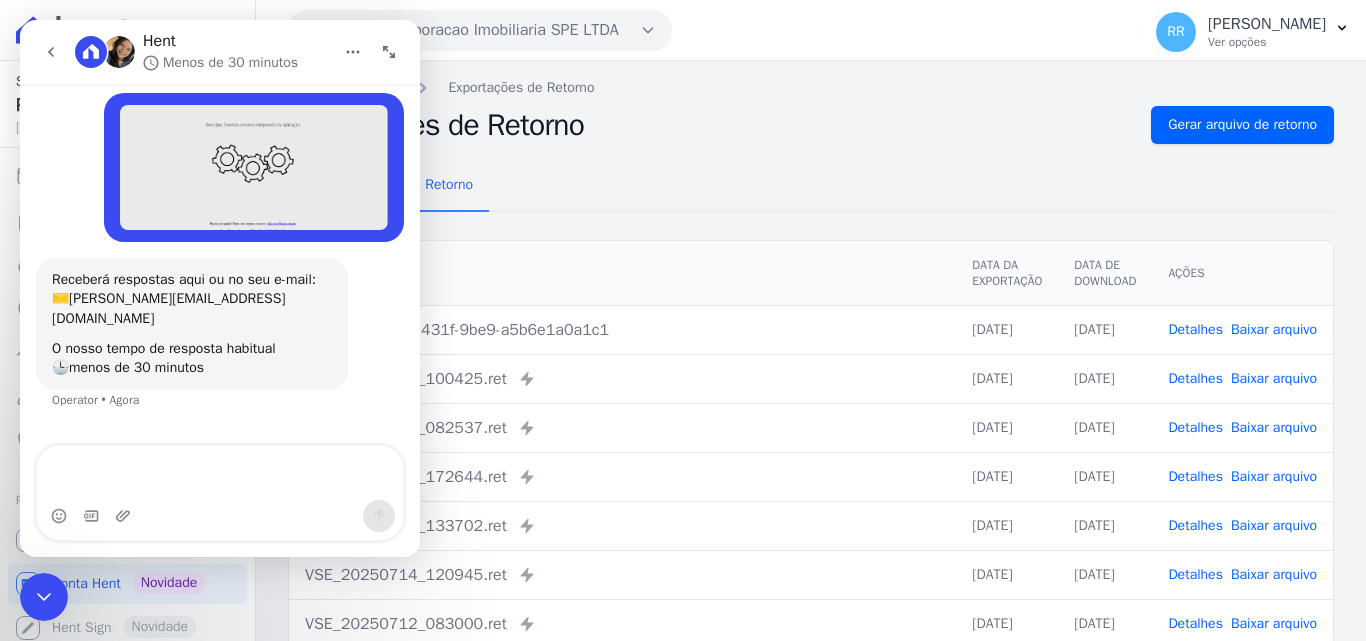 scroll, scrollTop: 0, scrollLeft: 0, axis: both 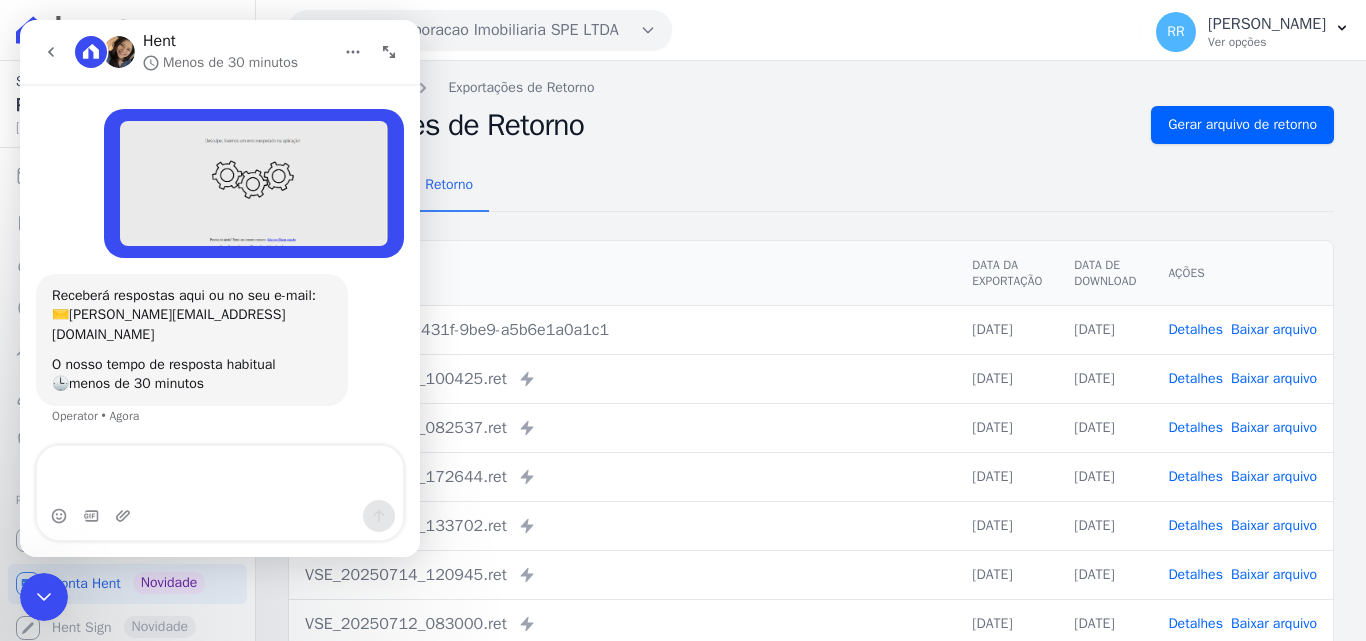 click on "Remessa
Retorno" at bounding box center (811, 186) 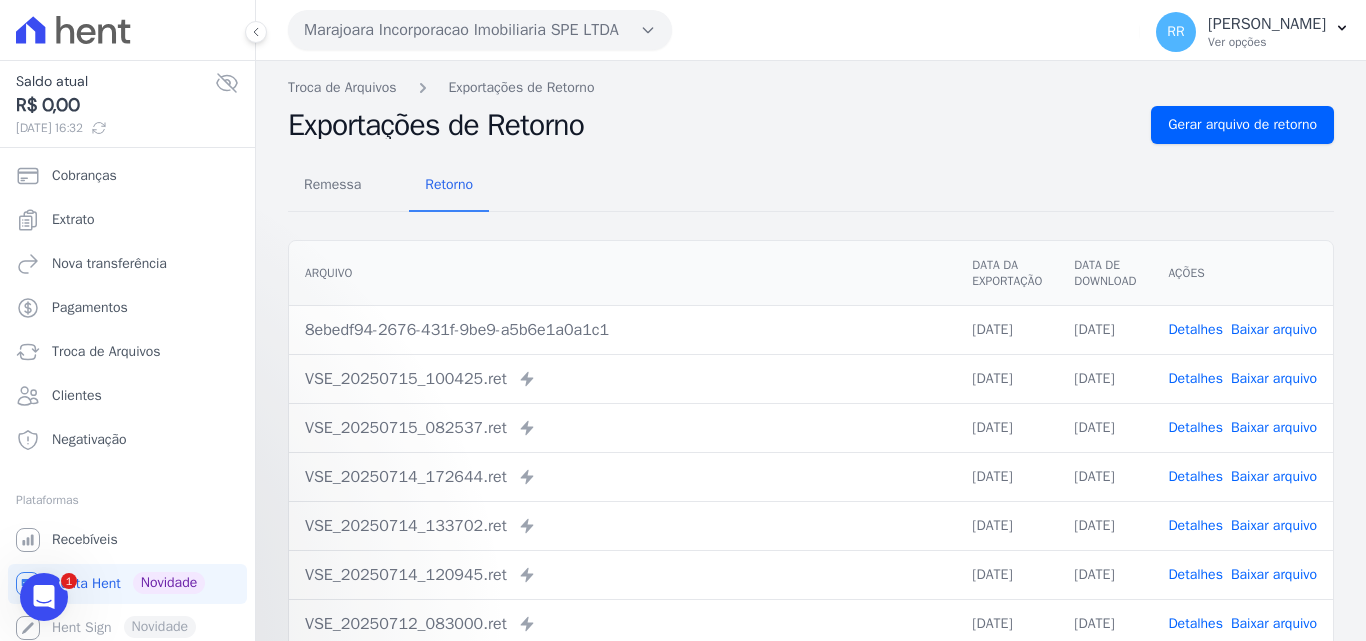 scroll, scrollTop: 0, scrollLeft: 0, axis: both 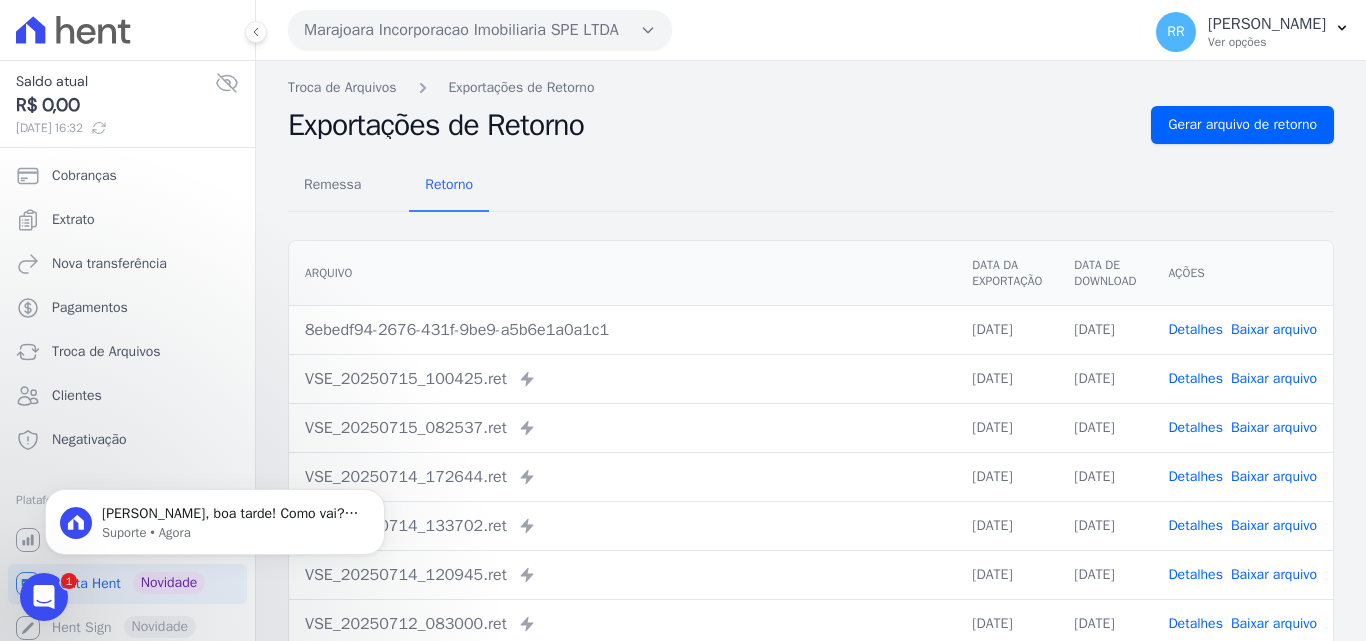 click 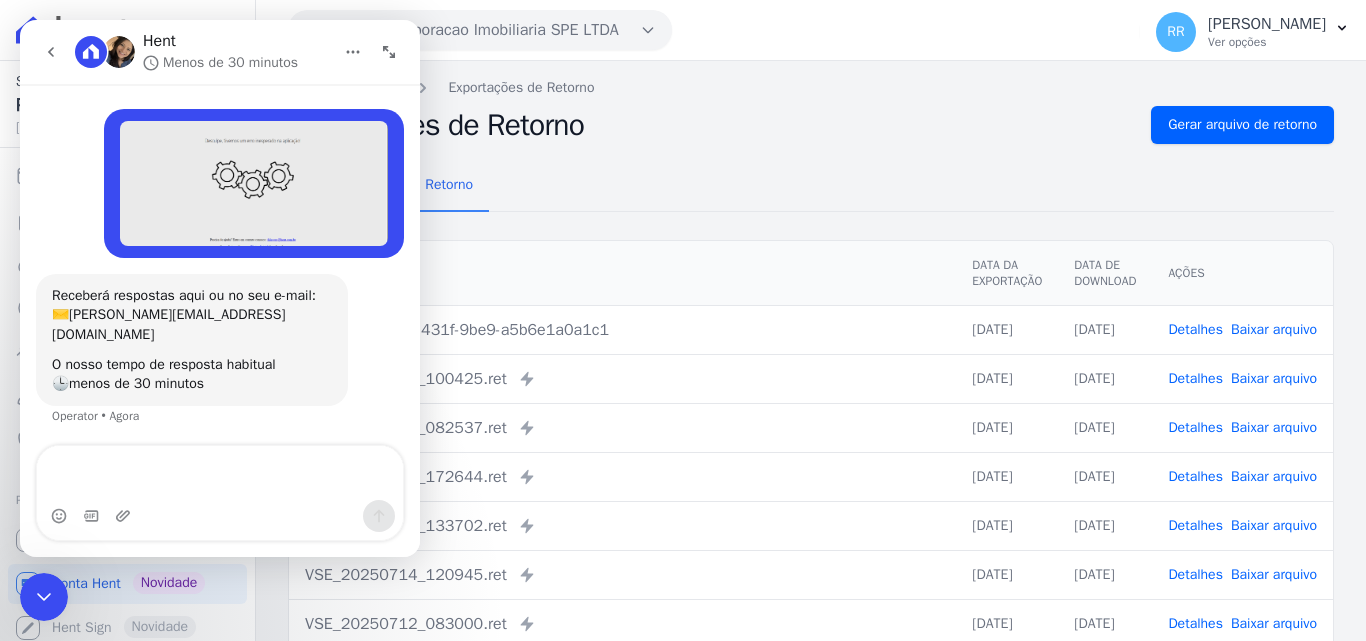 scroll, scrollTop: 38, scrollLeft: 0, axis: vertical 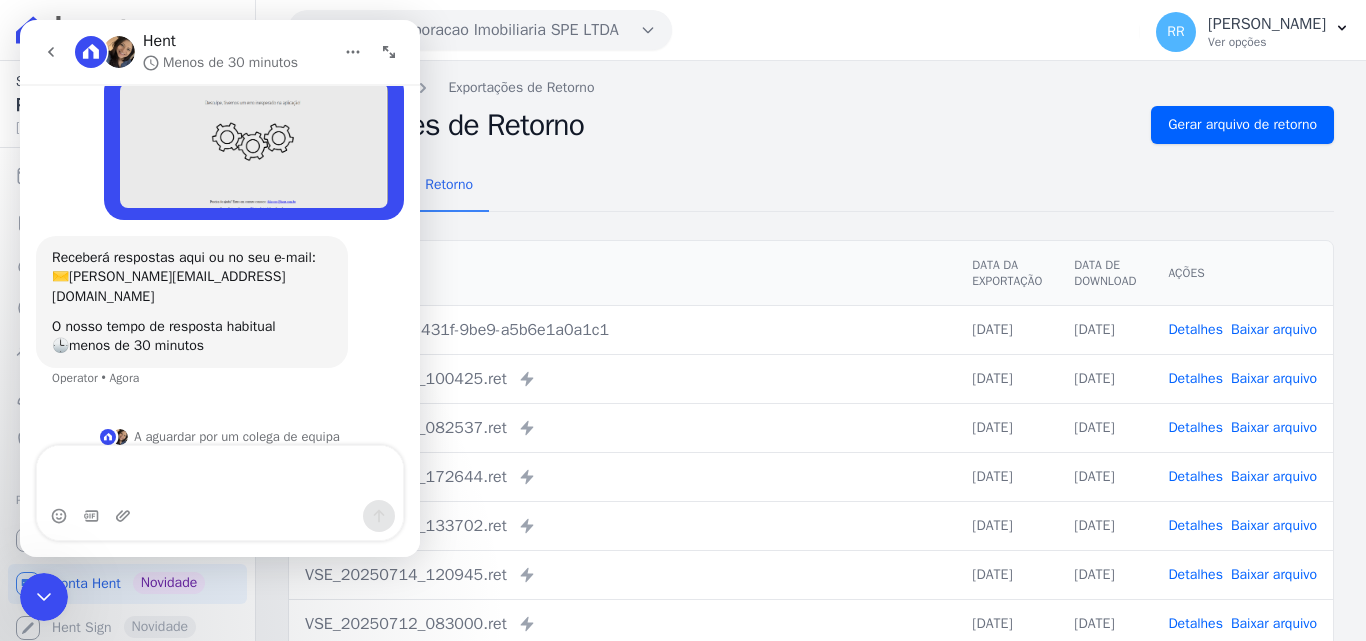 click 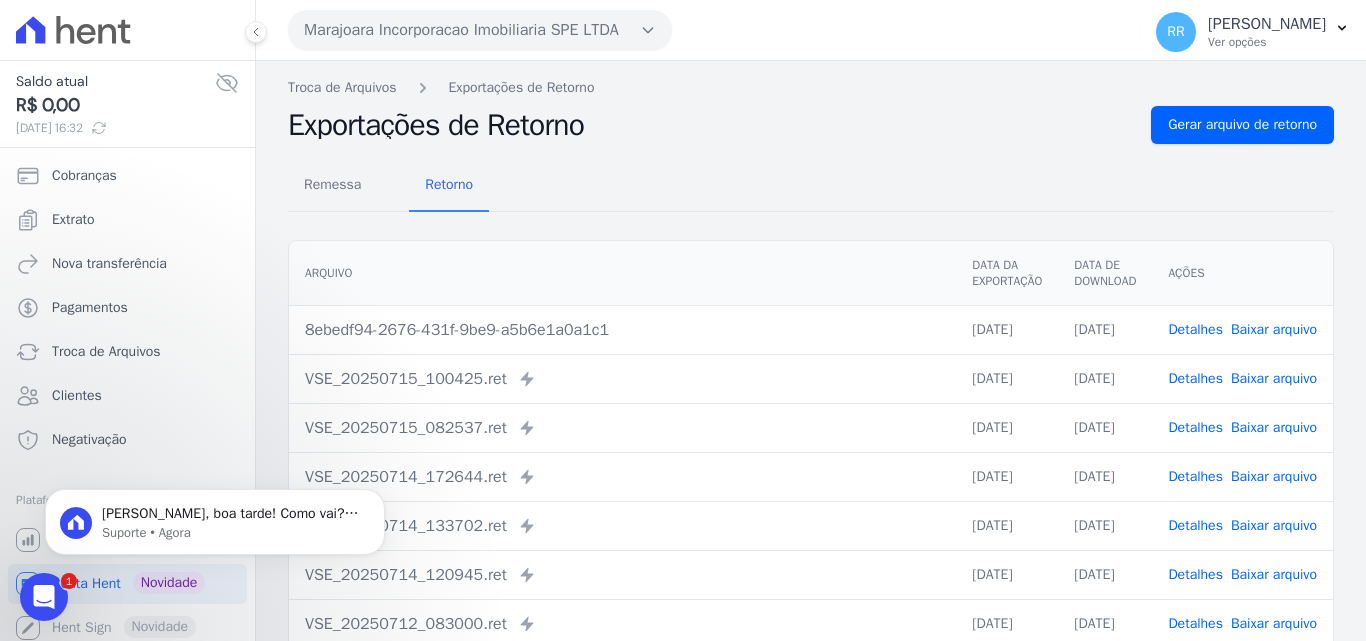 scroll, scrollTop: 0, scrollLeft: 0, axis: both 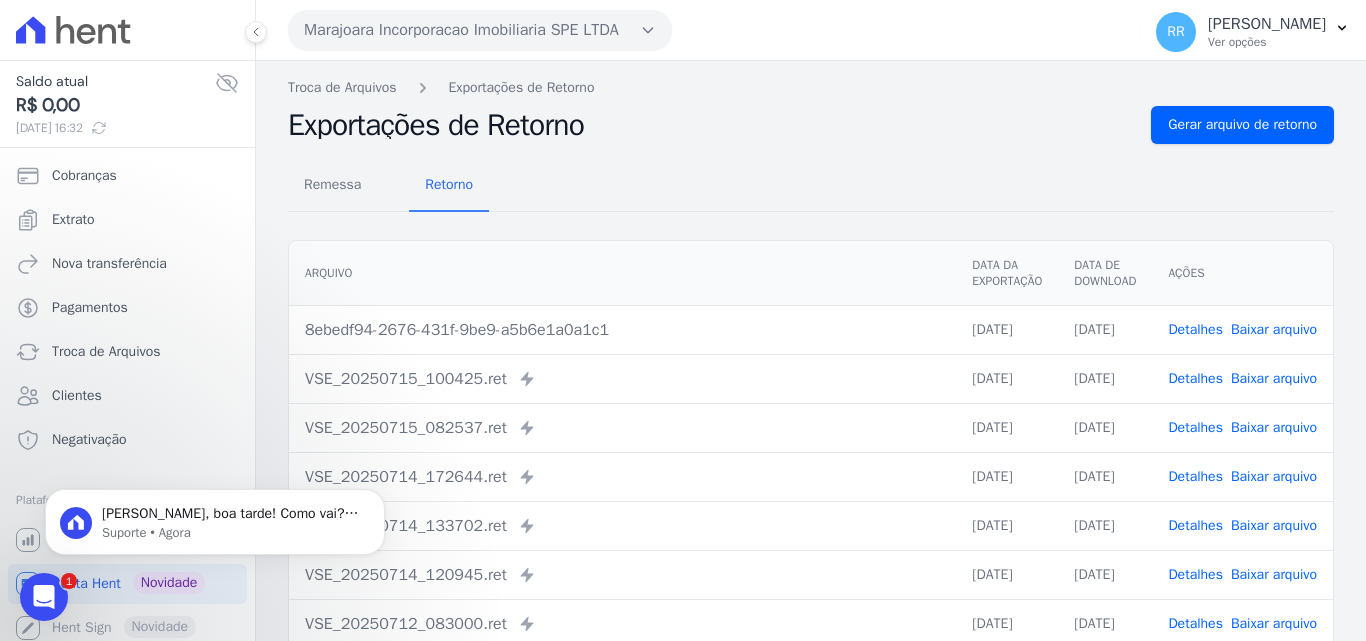 click on "Troca de Arquivos
Exportações de Retorno
Exportações de Retorno
Gerar arquivo de retorno
Remessa
Retorno
Arquivo
Data da Exportação
Data de Download
Ações
8ebedf94-2676-431f-9be9-a5b6e1a0a1c1" at bounding box center (811, 472) 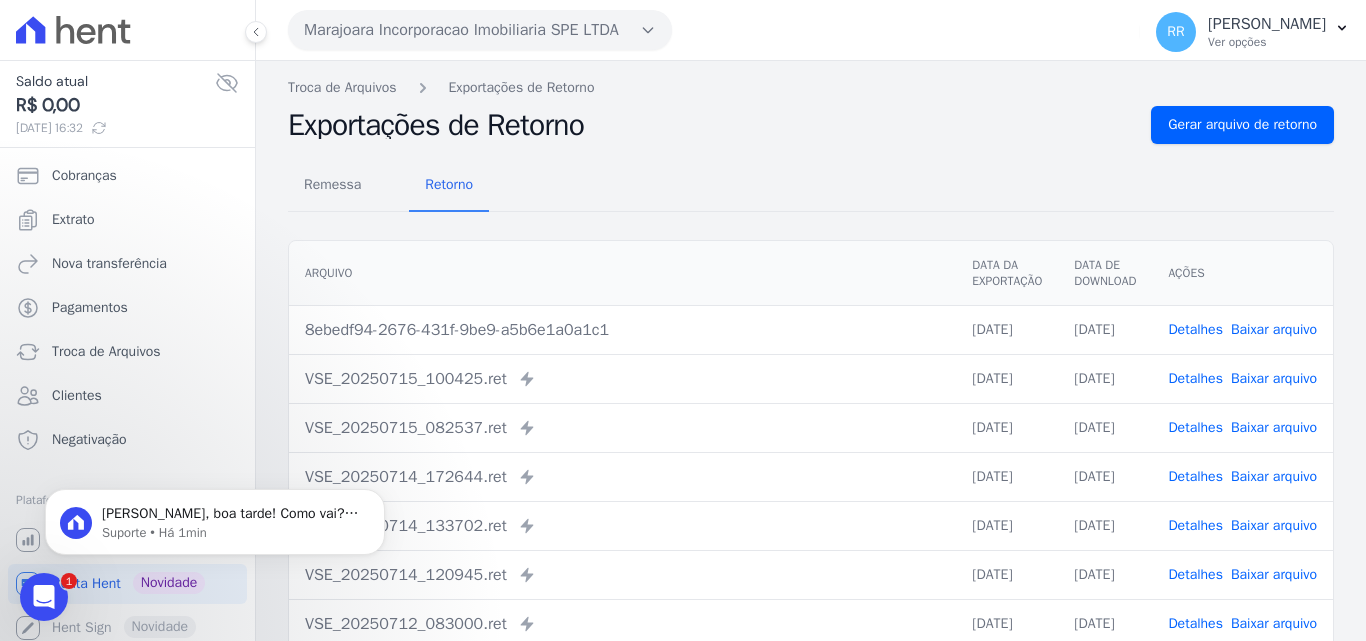 scroll, scrollTop: 115, scrollLeft: 0, axis: vertical 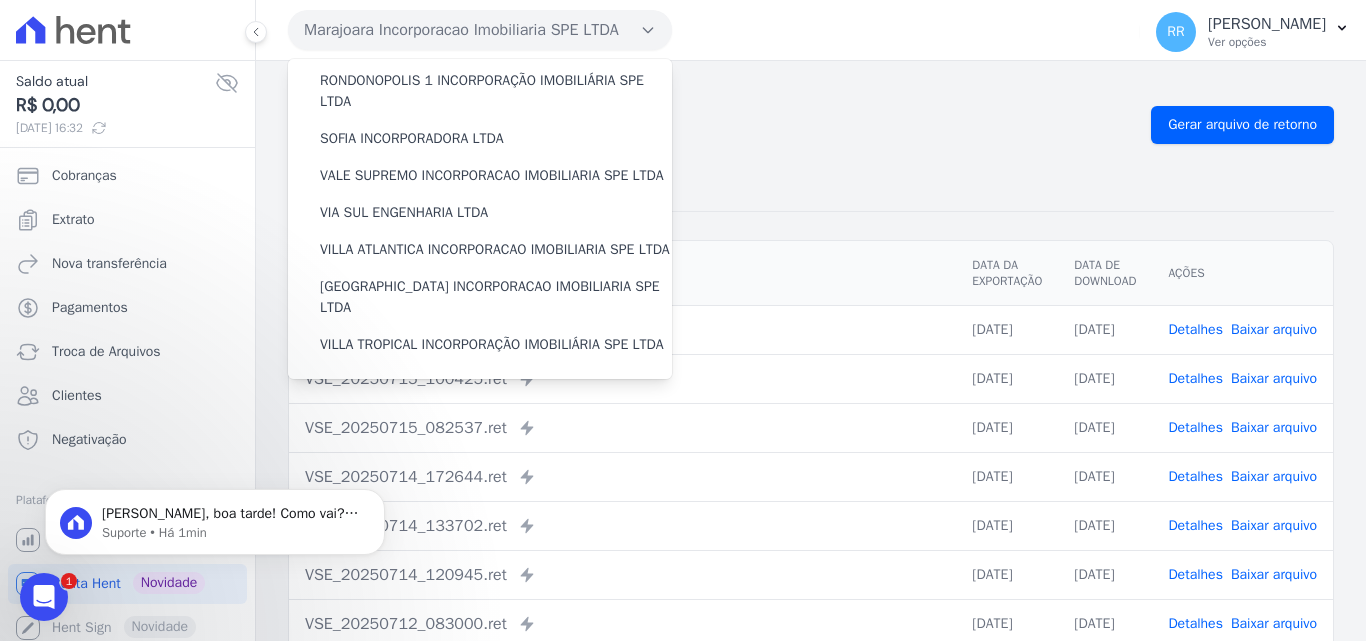 click 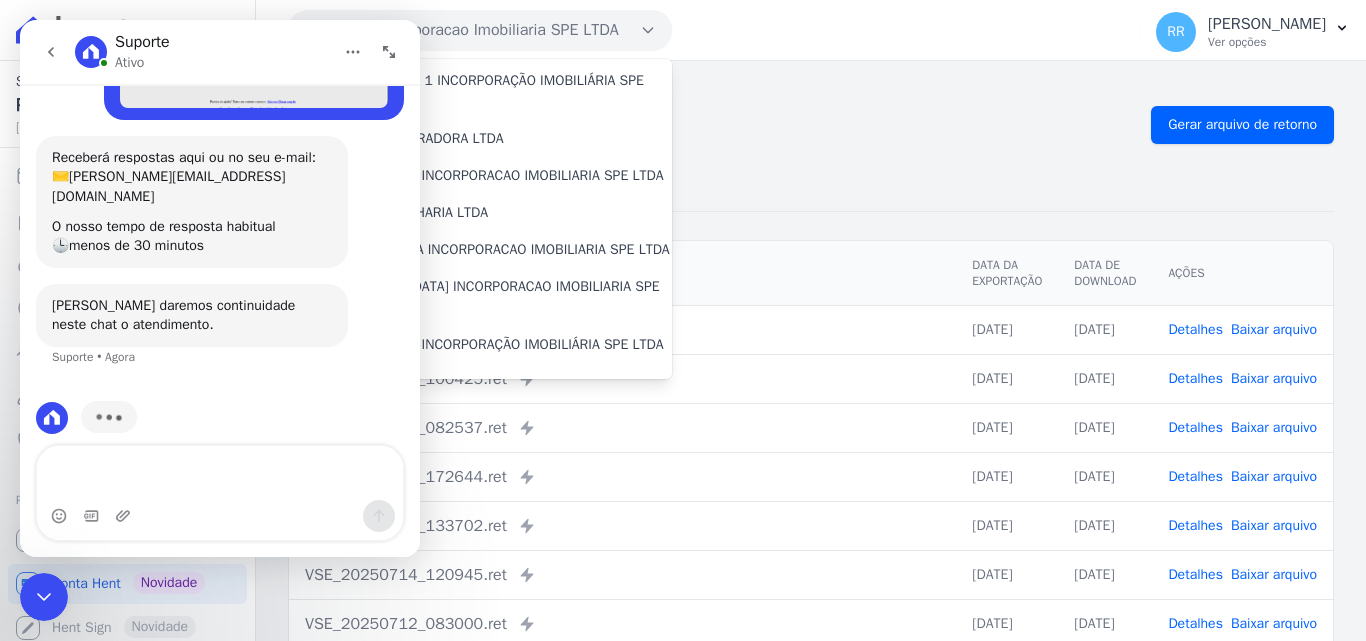 scroll, scrollTop: 61, scrollLeft: 0, axis: vertical 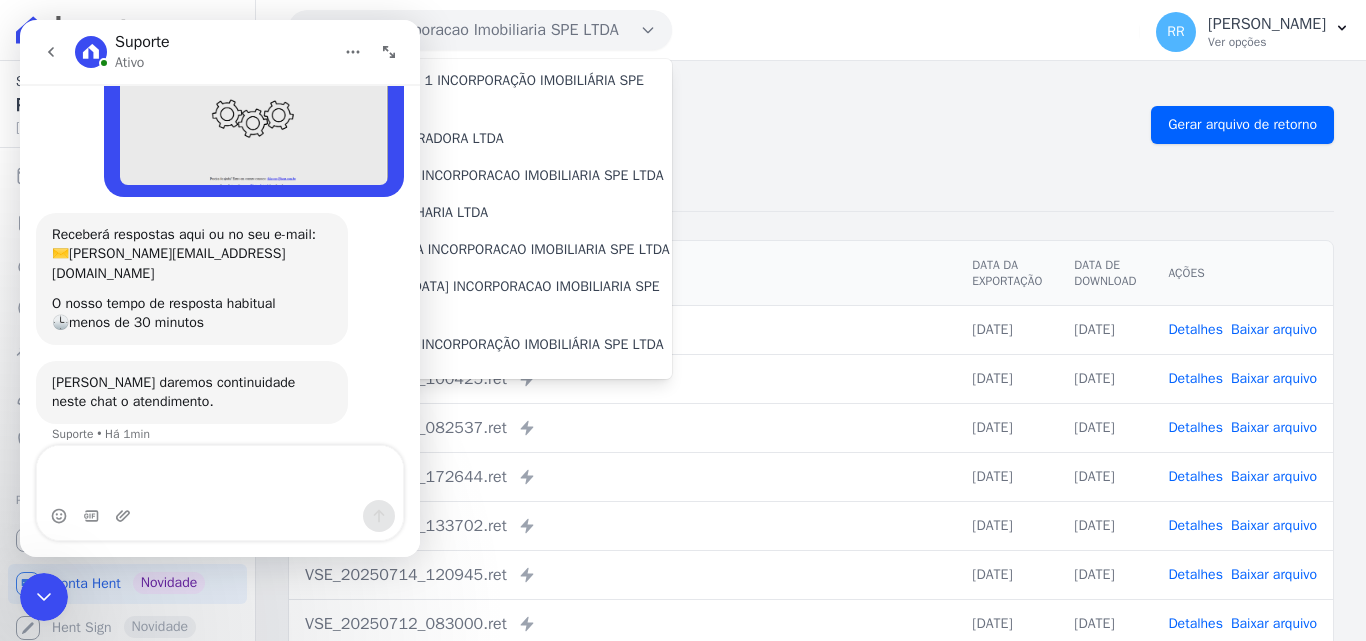 click 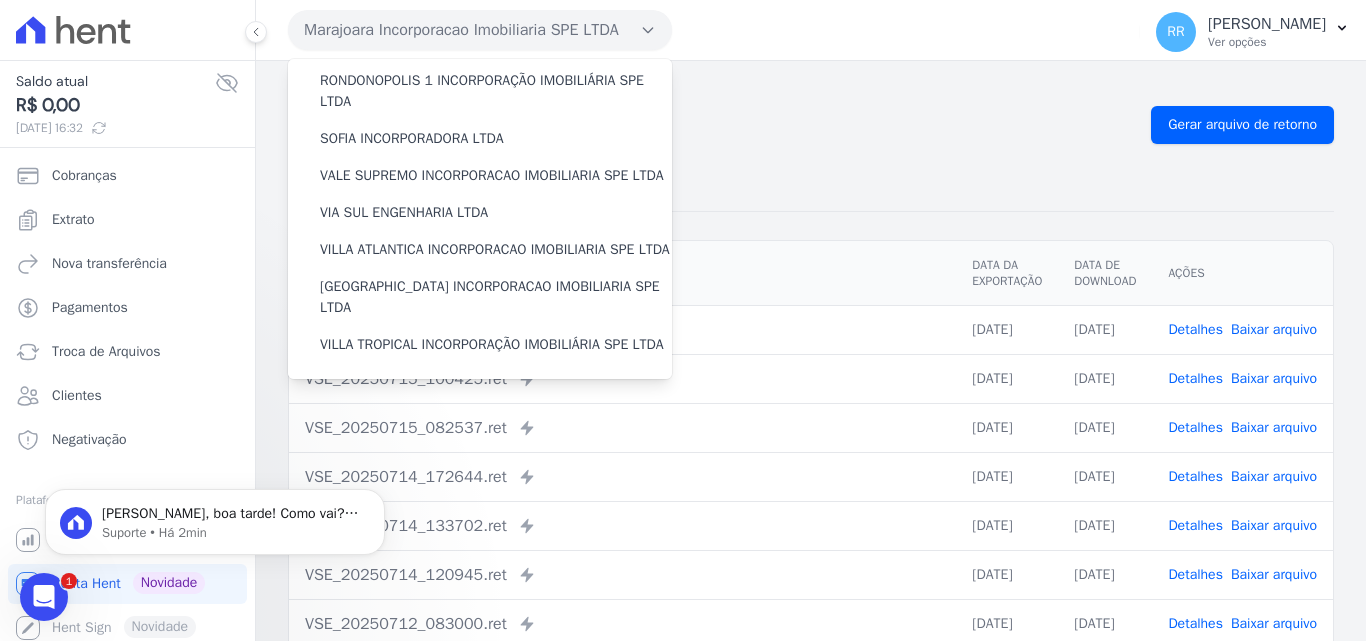 scroll, scrollTop: 0, scrollLeft: 0, axis: both 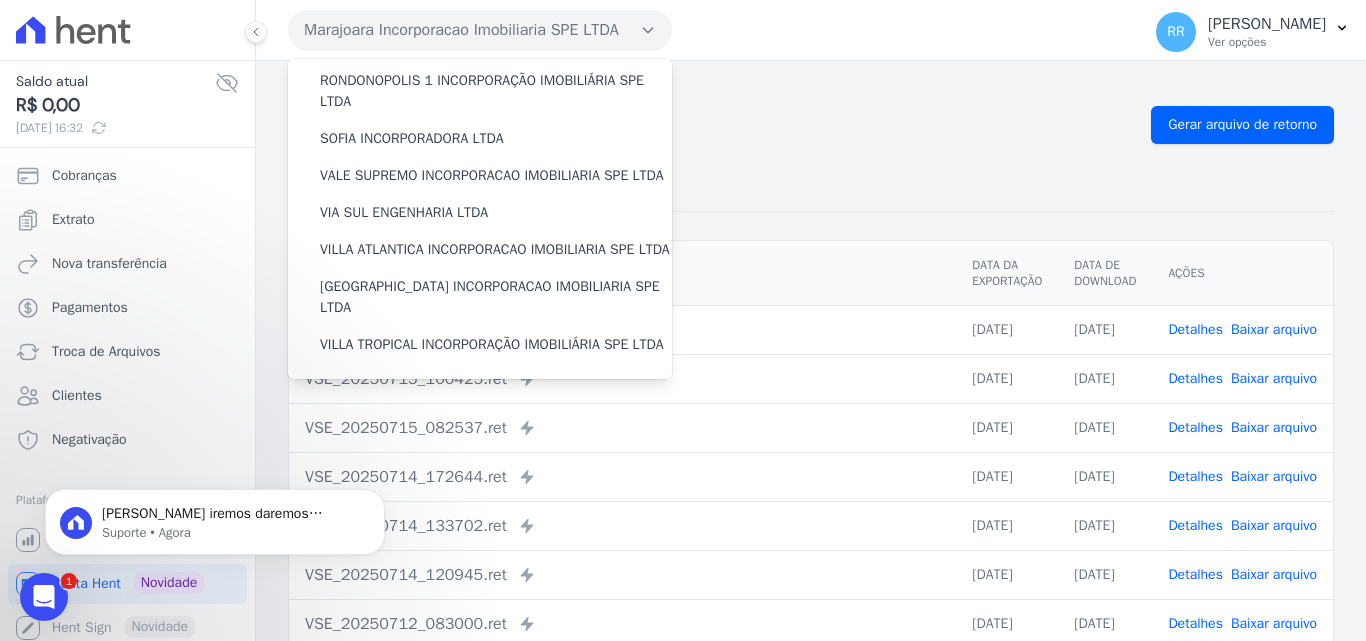 click on "Exportações de Retorno" at bounding box center (711, 125) 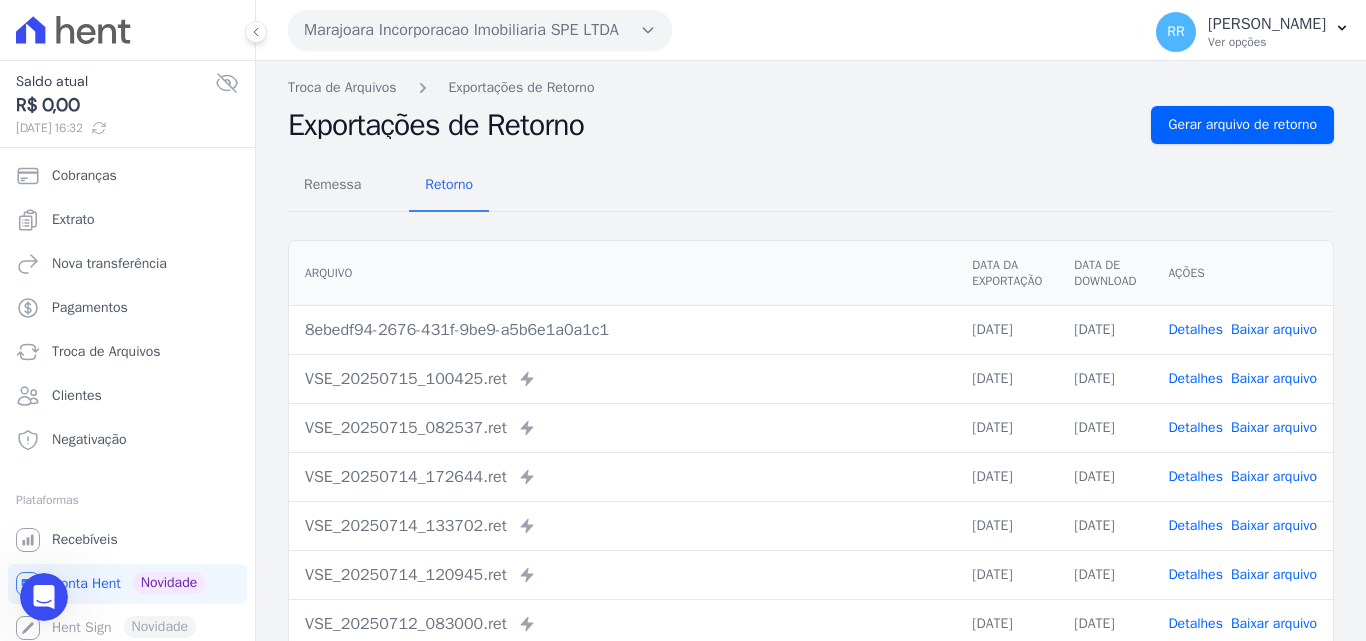 scroll, scrollTop: 200, scrollLeft: 0, axis: vertical 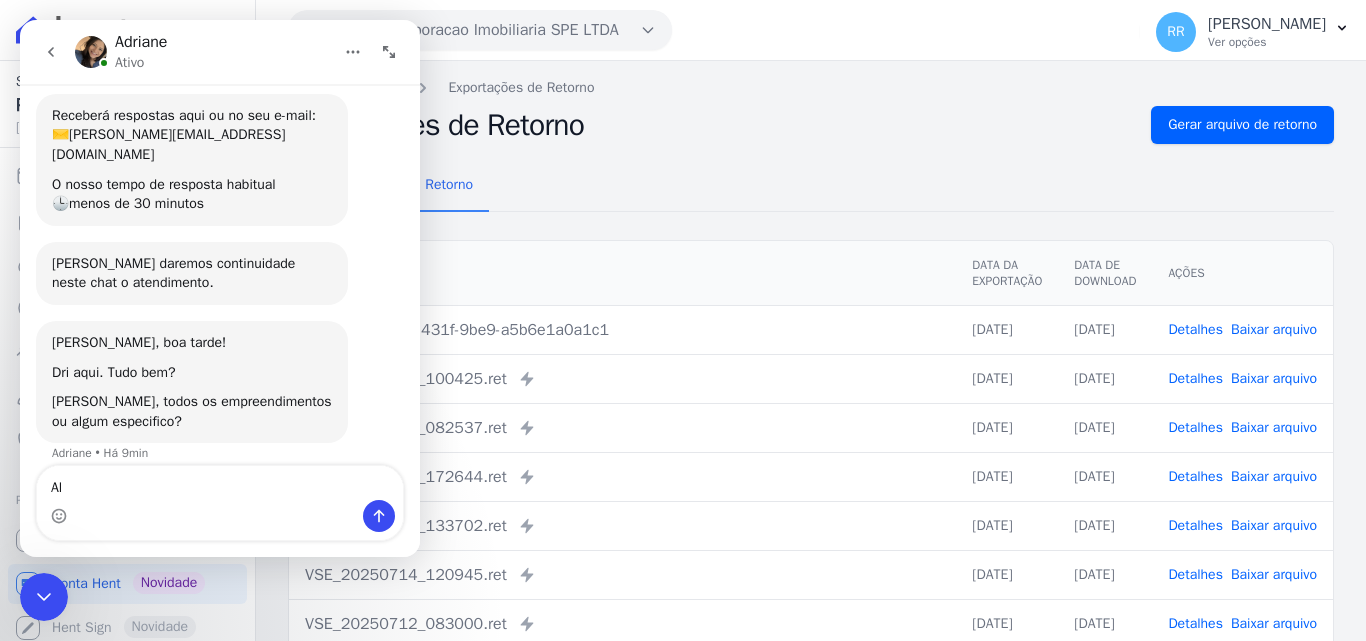 type on "A" 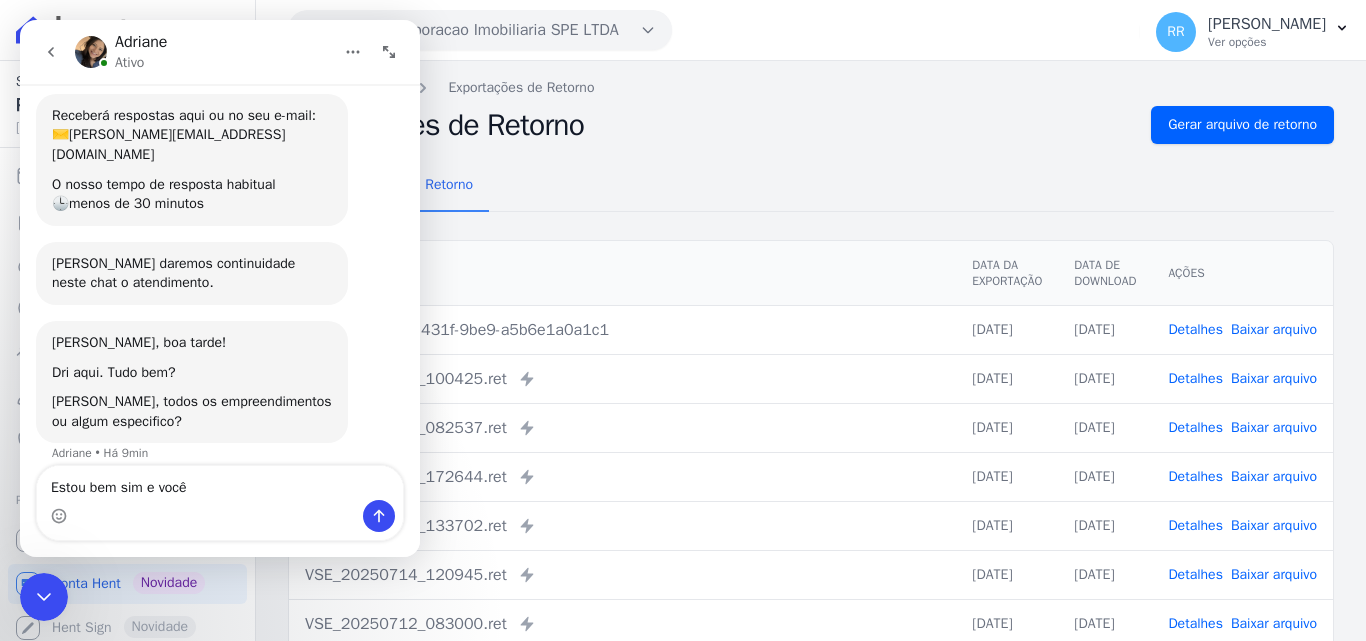 type on "Estou bem sim e você?" 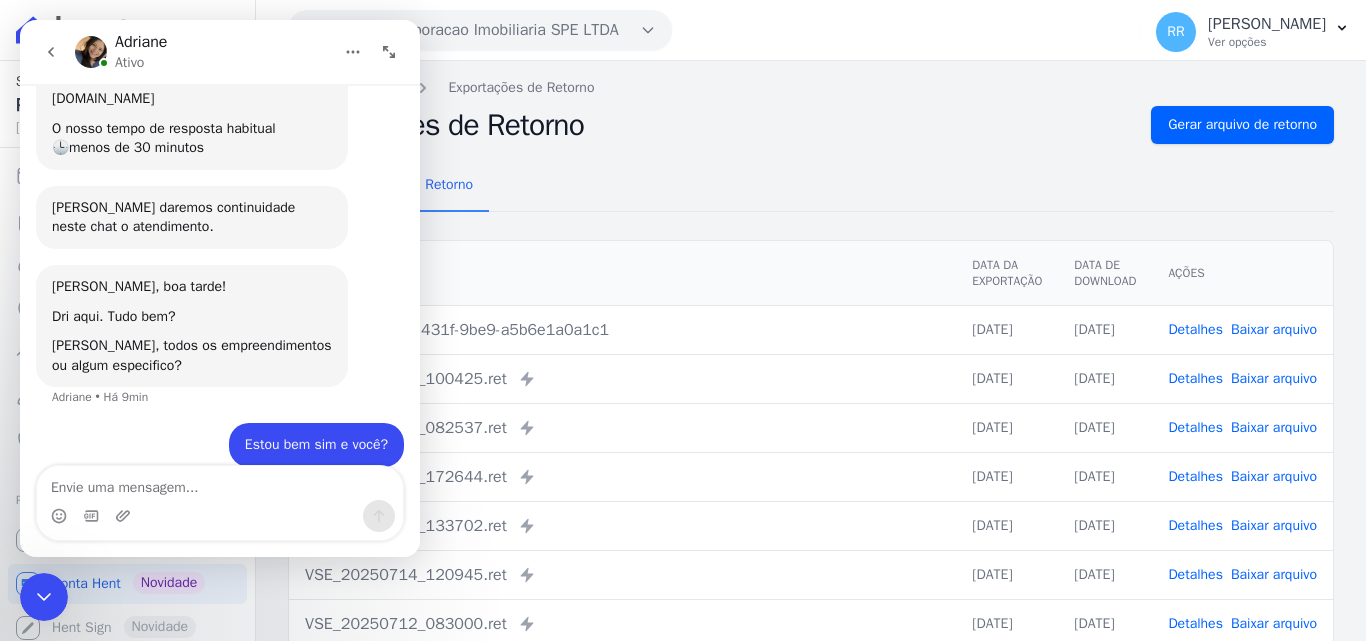 scroll, scrollTop: 239, scrollLeft: 0, axis: vertical 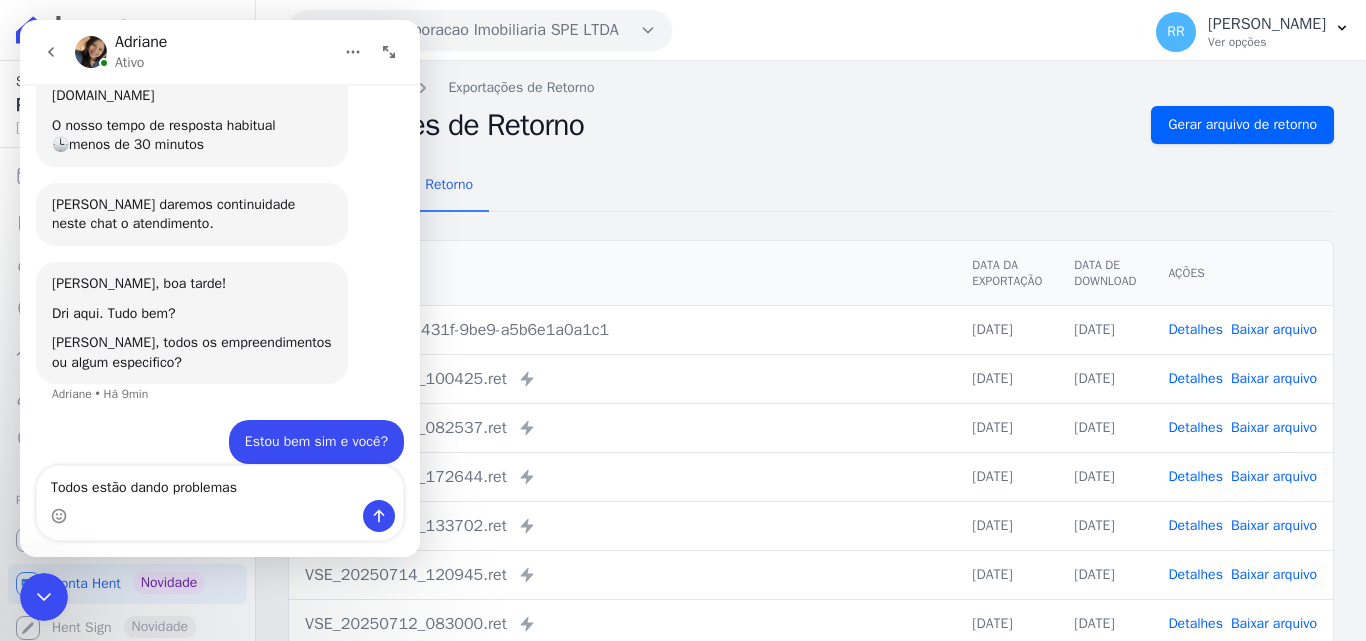 type on "Todos estão dando problema" 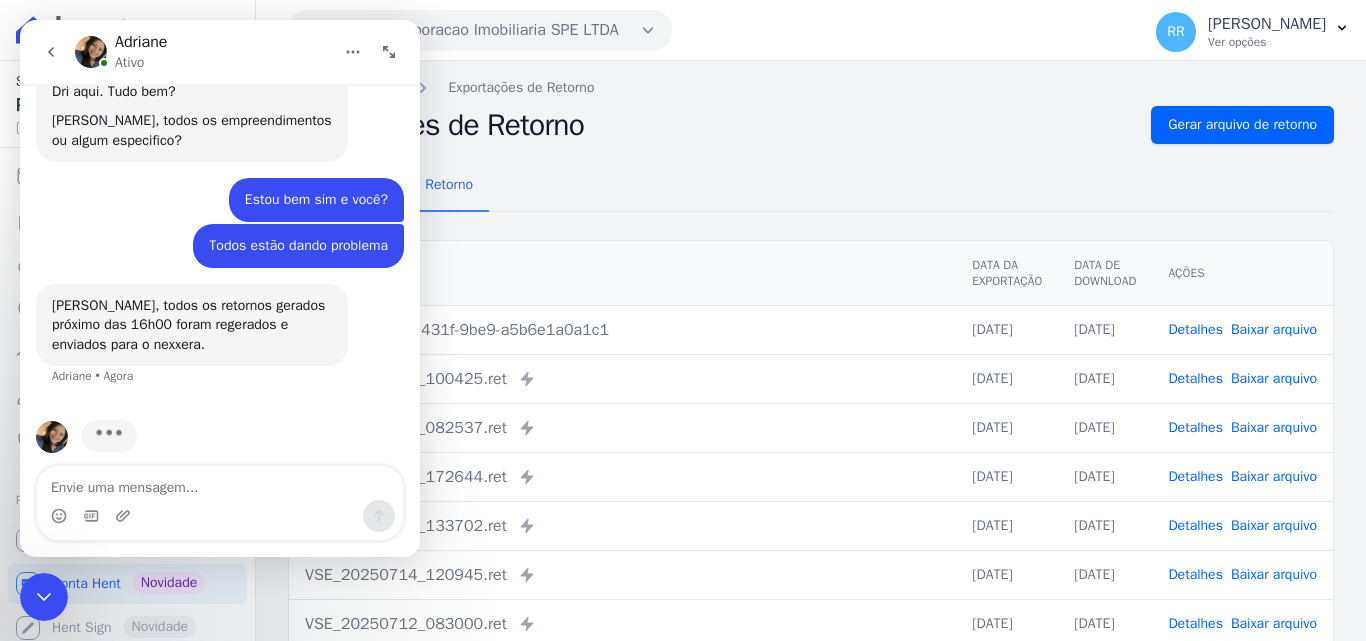 scroll, scrollTop: 384, scrollLeft: 0, axis: vertical 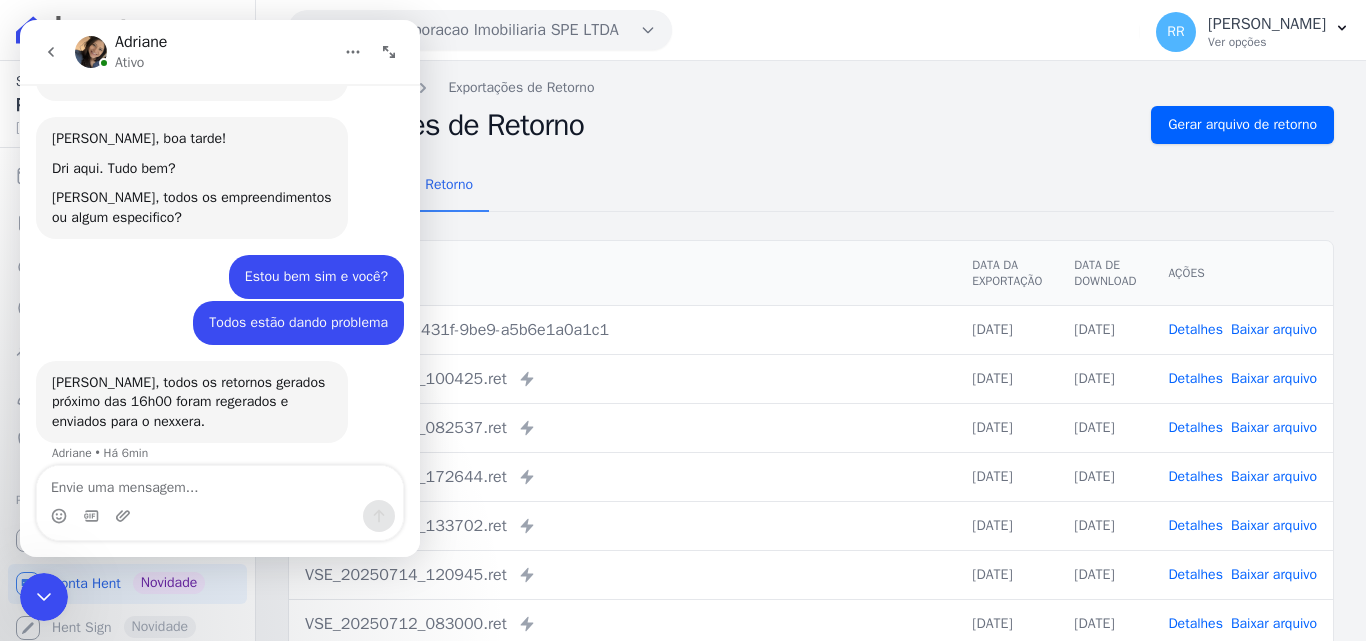 type 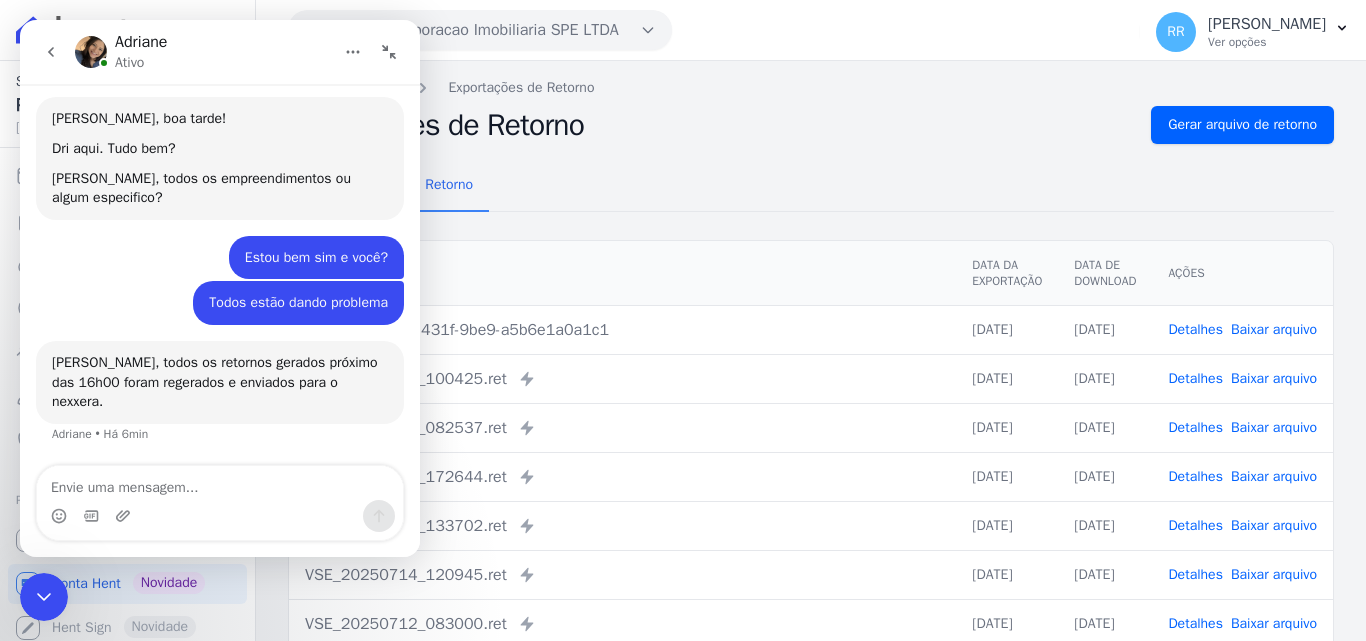 scroll, scrollTop: 325, scrollLeft: 0, axis: vertical 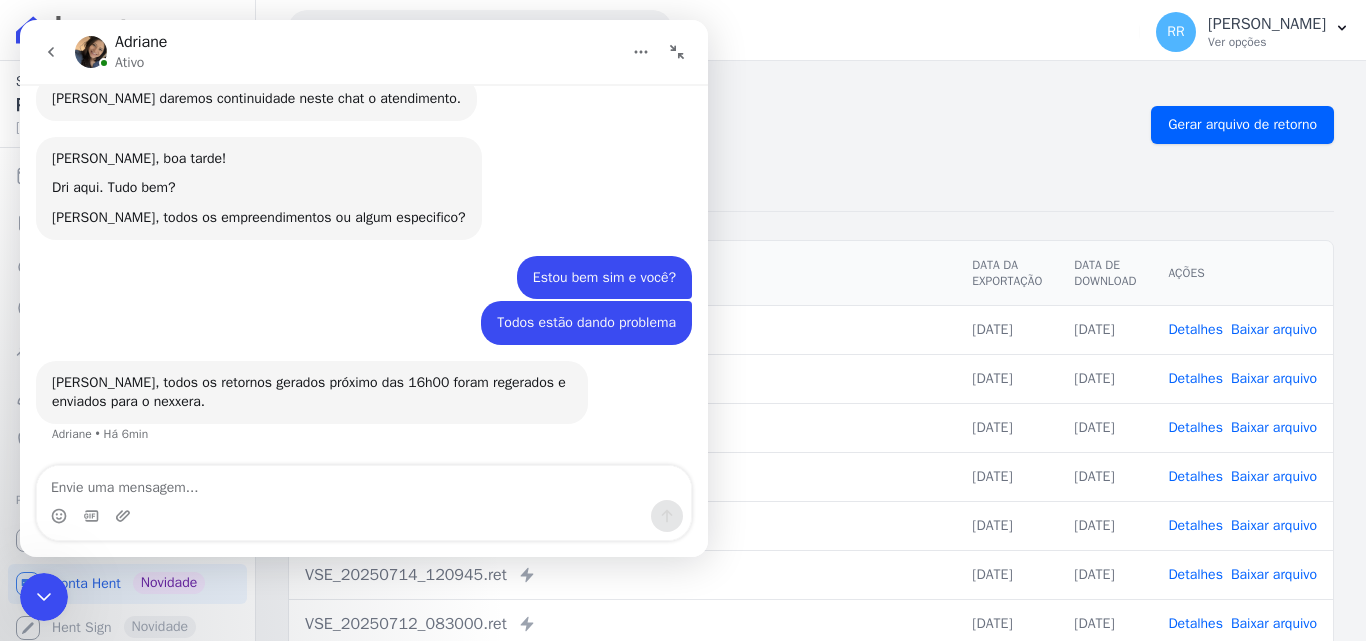 drag, startPoint x: 692, startPoint y: 59, endPoint x: 606, endPoint y: 100, distance: 95.27329 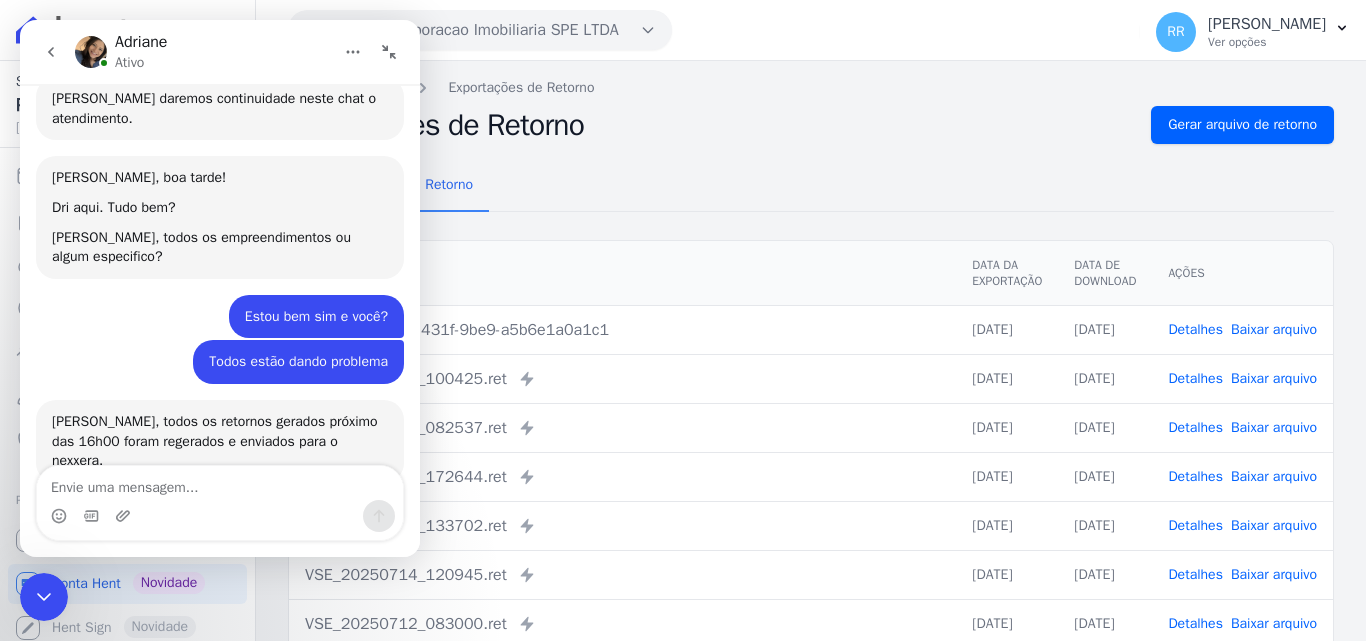 scroll, scrollTop: 384, scrollLeft: 0, axis: vertical 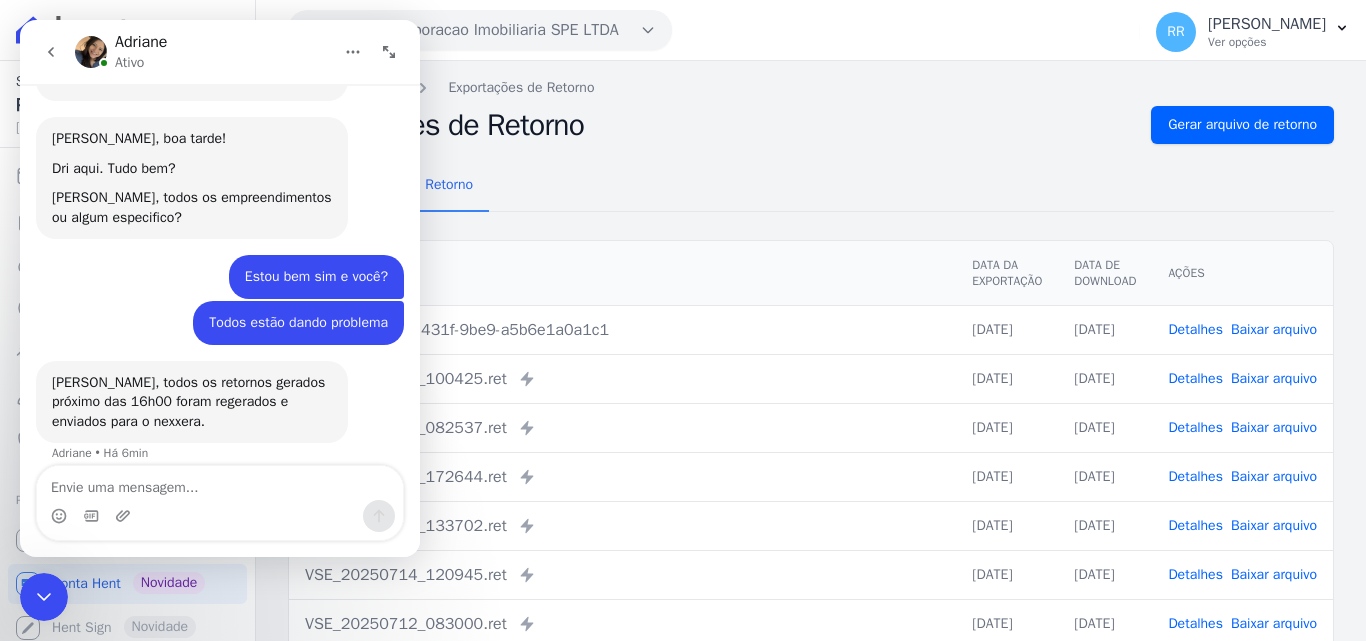click at bounding box center (44, 597) 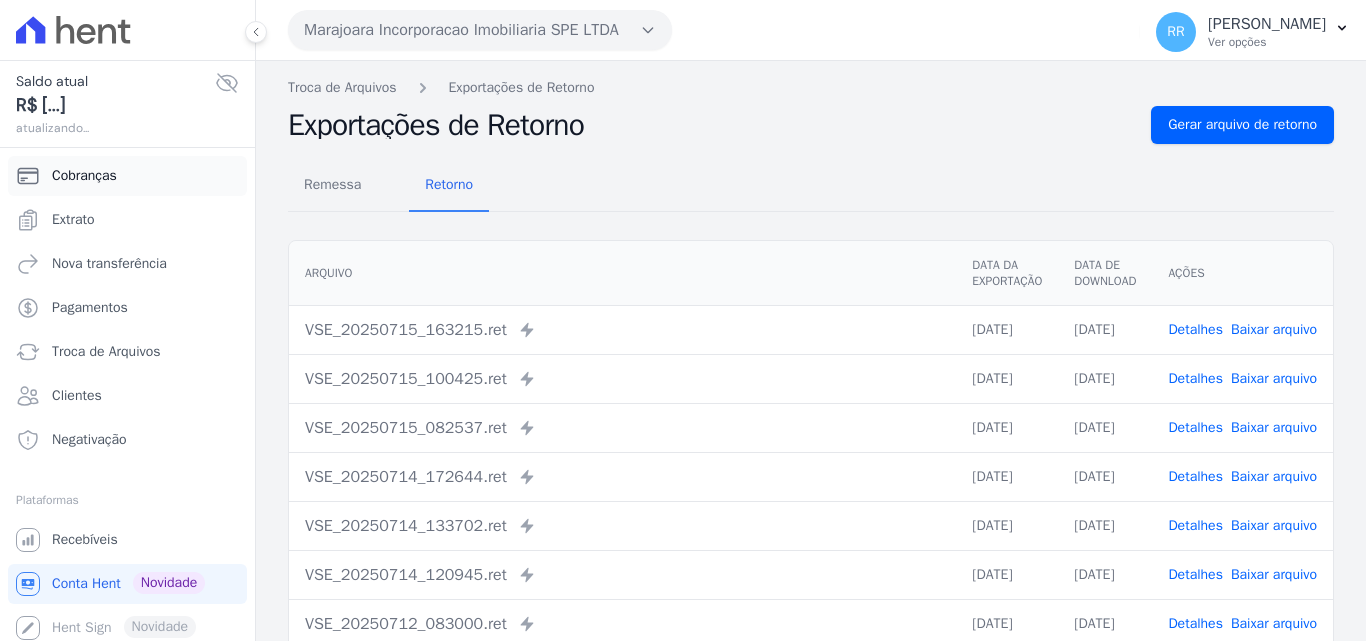 scroll, scrollTop: 0, scrollLeft: 0, axis: both 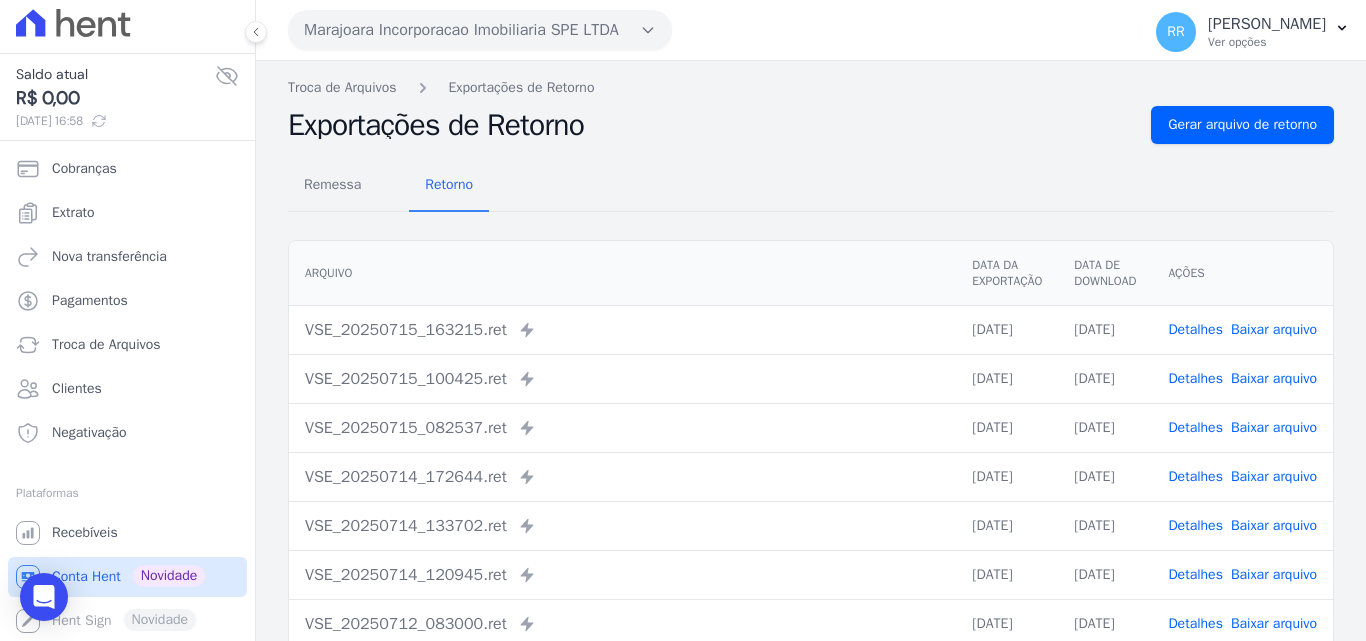 click on "Conta Hent" at bounding box center [86, 577] 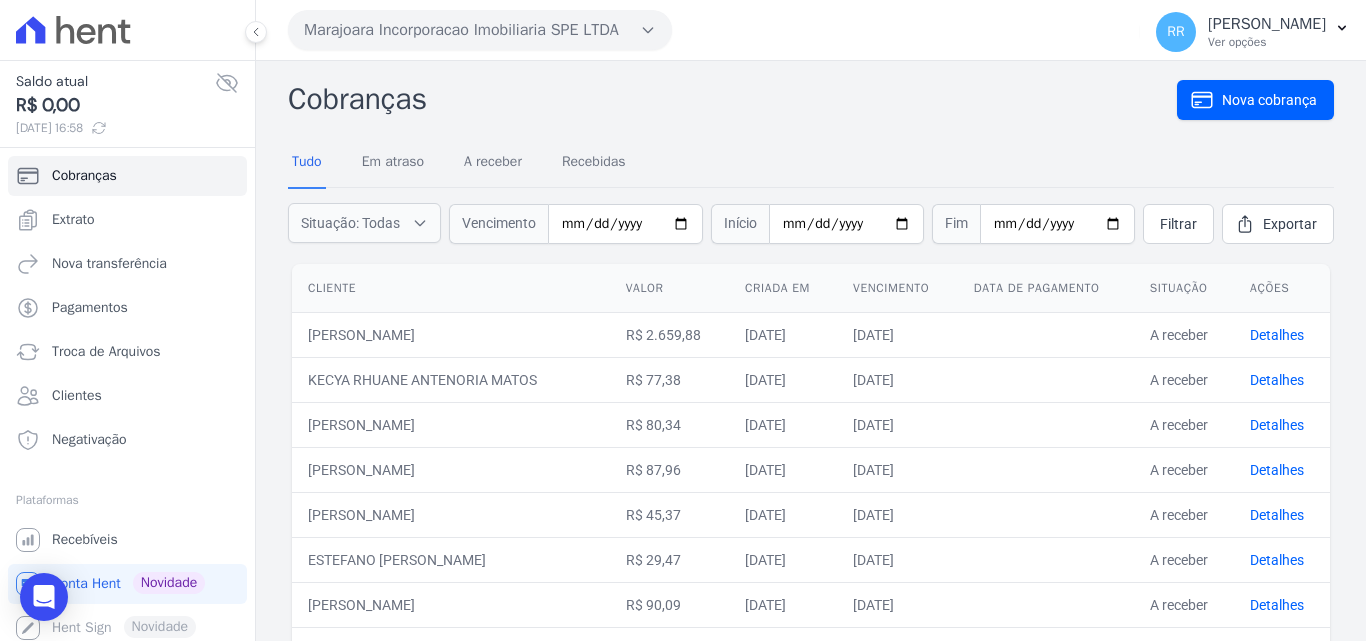 click on "Marajoara Incorporacao Imobiliaria SPE LTDA" at bounding box center [480, 30] 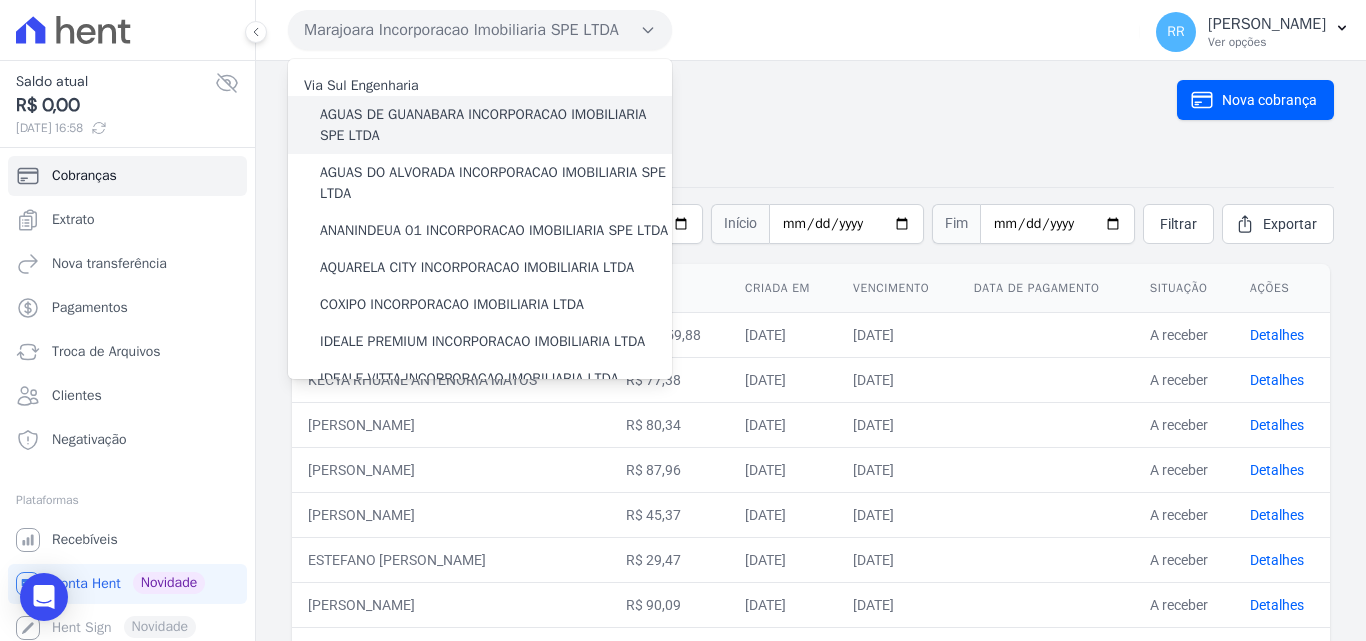 click on "AGUAS DE GUANABARA INCORPORACAO IMOBILIARIA SPE LTDA" at bounding box center [496, 125] 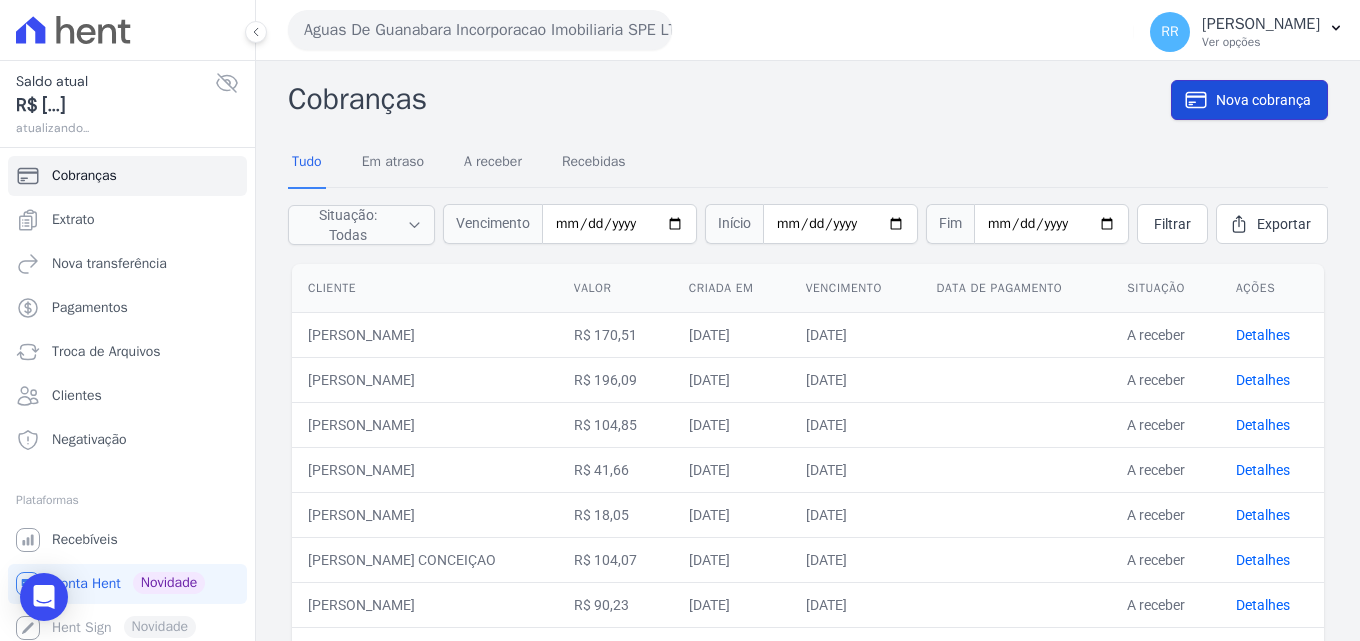 click on "Nova cobrança" at bounding box center [1263, 100] 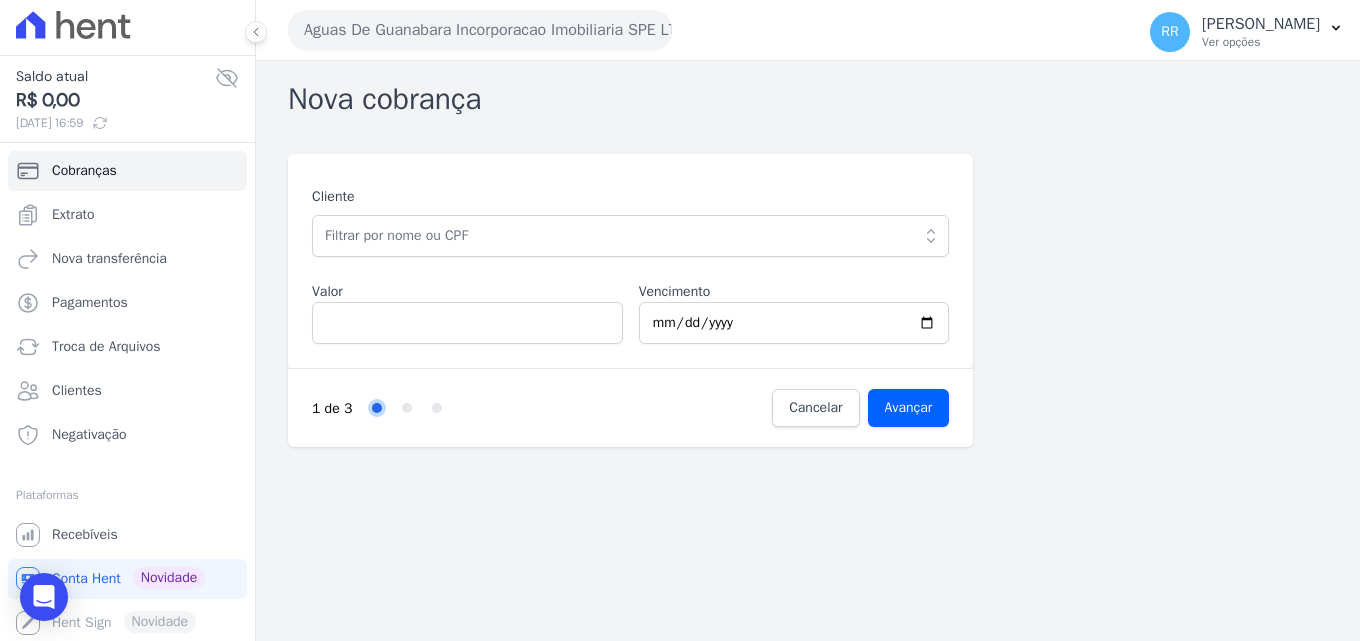scroll, scrollTop: 7, scrollLeft: 0, axis: vertical 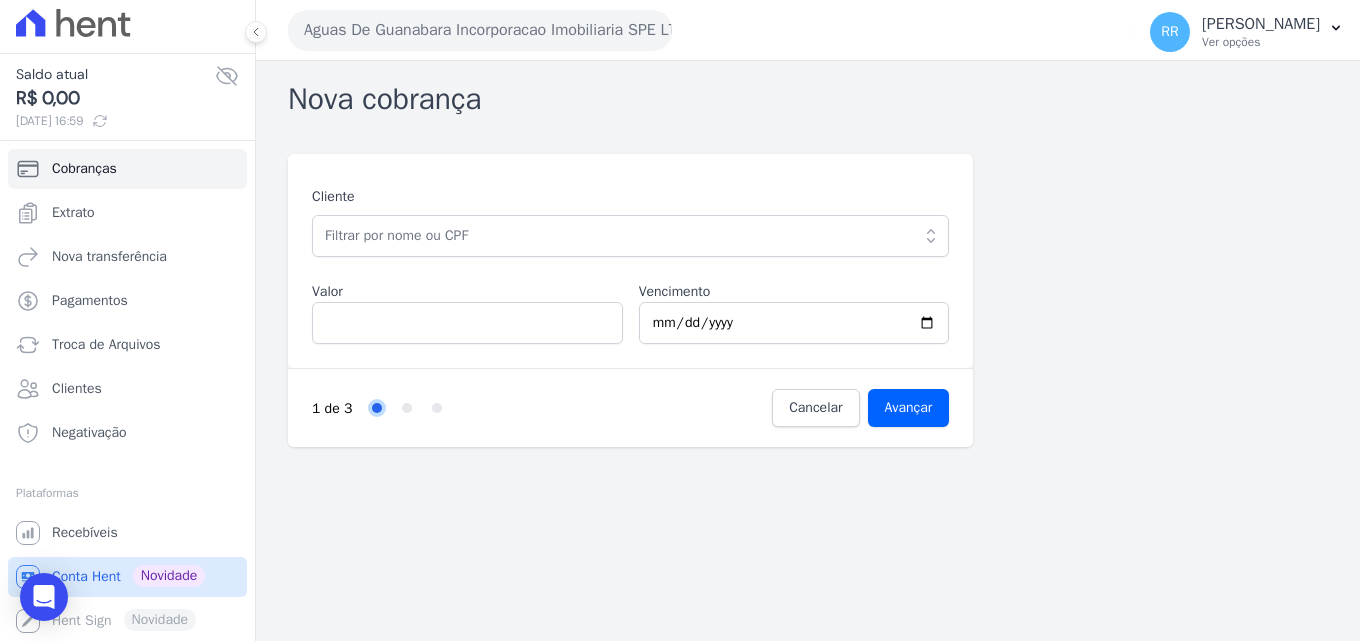 click on "Conta Hent" at bounding box center [86, 577] 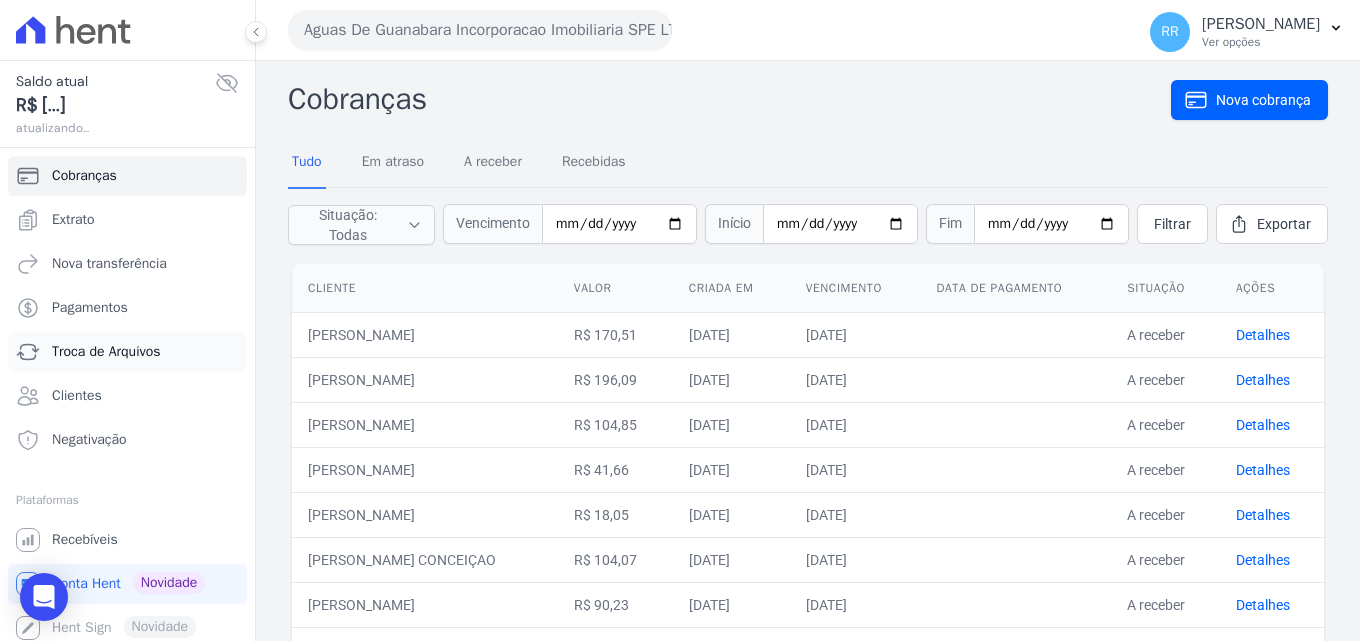 click on "Troca de Arquivos" at bounding box center (127, 352) 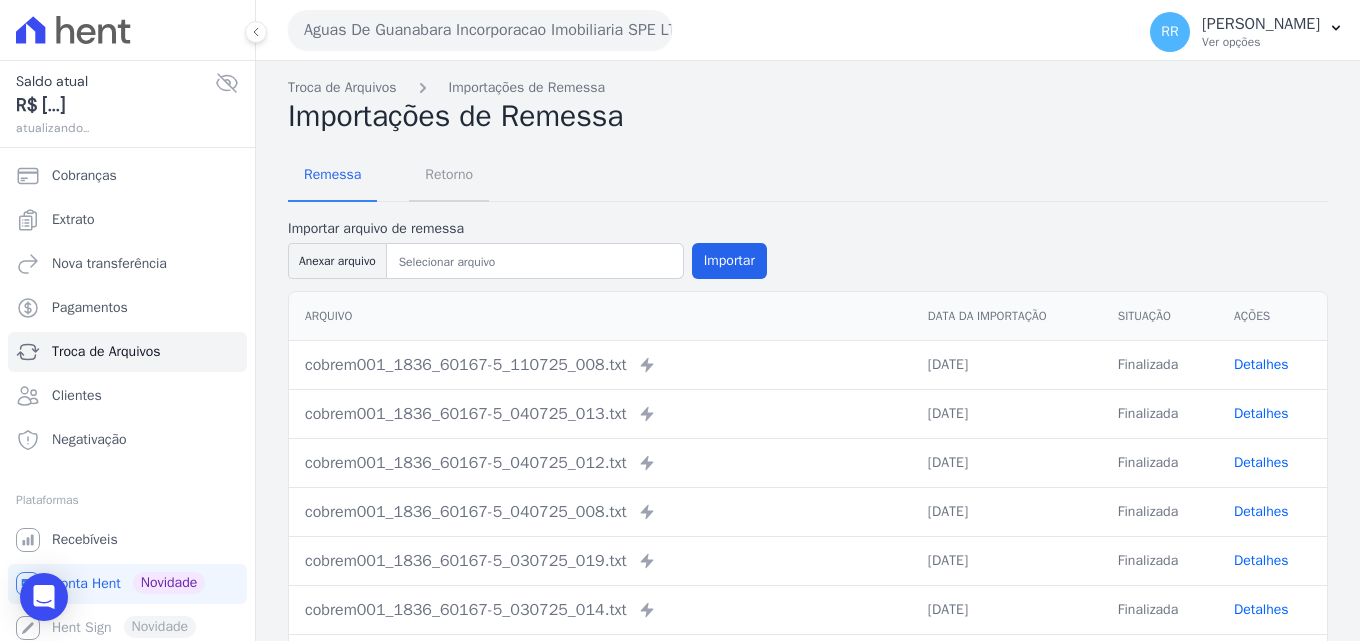 click on "Retorno" at bounding box center [449, 174] 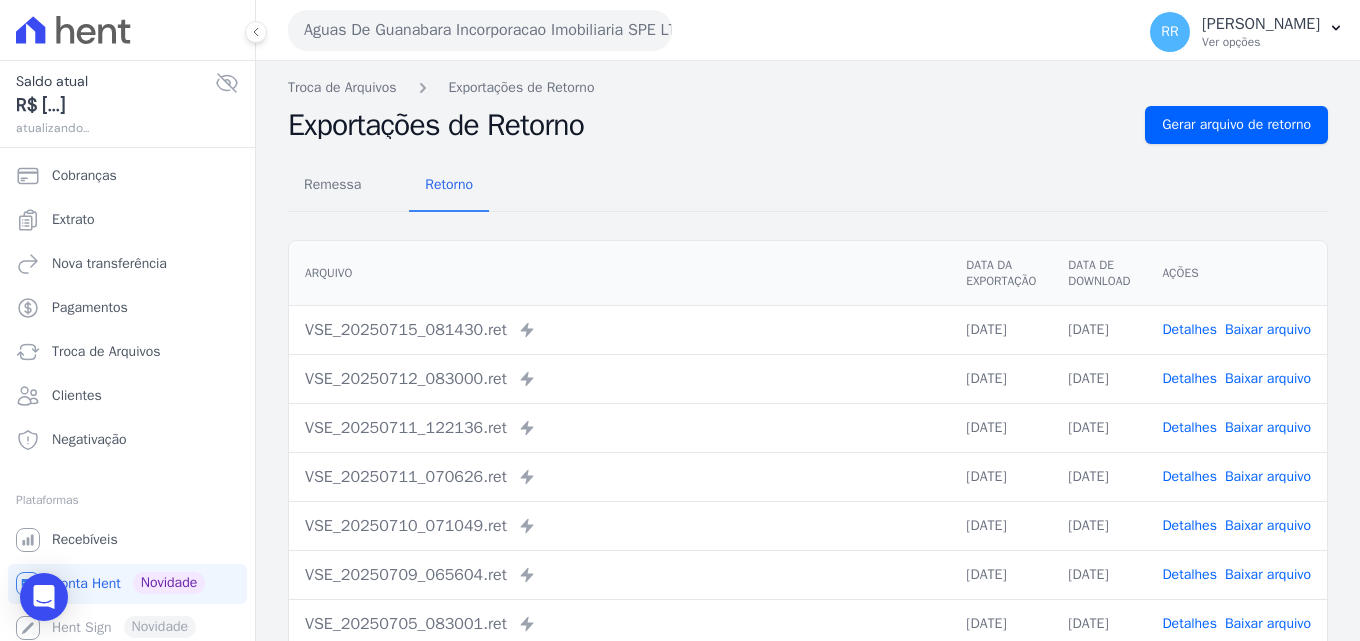 click on "Aguas De Guanabara Incorporacao Imobiliaria SPE LTDA" at bounding box center [480, 30] 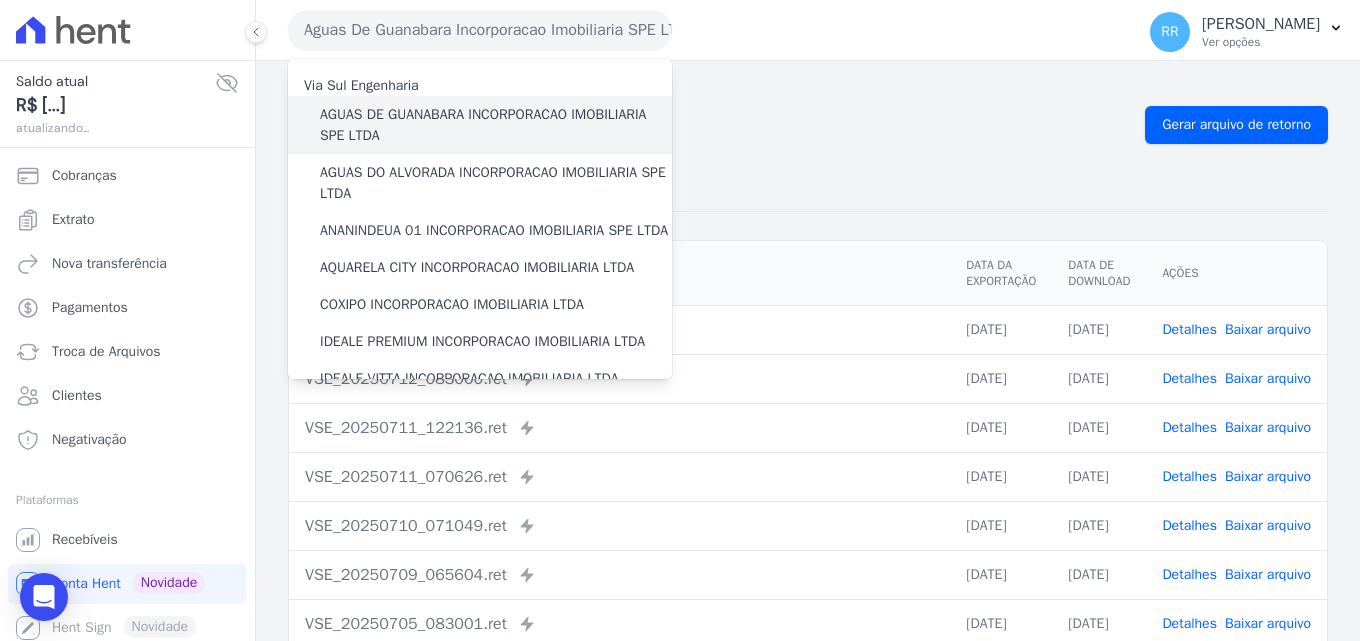 click on "AGUAS DE GUANABARA INCORPORACAO IMOBILIARIA SPE LTDA" at bounding box center [480, 125] 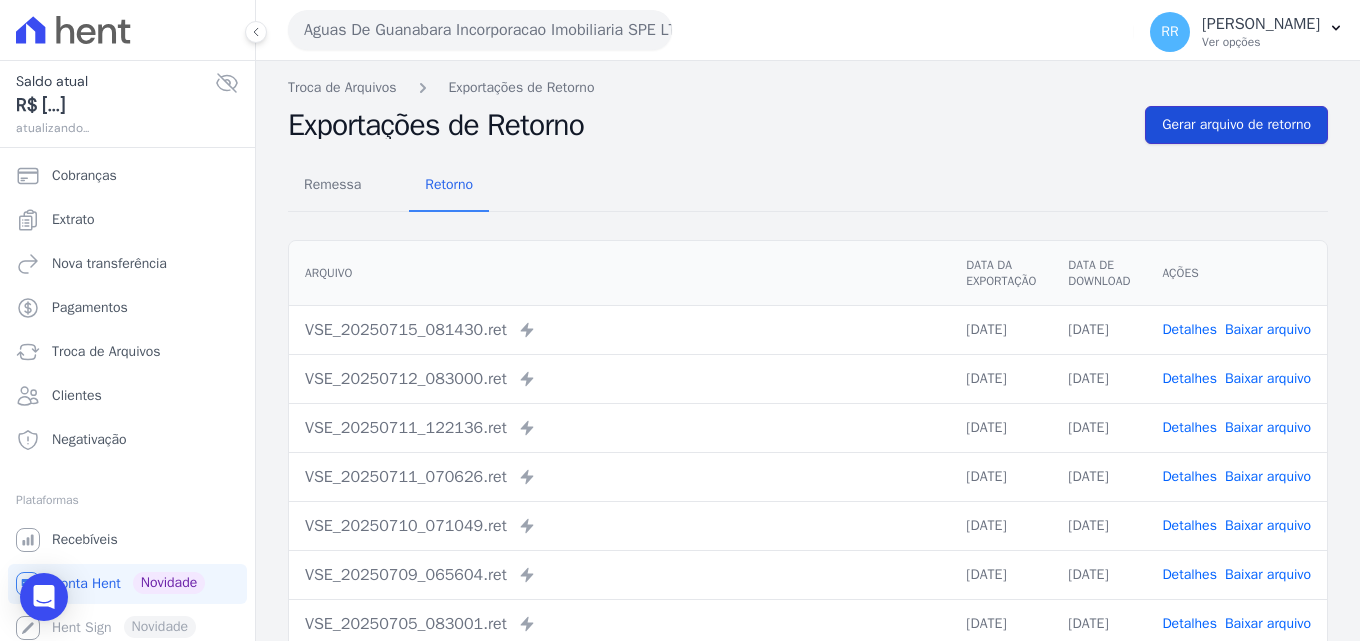 click on "Gerar arquivo de retorno" at bounding box center (1236, 125) 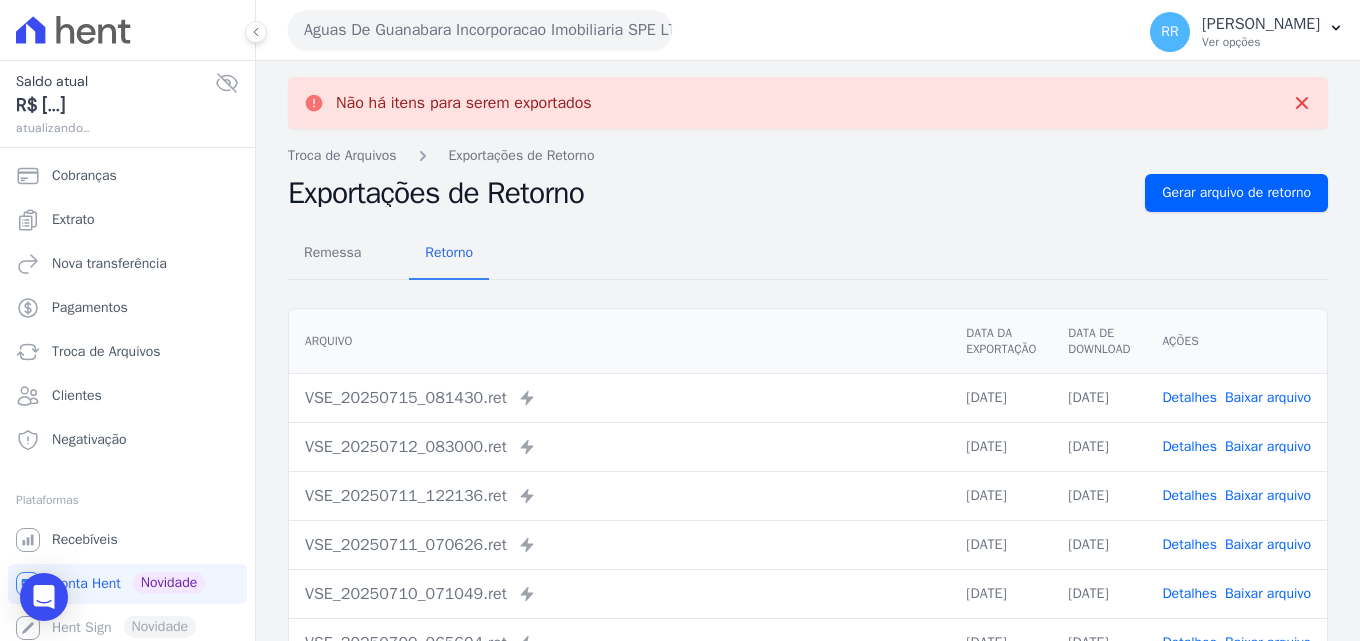 click on "Aguas De Guanabara Incorporacao Imobiliaria SPE LTDA" at bounding box center [480, 30] 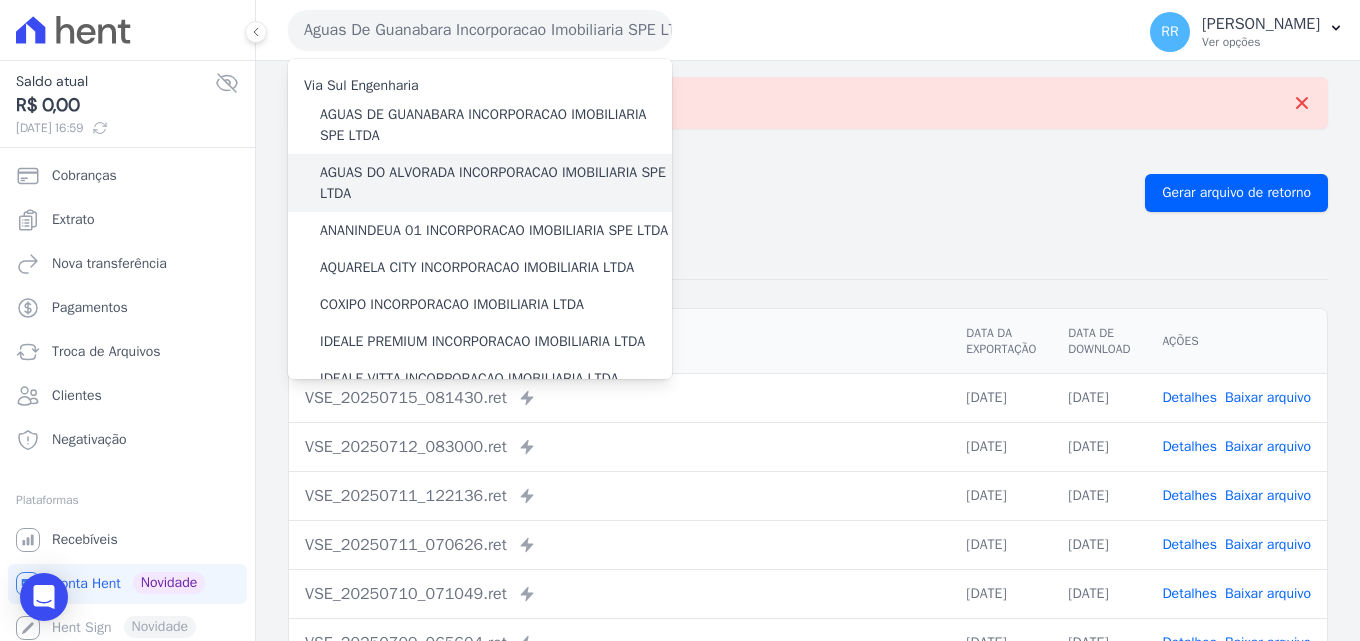 click on "AGUAS DO ALVORADA INCORPORACAO IMOBILIARIA SPE LTDA" at bounding box center [496, 183] 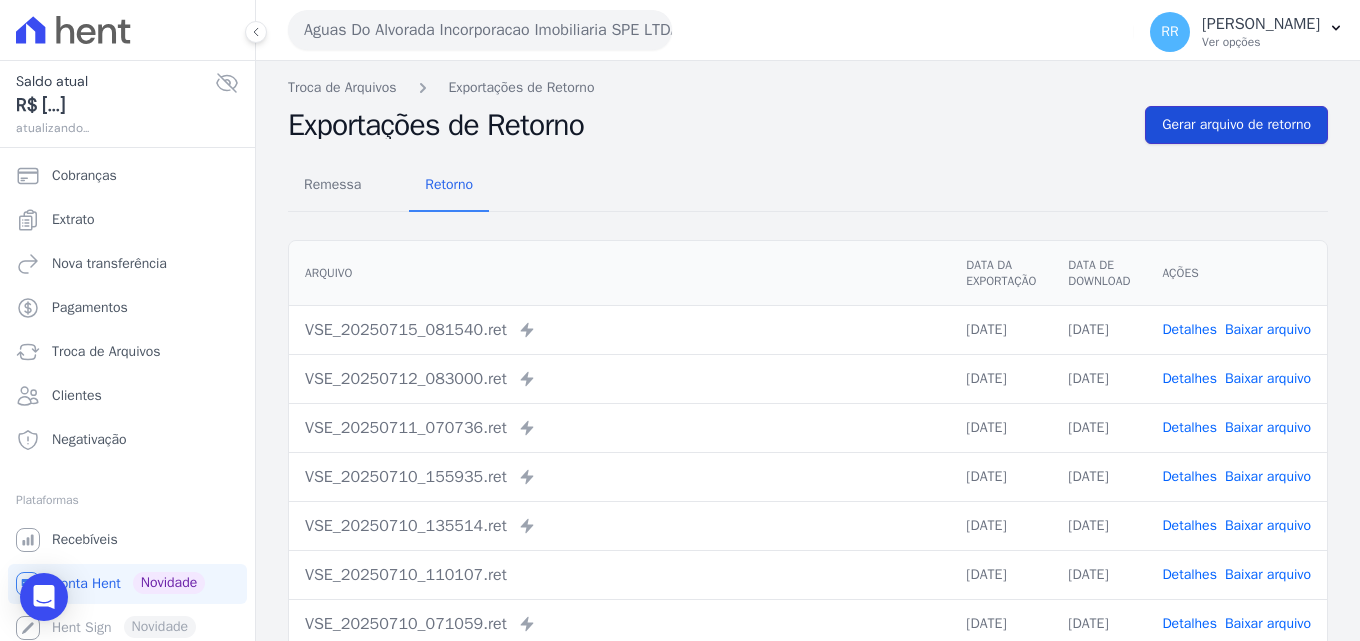 click on "Gerar arquivo de retorno" at bounding box center (1236, 125) 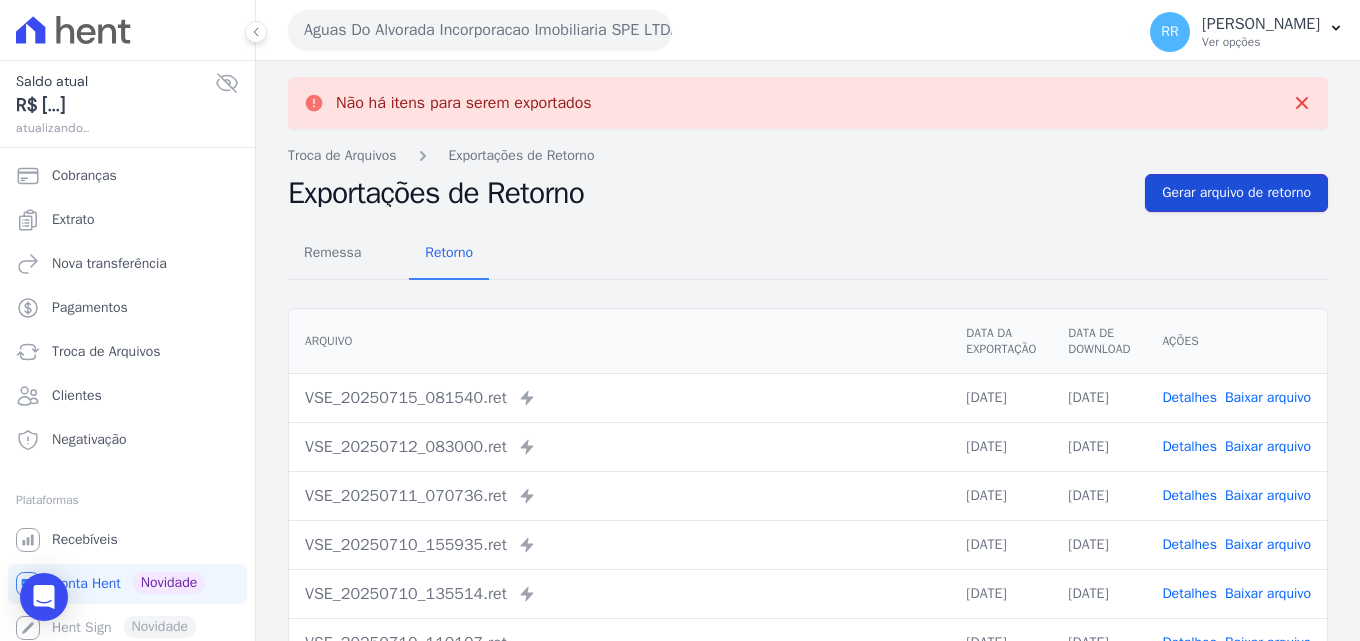 click on "Gerar arquivo de retorno" at bounding box center (1236, 193) 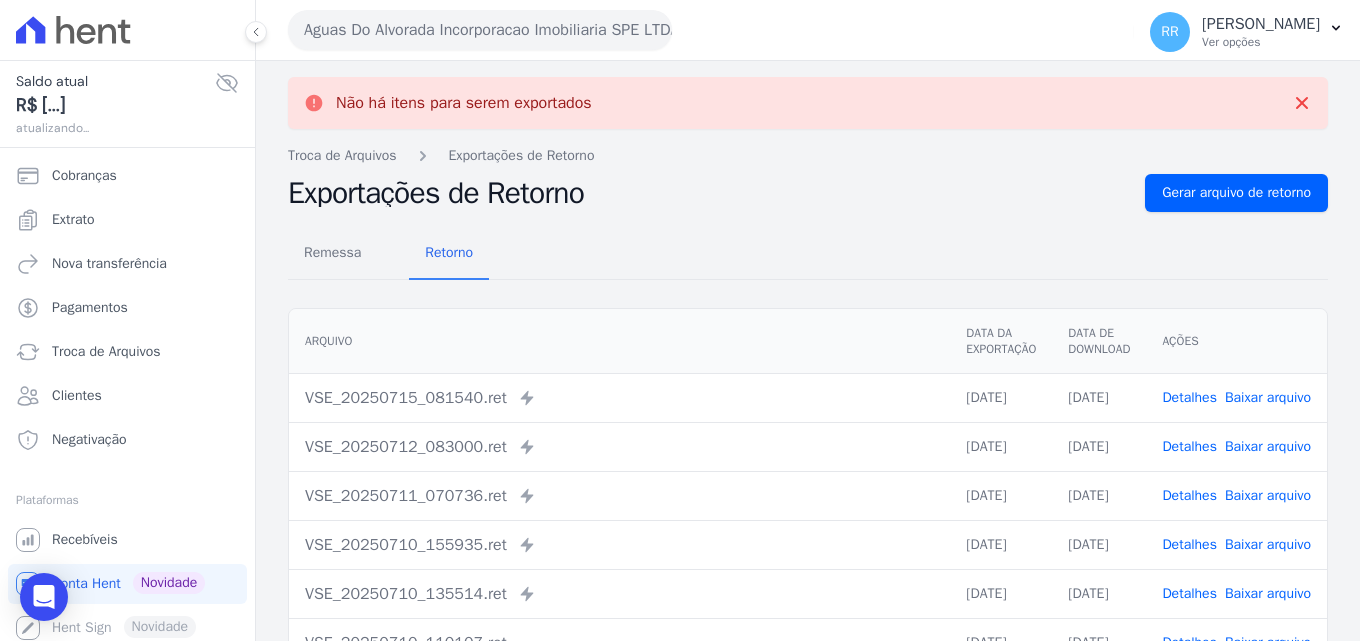 click on "Aguas Do Alvorada Incorporacao Imobiliaria SPE LTDA" at bounding box center (480, 30) 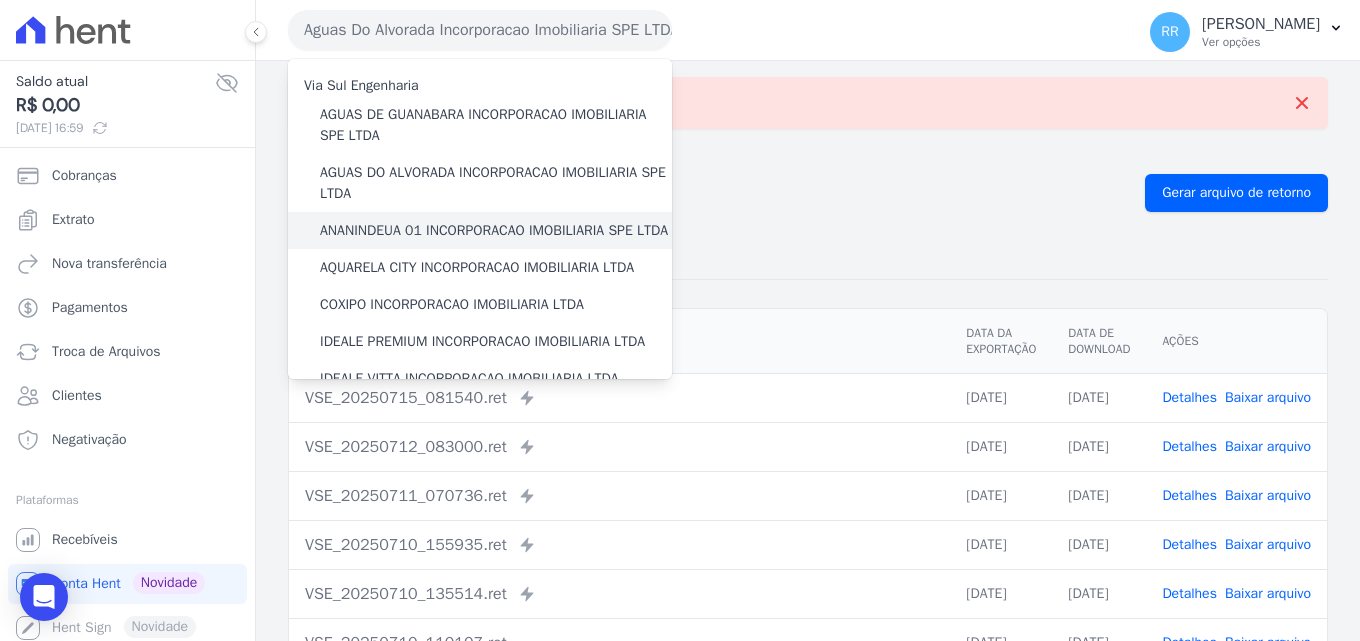 click on "ANANINDEUA 01 INCORPORACAO IMOBILIARIA SPE LTDA" at bounding box center (494, 230) 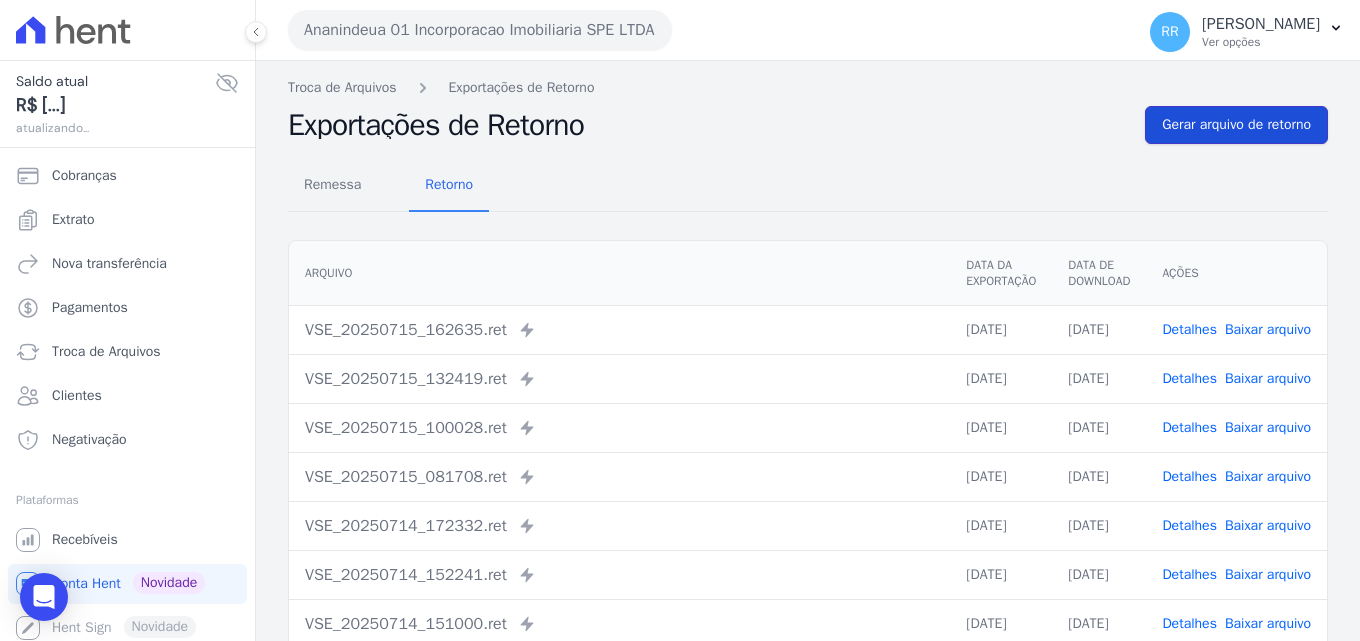 click on "Gerar arquivo de retorno" at bounding box center (1236, 125) 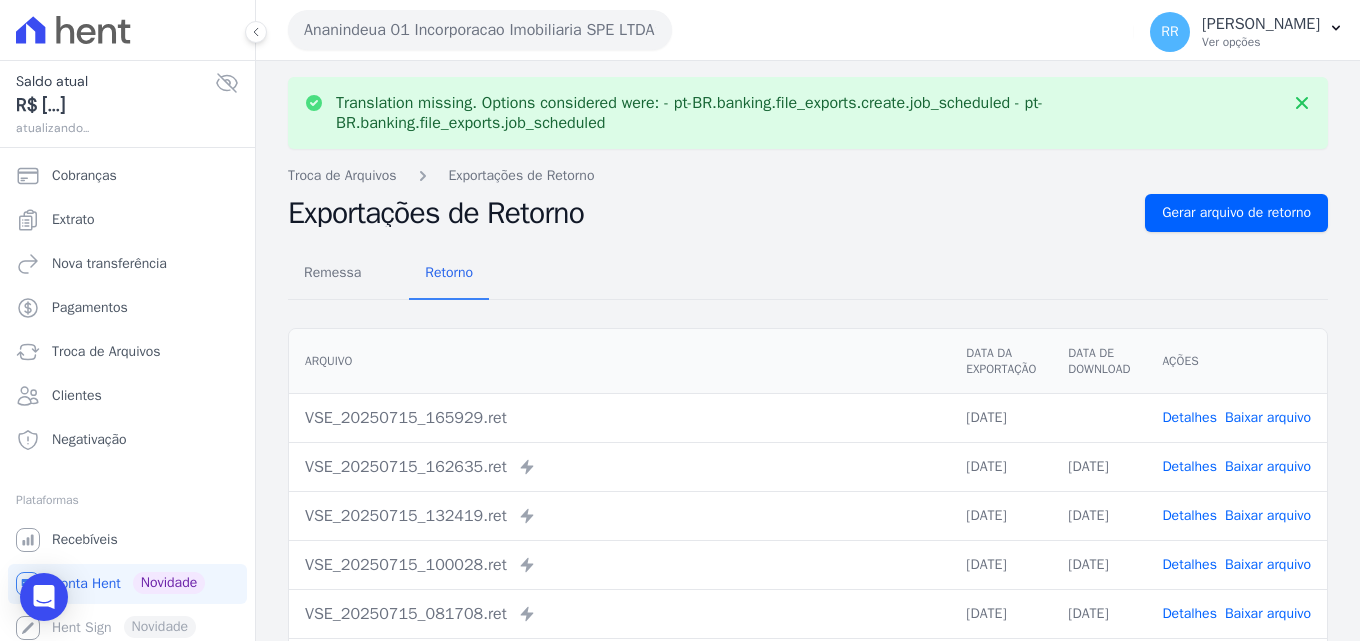 click on "Baixar arquivo" at bounding box center [1268, 417] 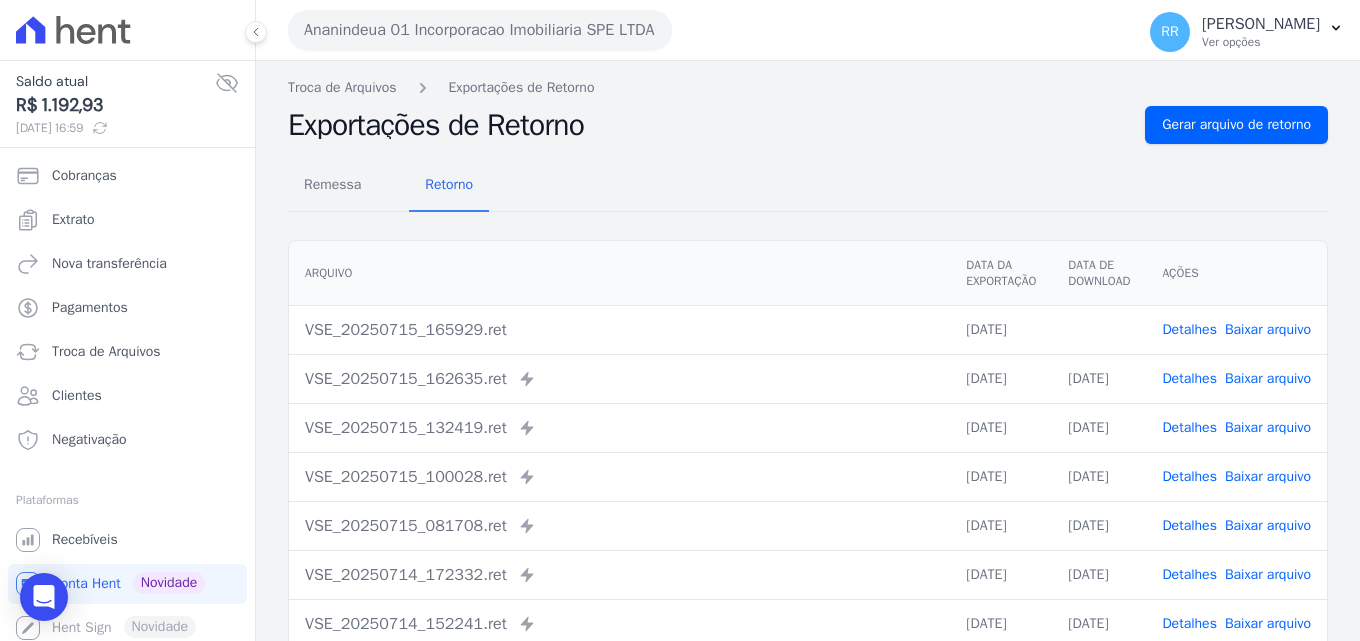 click on "Remessa
Retorno
Arquivo
Data da Exportação
Data de Download
Ações
VSE_20250715_165929.ret
15/07/2025
Detalhes
Baixar arquivo" at bounding box center (808, 505) 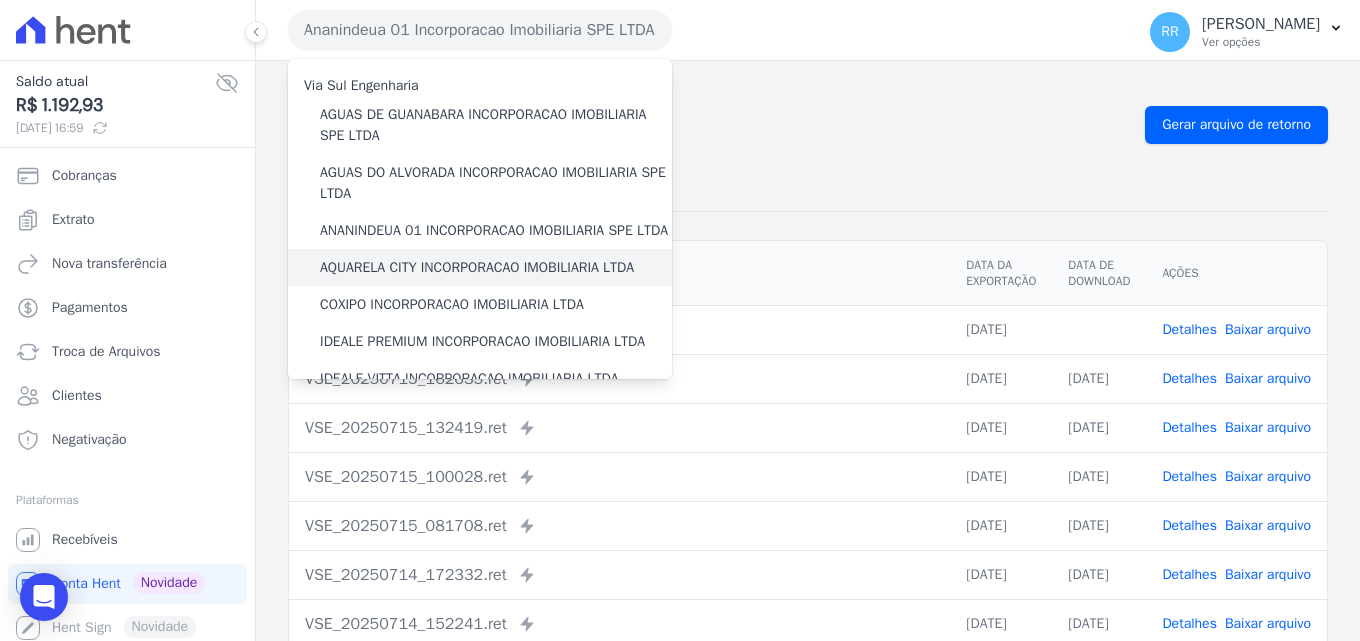 click on "AQUARELA CITY INCORPORACAO IMOBILIARIA LTDA" at bounding box center [480, 267] 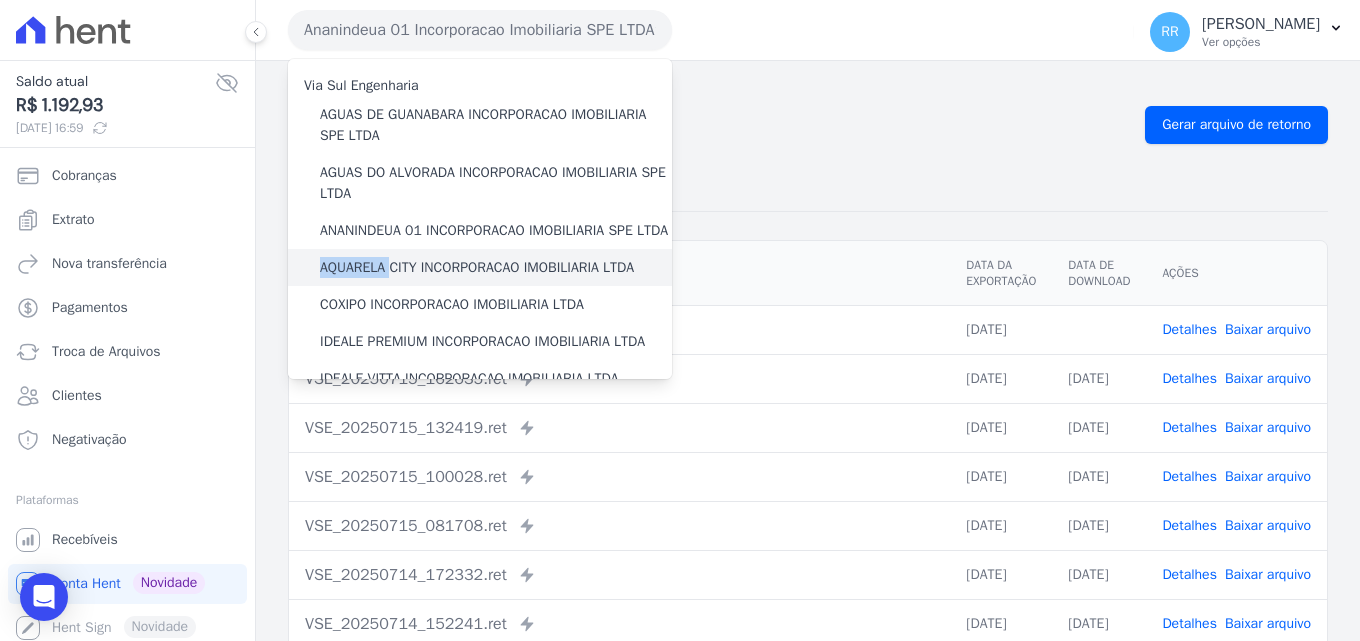 click on "AQUARELA CITY INCORPORACAO IMOBILIARIA LTDA" at bounding box center [477, 267] 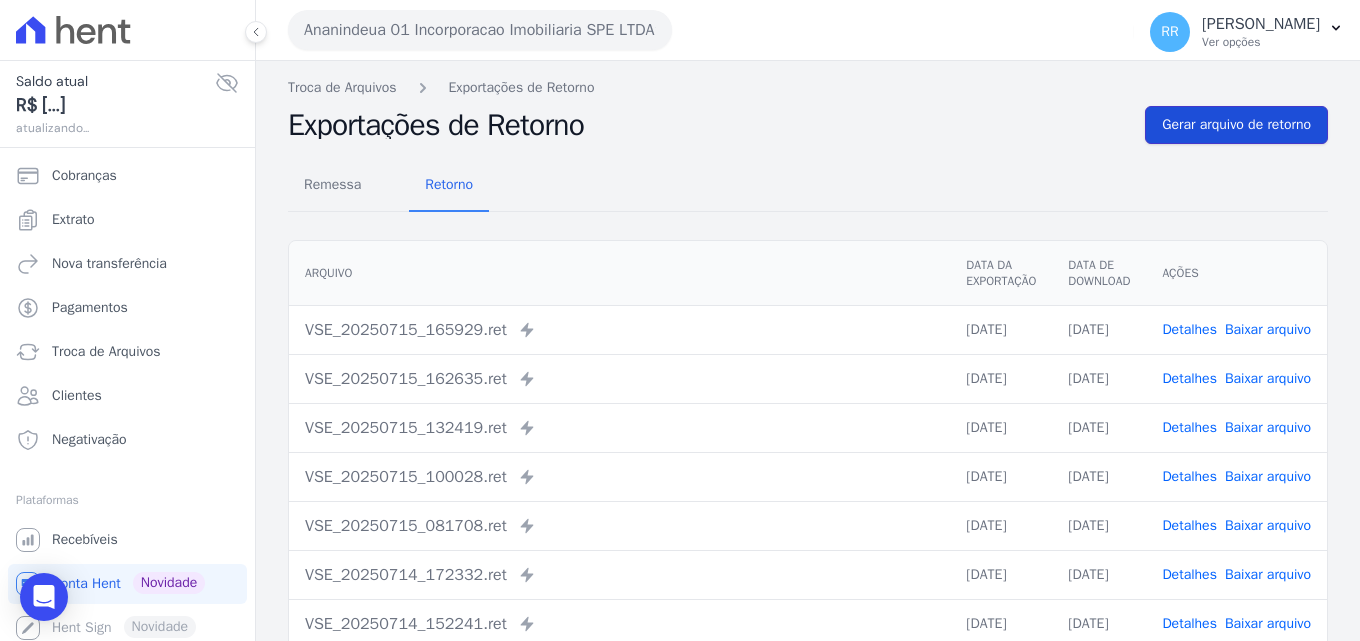 click on "Gerar arquivo de retorno" at bounding box center [1236, 125] 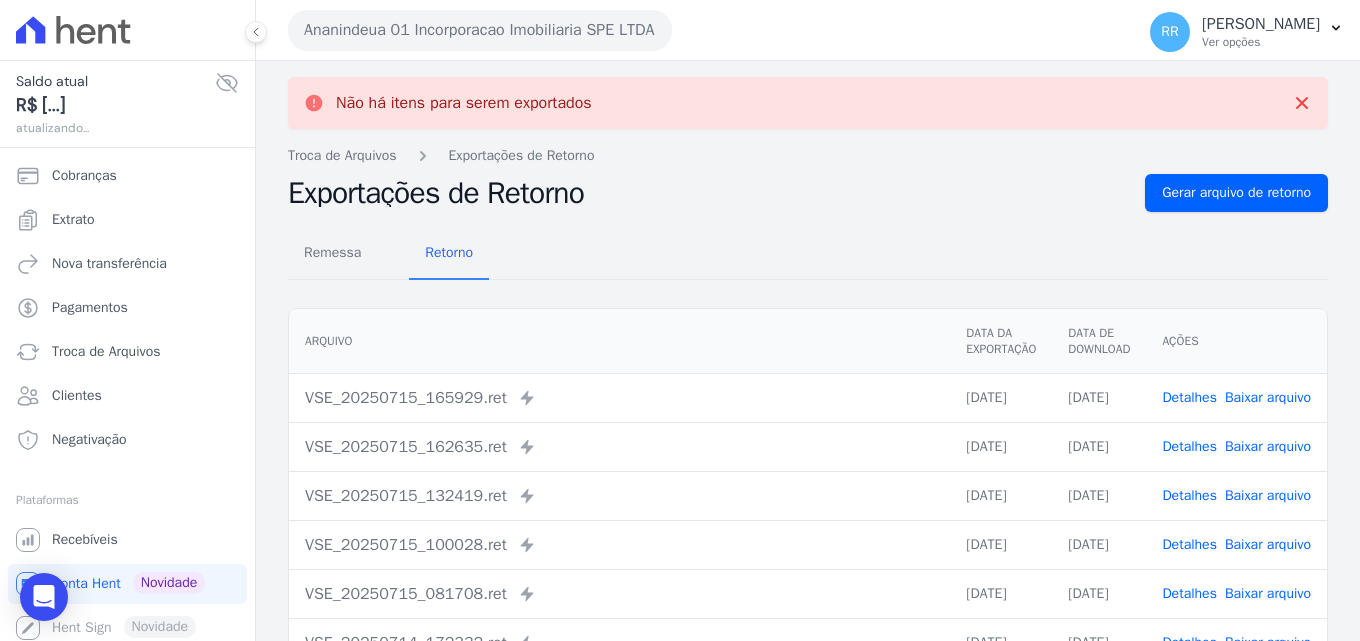 click on "Ananindeua 01 Incorporacao Imobiliaria SPE LTDA" at bounding box center (480, 30) 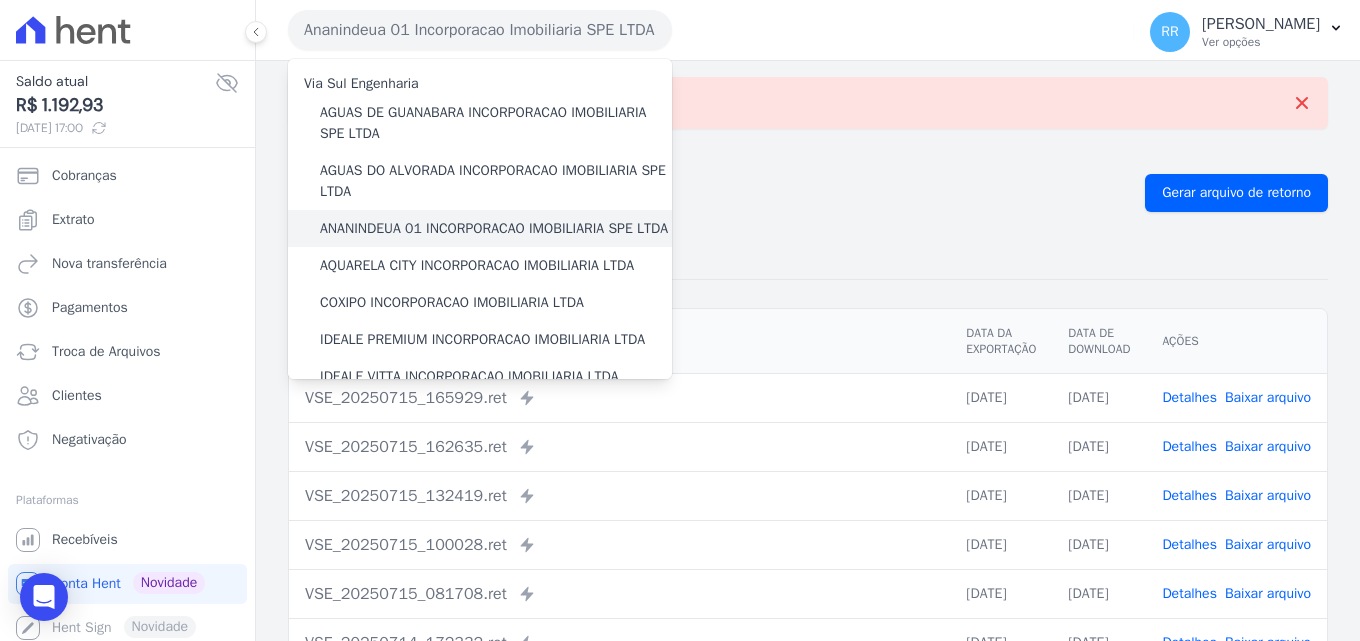 scroll, scrollTop: 0, scrollLeft: 0, axis: both 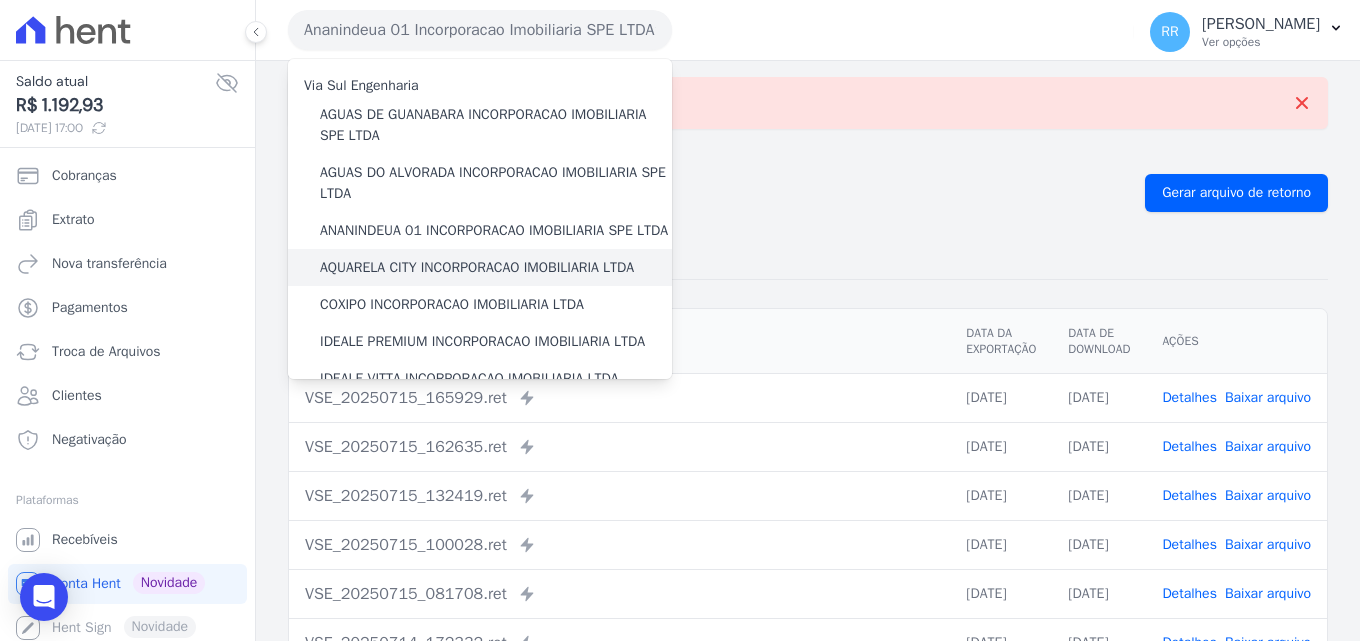 click on "AQUARELA CITY INCORPORACAO IMOBILIARIA LTDA" at bounding box center [477, 267] 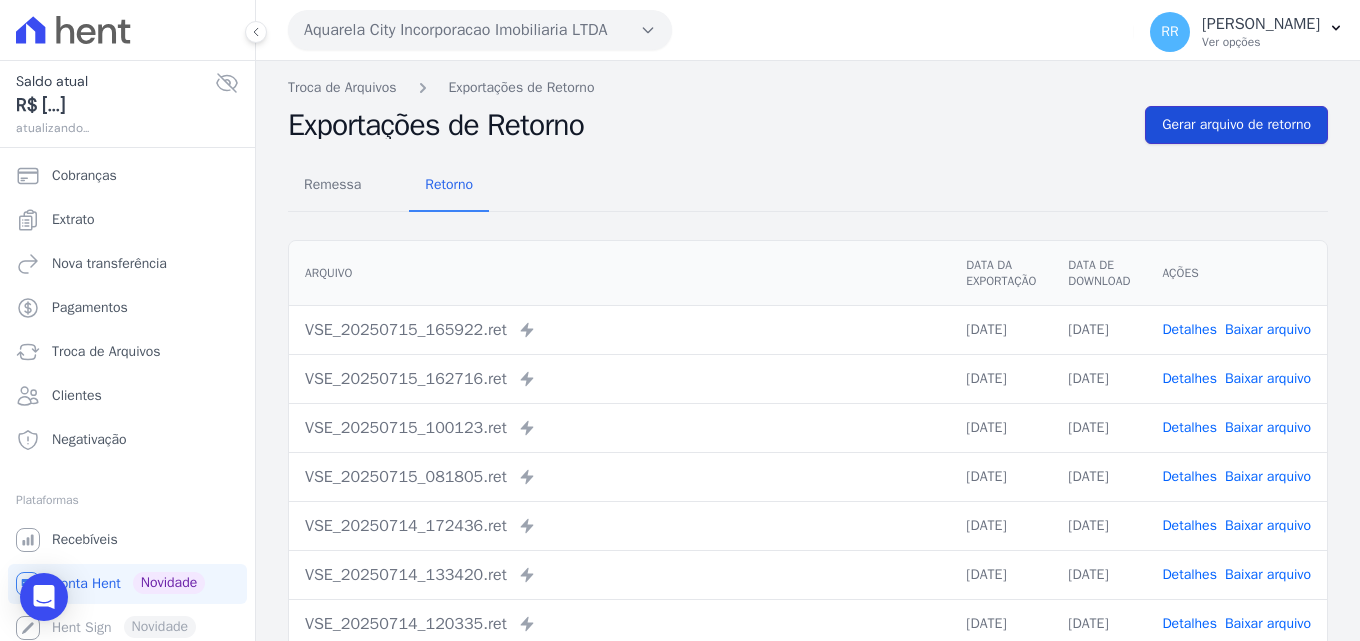click on "Gerar arquivo de retorno" at bounding box center [1236, 125] 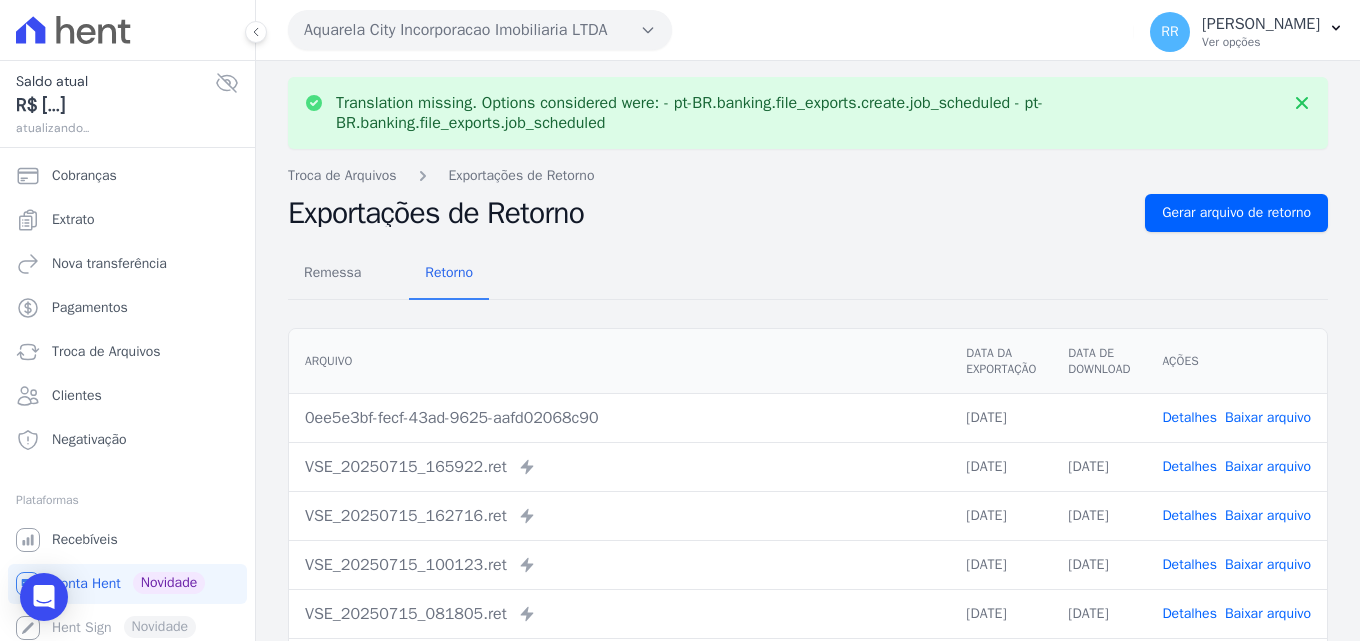 click on "Baixar arquivo" at bounding box center [1268, 417] 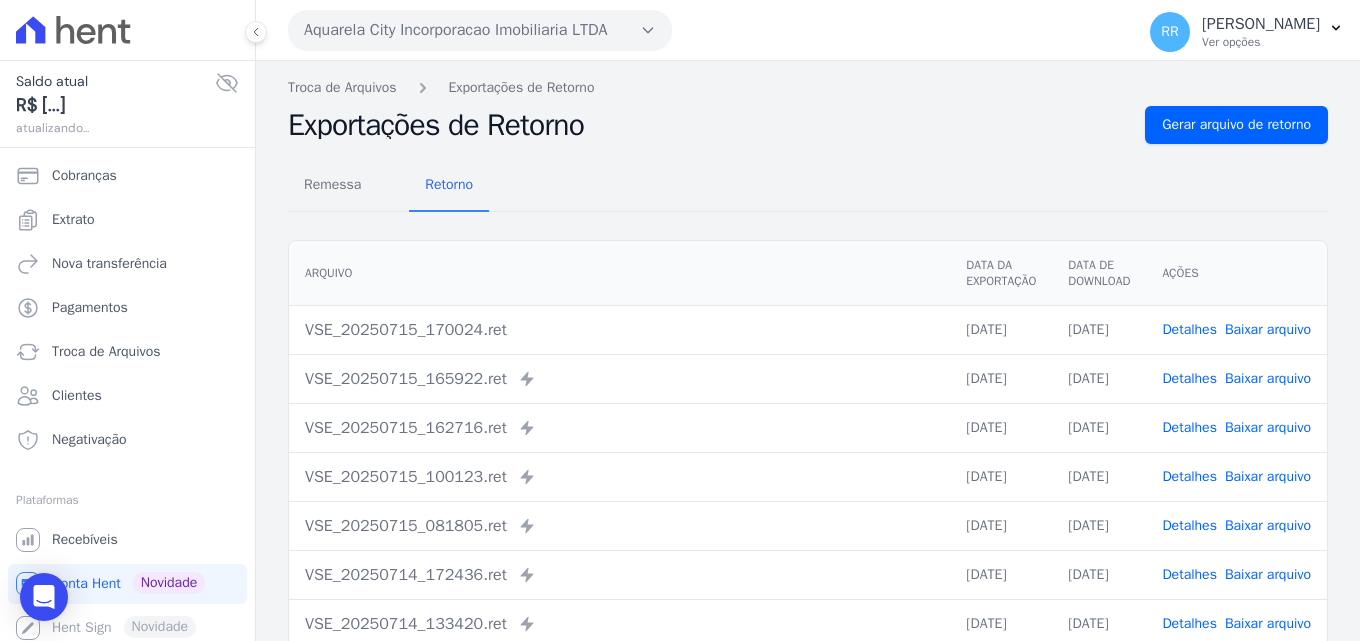 scroll, scrollTop: 0, scrollLeft: 0, axis: both 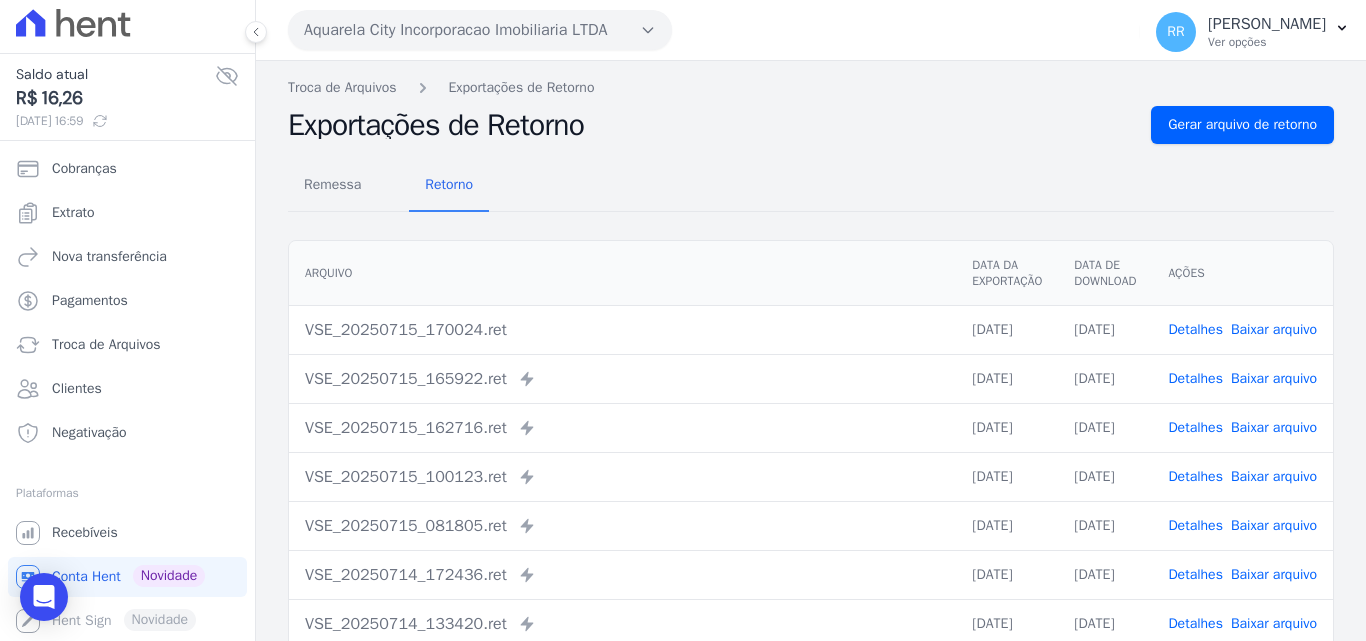 click on "Arquivo" at bounding box center (622, 273) 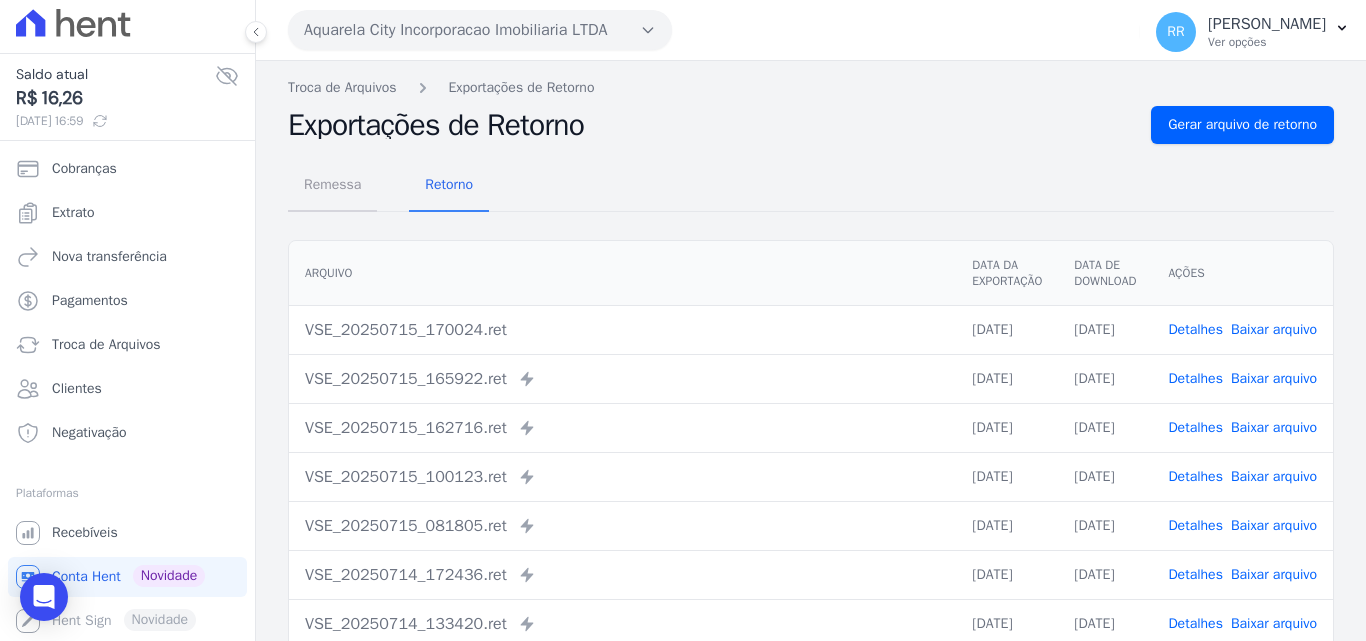 click on "Remessa" at bounding box center [332, 184] 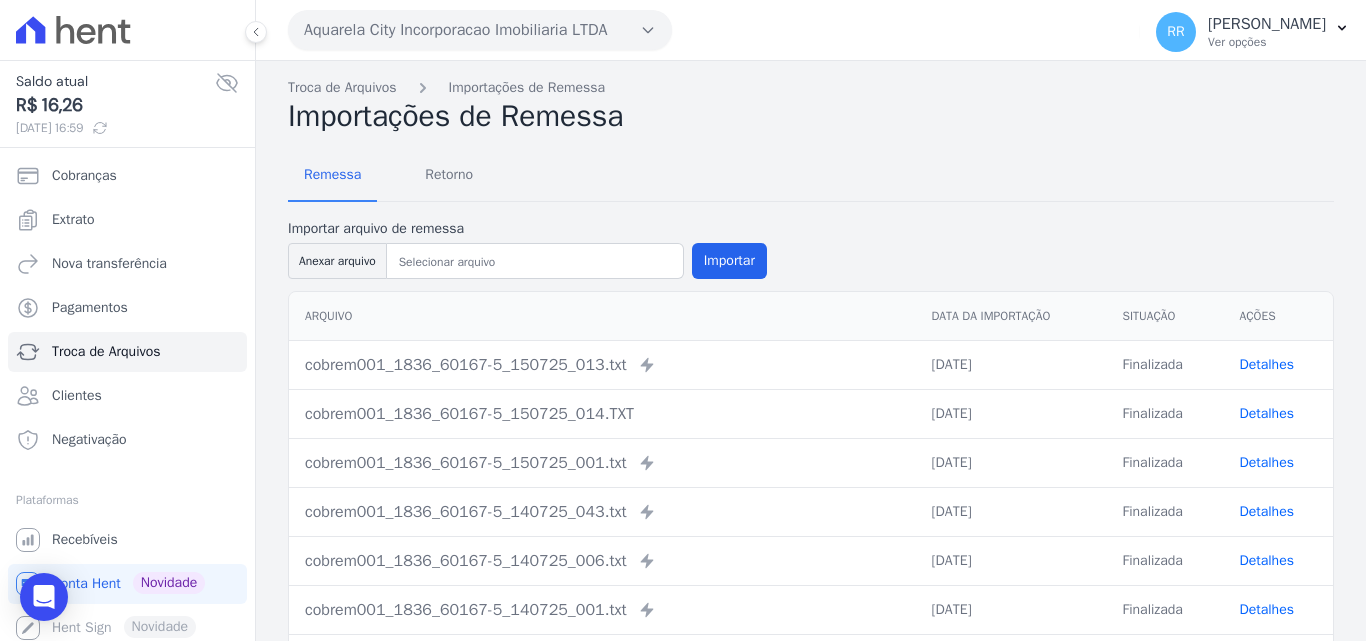 click on "Aquarela City Incorporacao Imobiliaria LTDA" at bounding box center [480, 30] 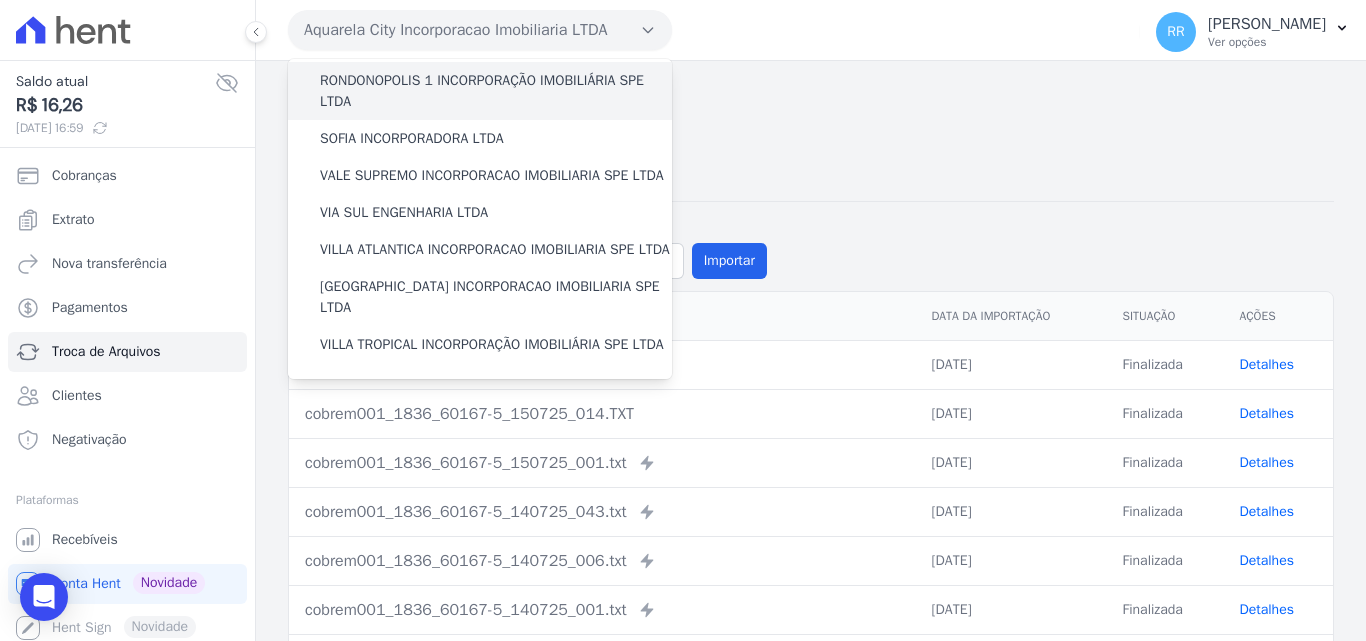 scroll, scrollTop: 873, scrollLeft: 0, axis: vertical 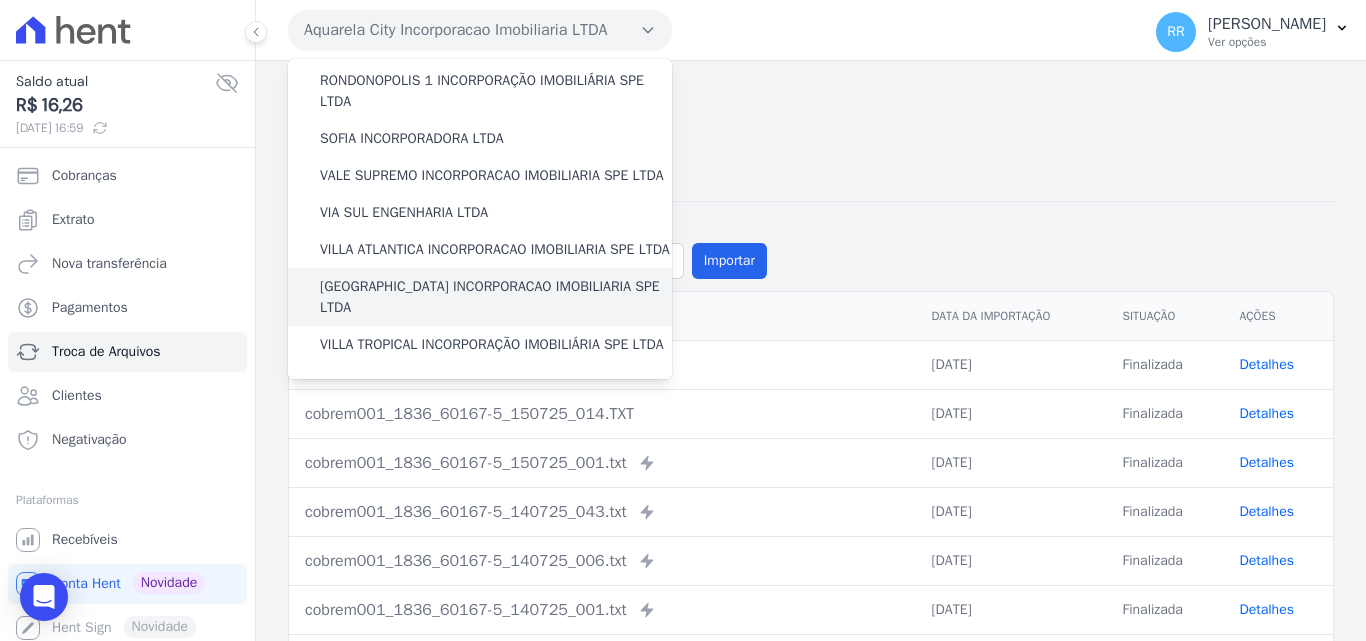 click on "[GEOGRAPHIC_DATA] INCORPORACAO IMOBILIARIA SPE LTDA" at bounding box center [496, 297] 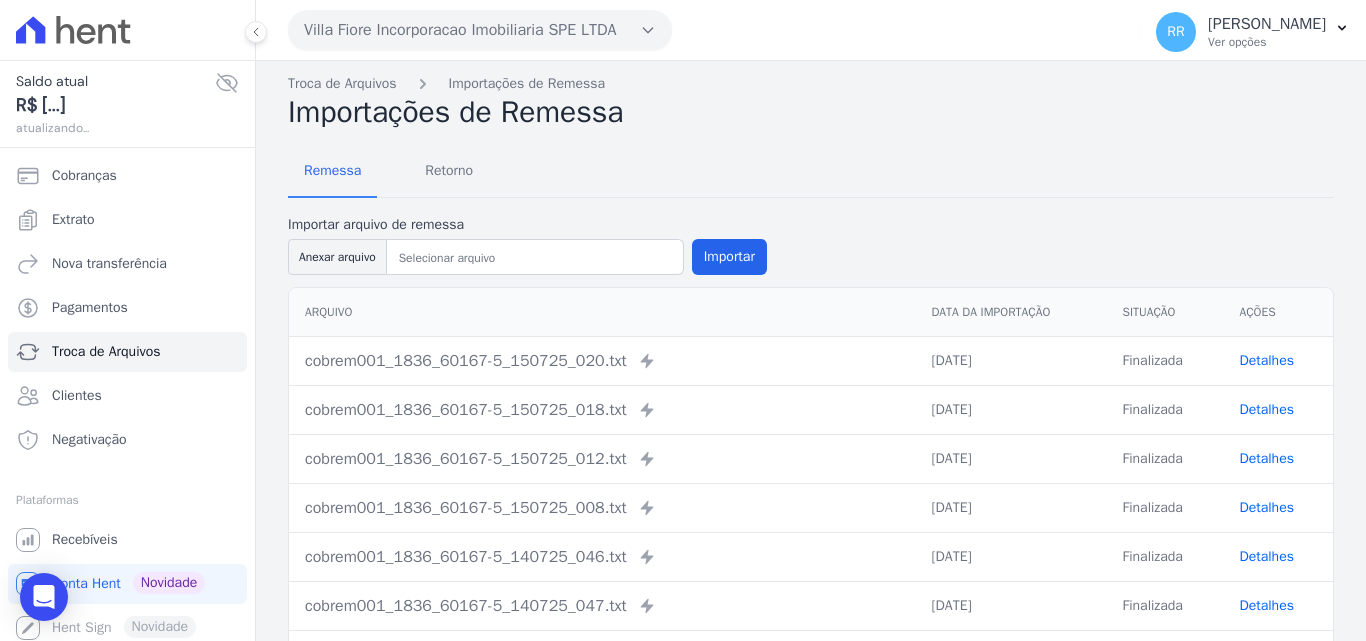 scroll, scrollTop: 0, scrollLeft: 0, axis: both 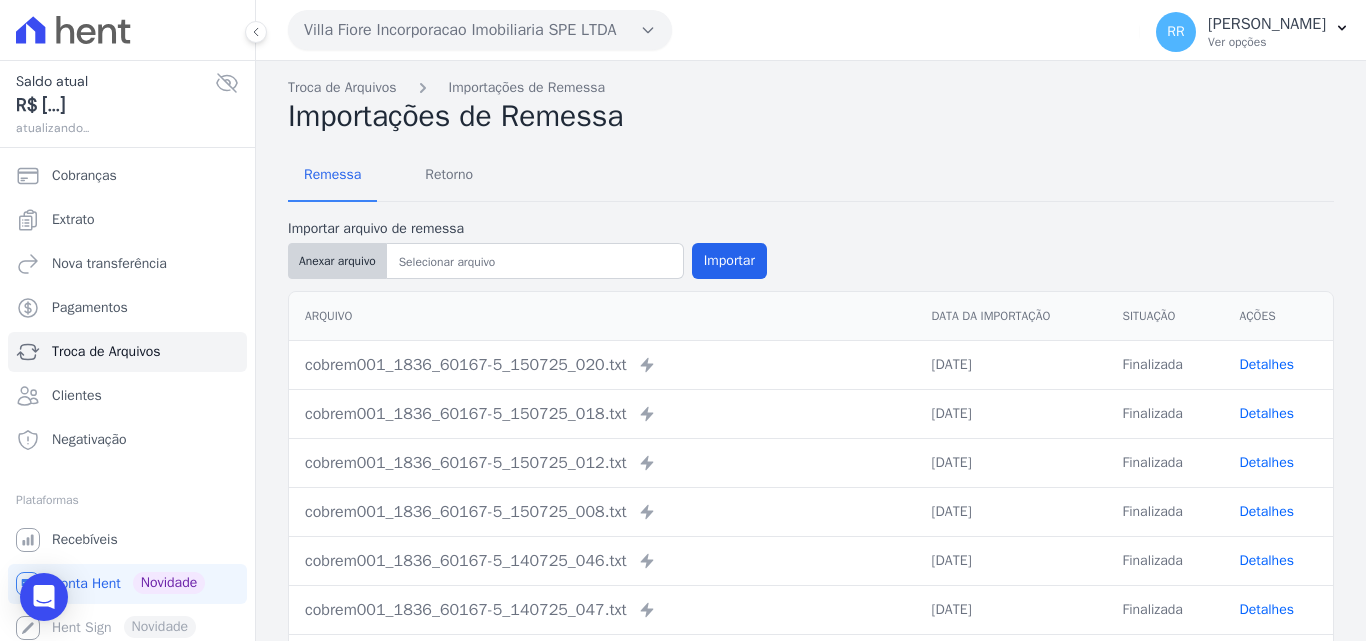 click on "Anexar arquivo" at bounding box center [337, 261] 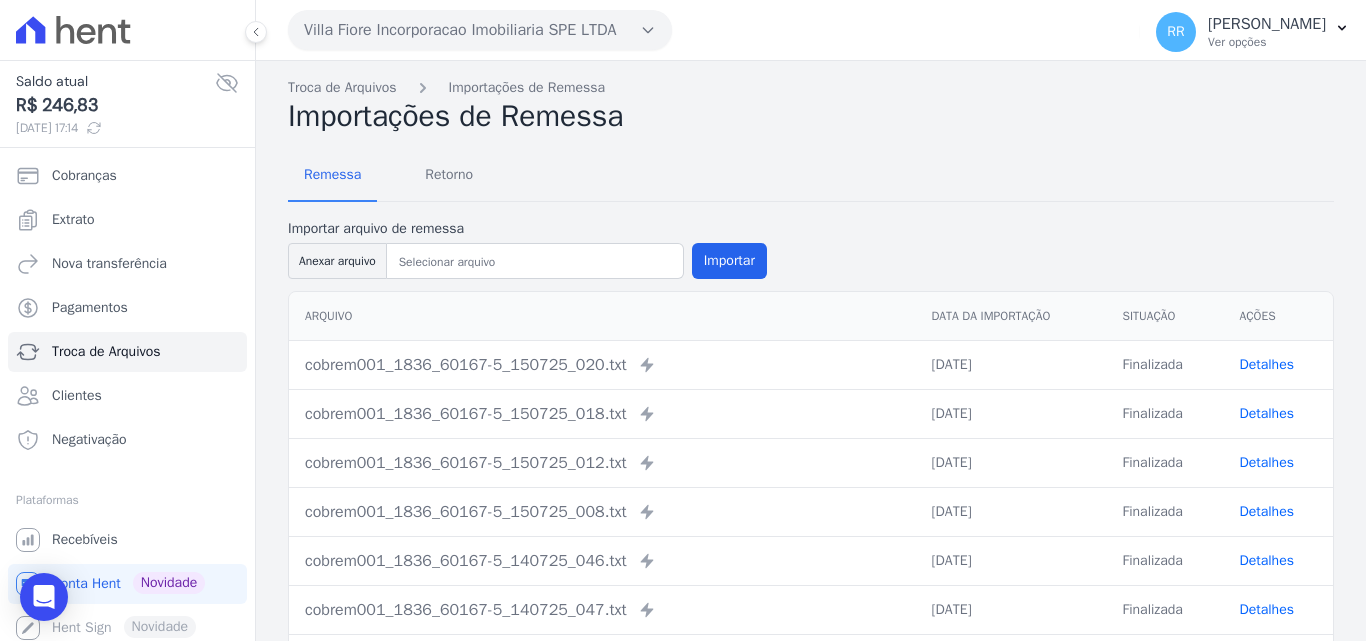 type on "cobrem001_1836_60167-5_150725_035.TXT" 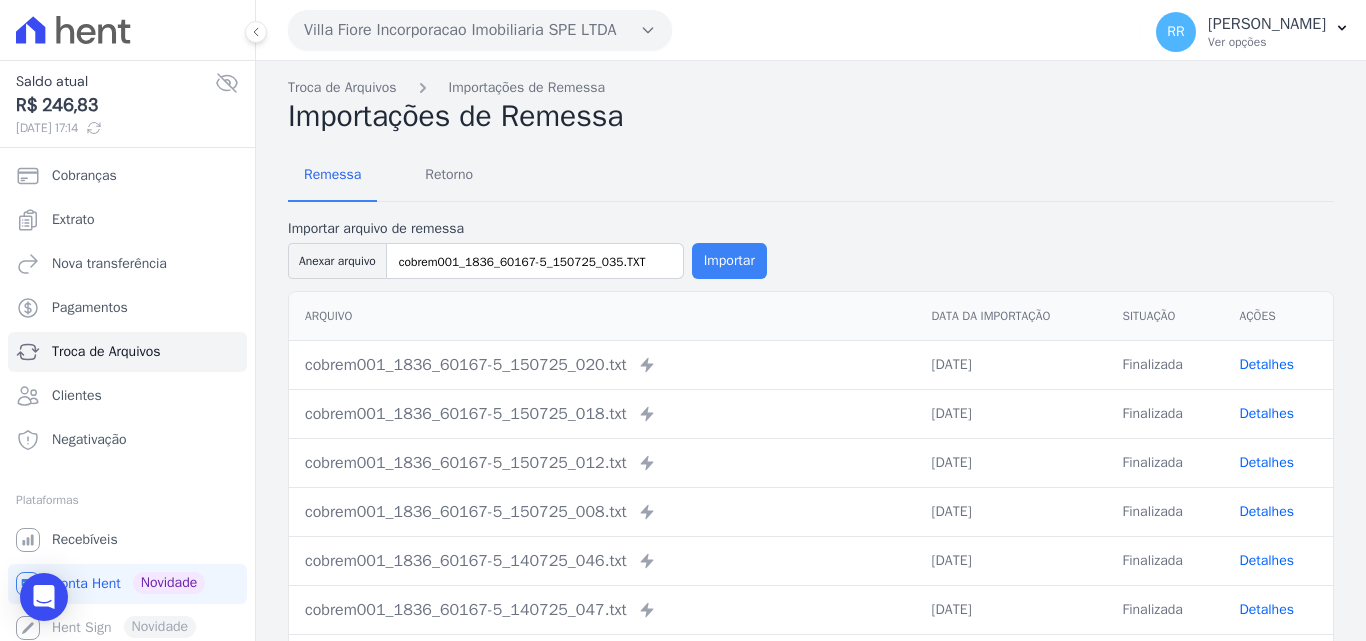 click on "Importar" at bounding box center [729, 261] 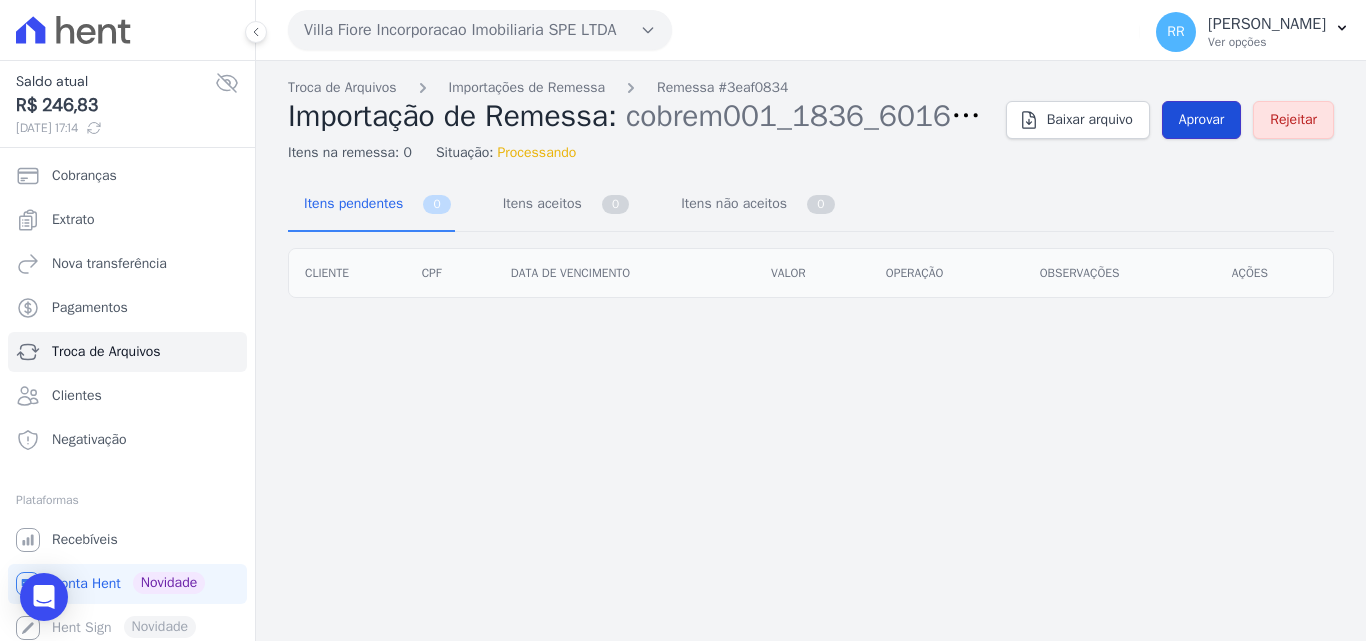 click on "Aprovar" at bounding box center (1202, 120) 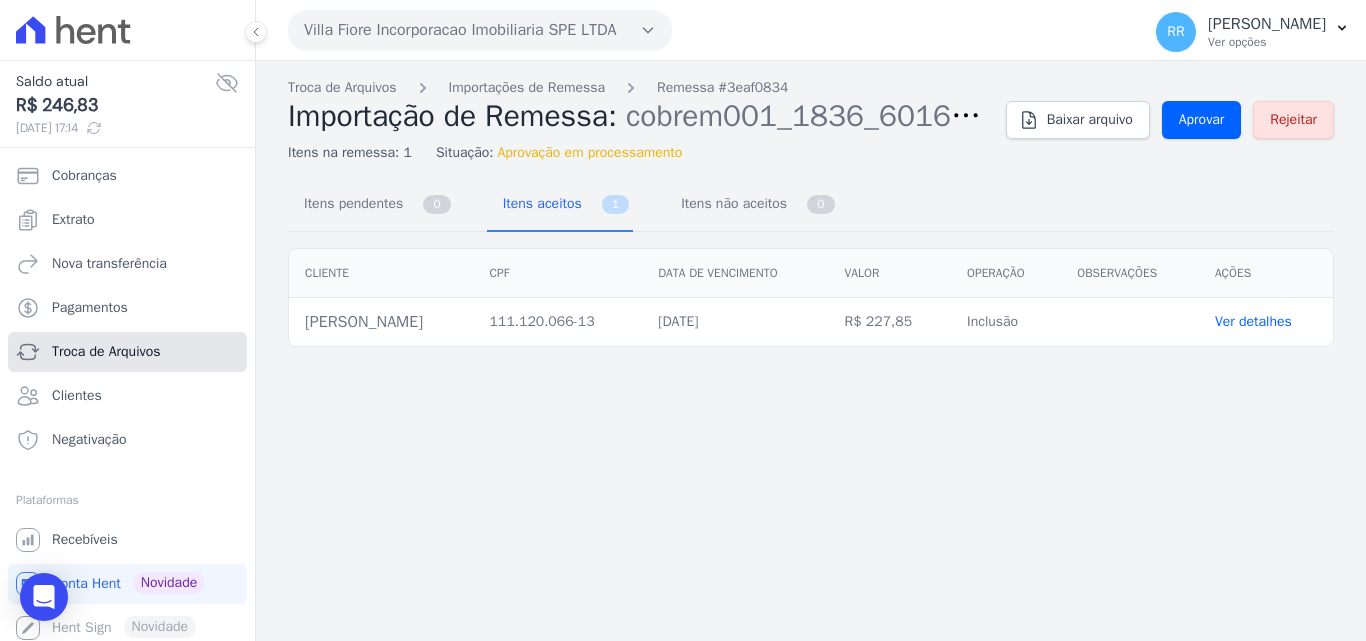 click on "Troca de Arquivos" at bounding box center [106, 352] 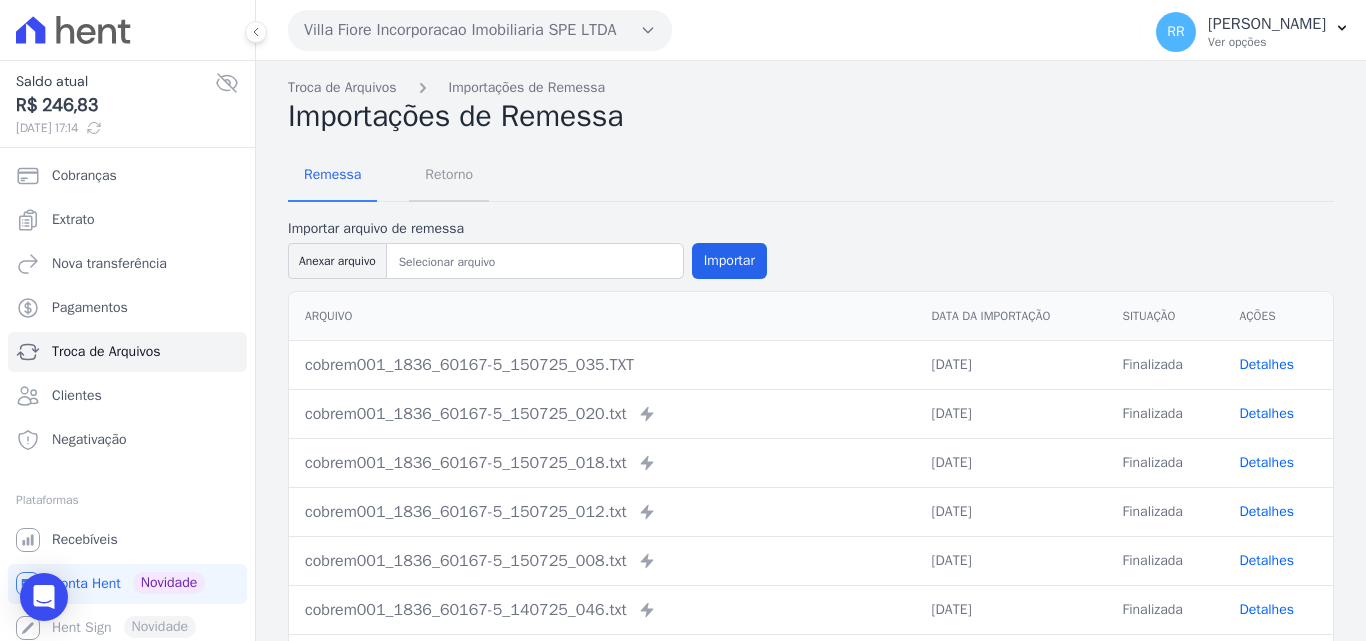 click on "Retorno" at bounding box center [449, 174] 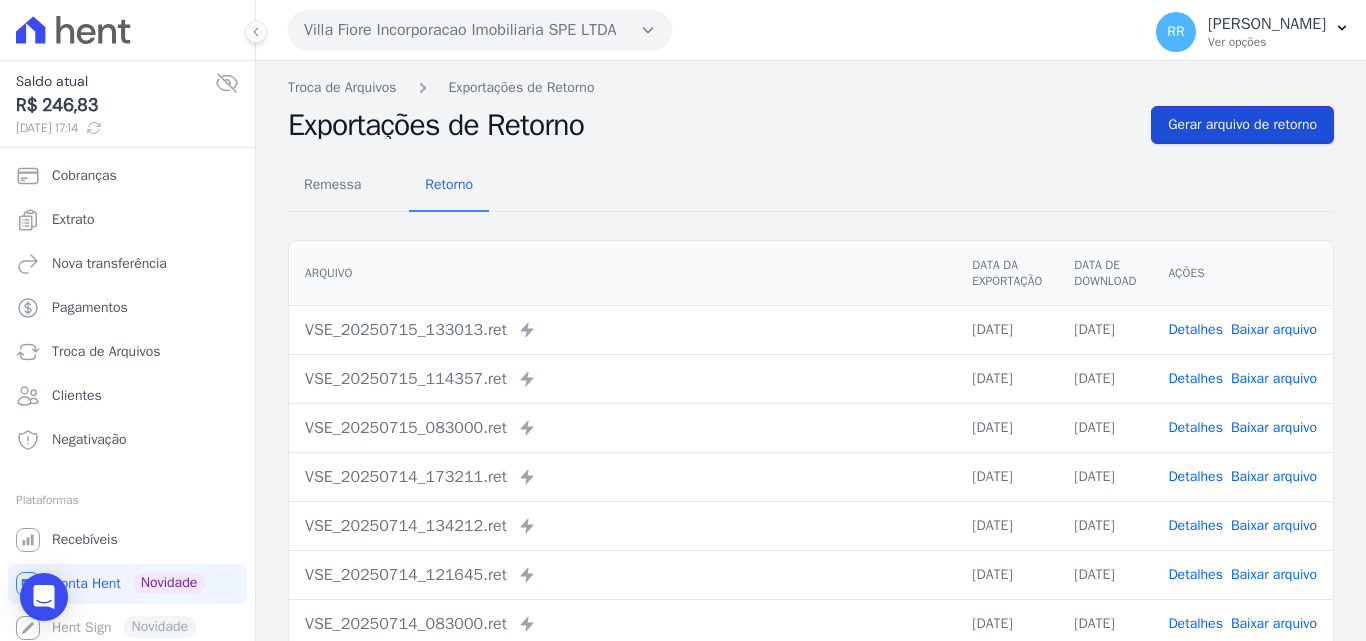 click on "Gerar arquivo de retorno" at bounding box center [1242, 125] 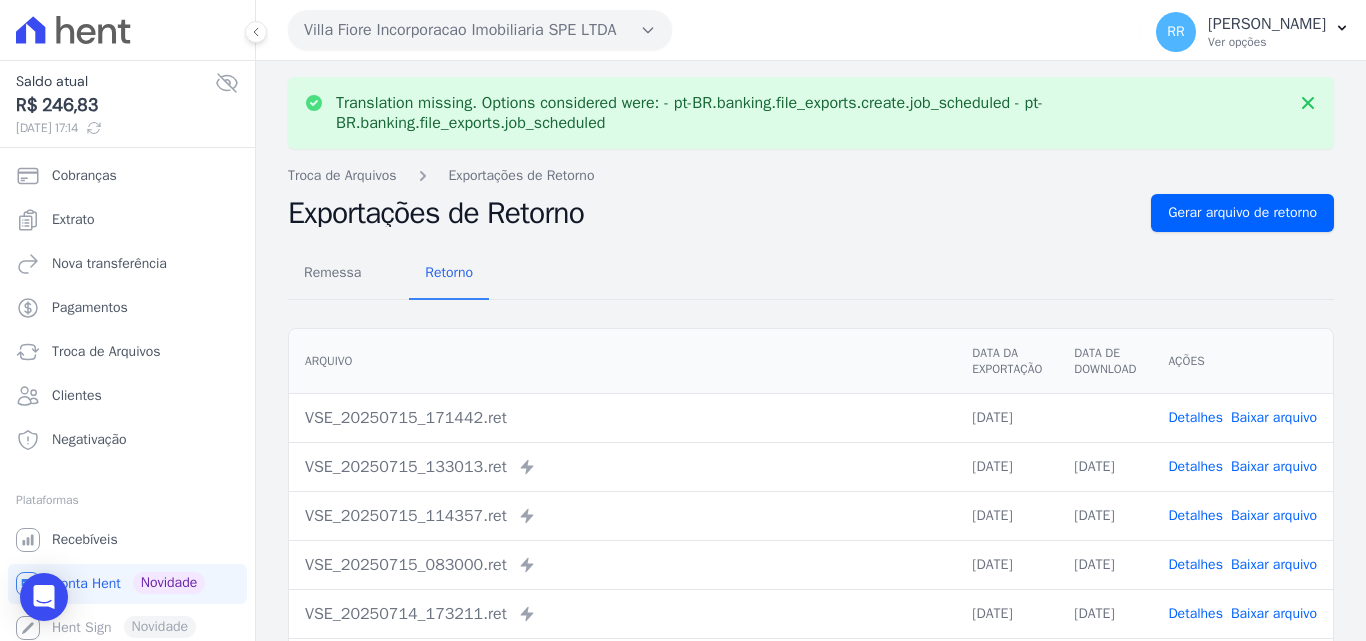 click on "Baixar arquivo" at bounding box center (1274, 417) 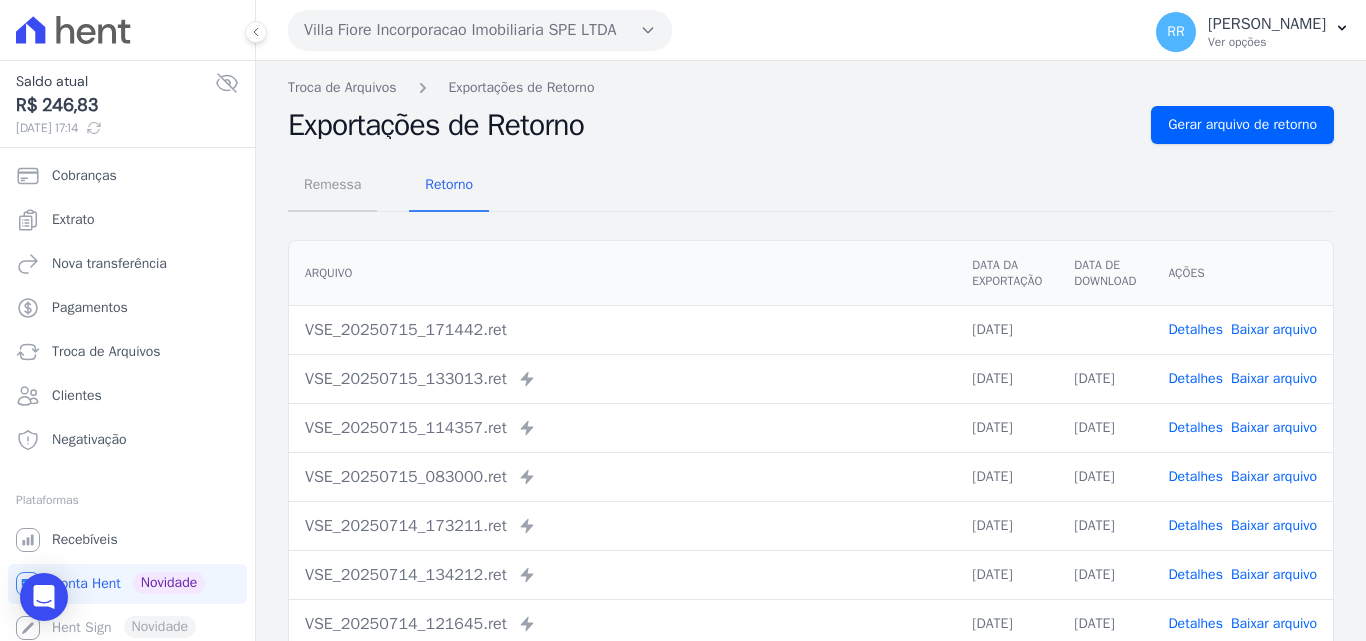 click on "Remessa" at bounding box center [332, 184] 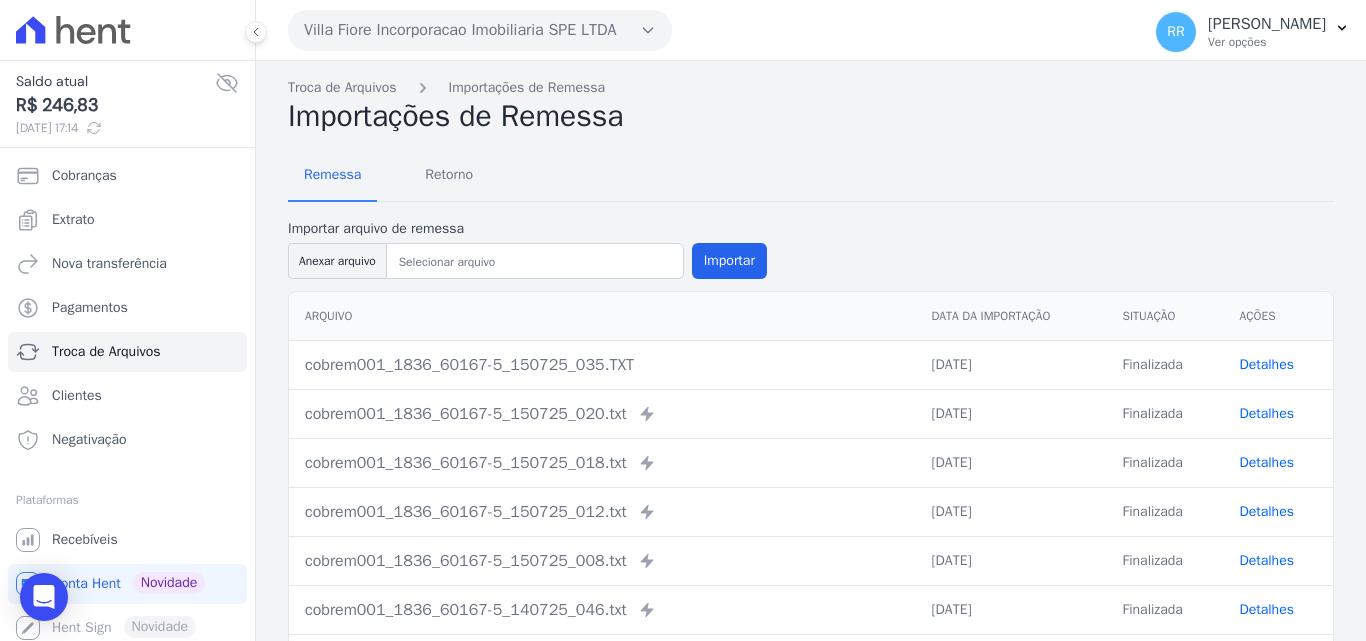 click on "Villa Fiore Incorporacao Imobiliaria SPE LTDA" at bounding box center (480, 30) 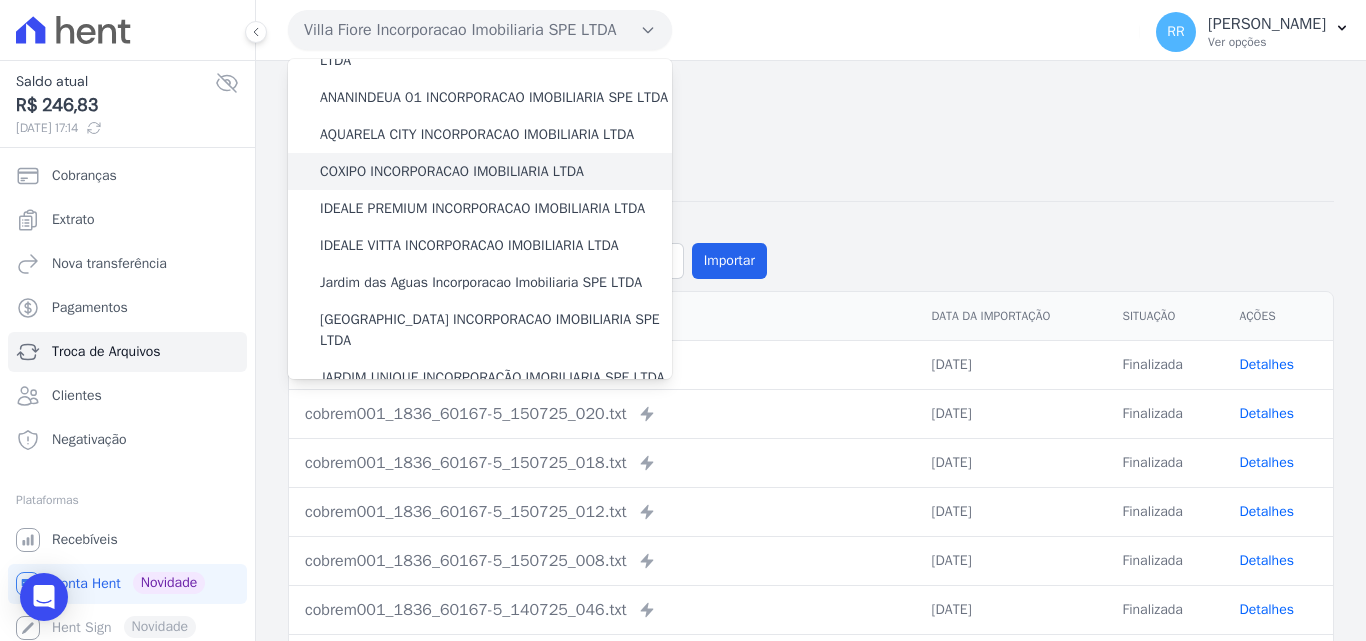 scroll, scrollTop: 200, scrollLeft: 0, axis: vertical 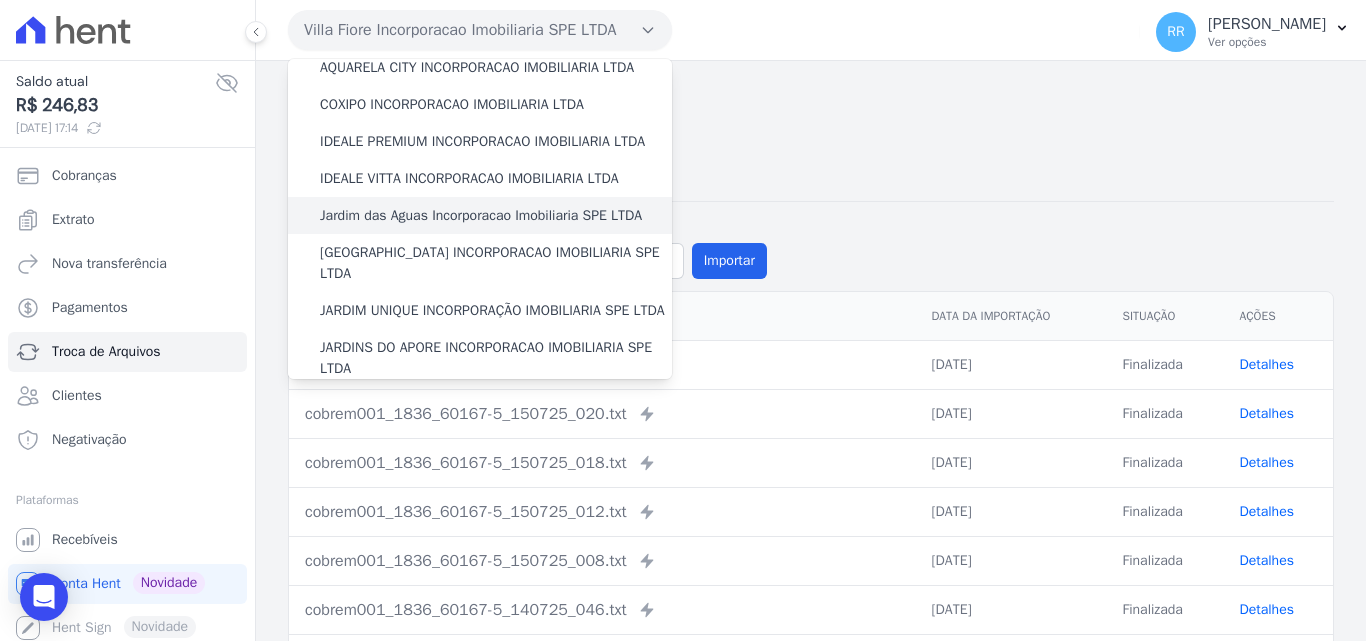 click on "Jardim das Aguas Incorporacao Imobiliaria SPE LTDA" at bounding box center [481, 215] 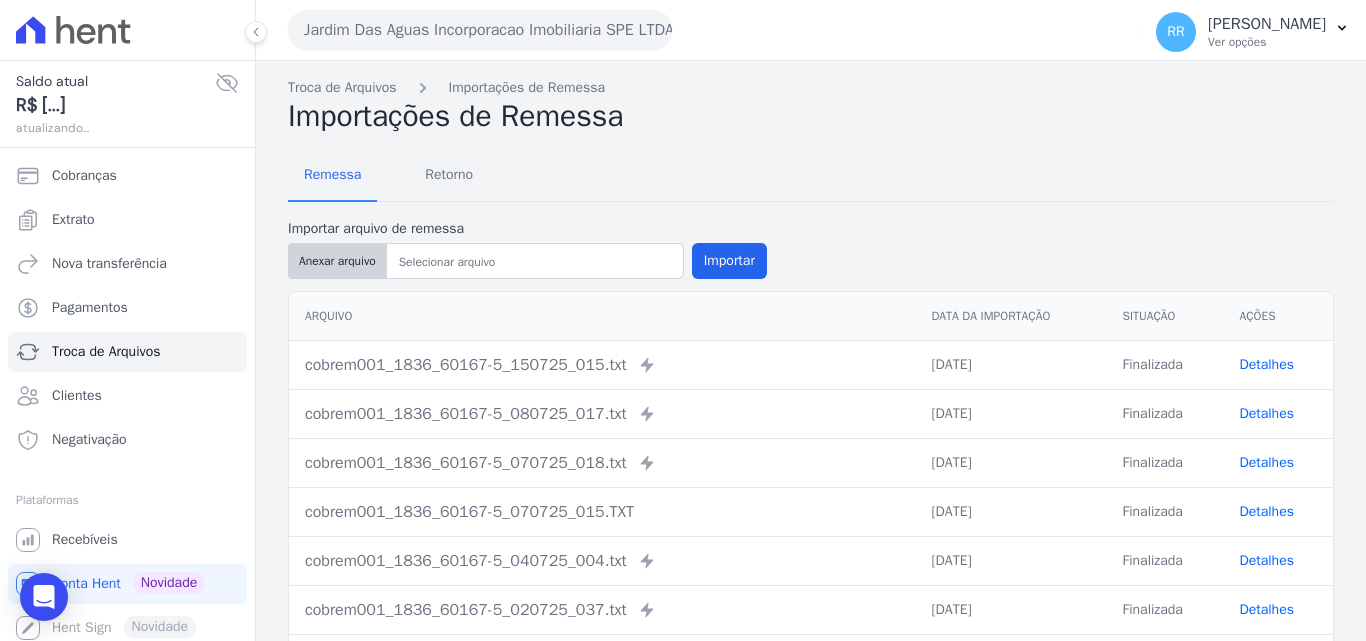 click on "Anexar arquivo" at bounding box center (337, 261) 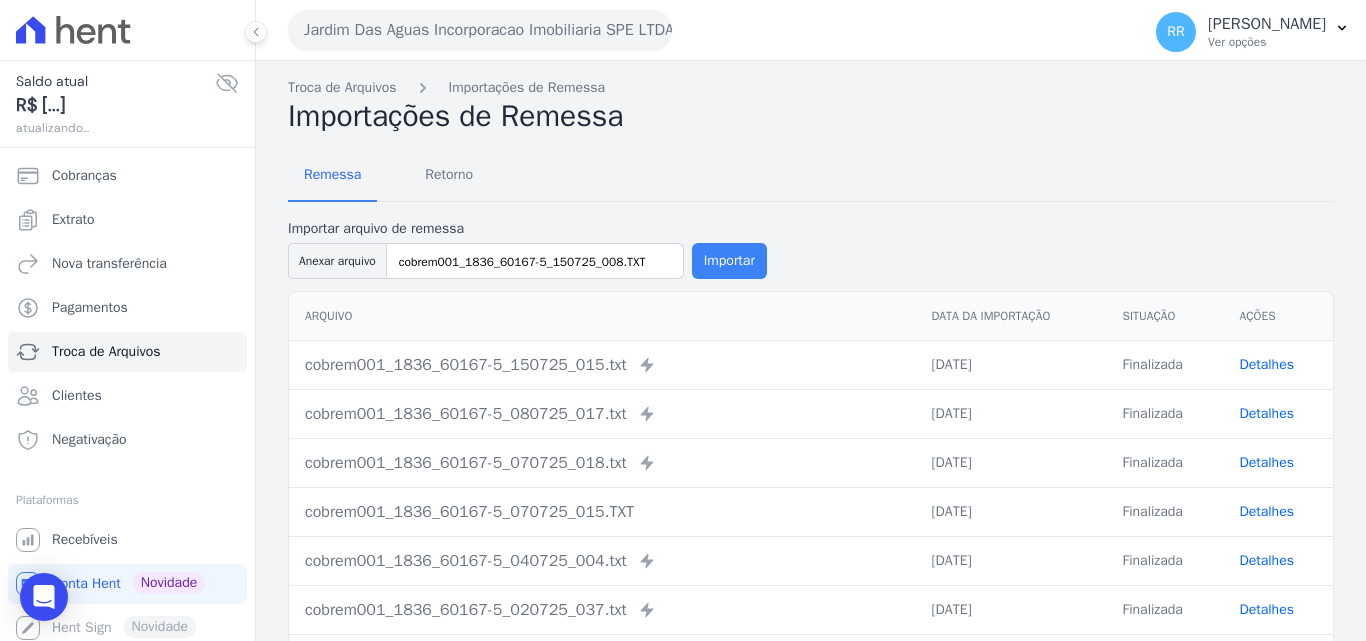 click on "Importar" at bounding box center (729, 261) 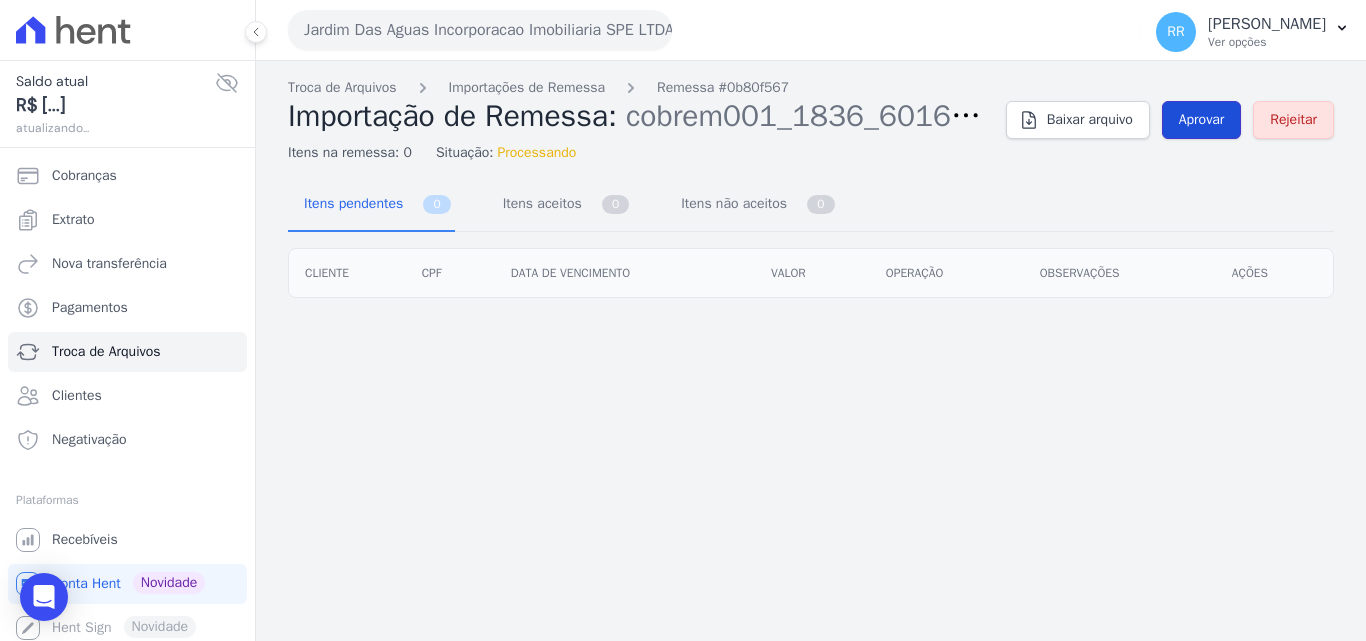 click on "Aprovar" at bounding box center (1202, 120) 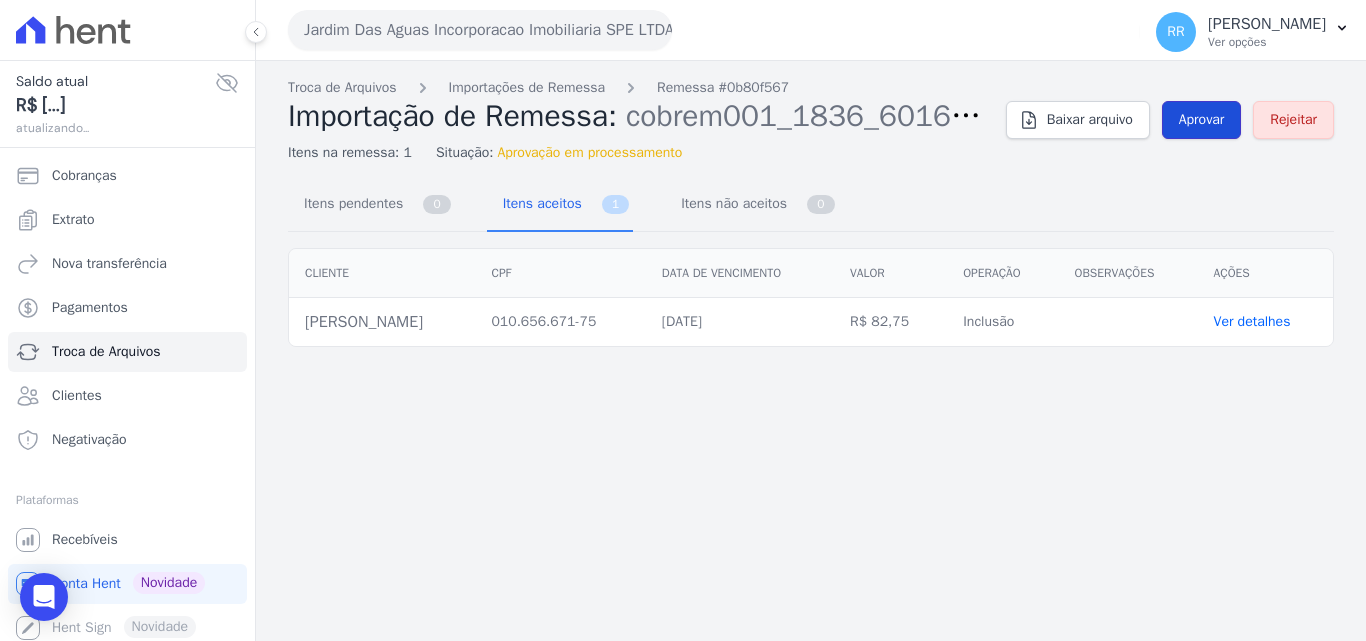 click on "Aprovar" at bounding box center [1202, 120] 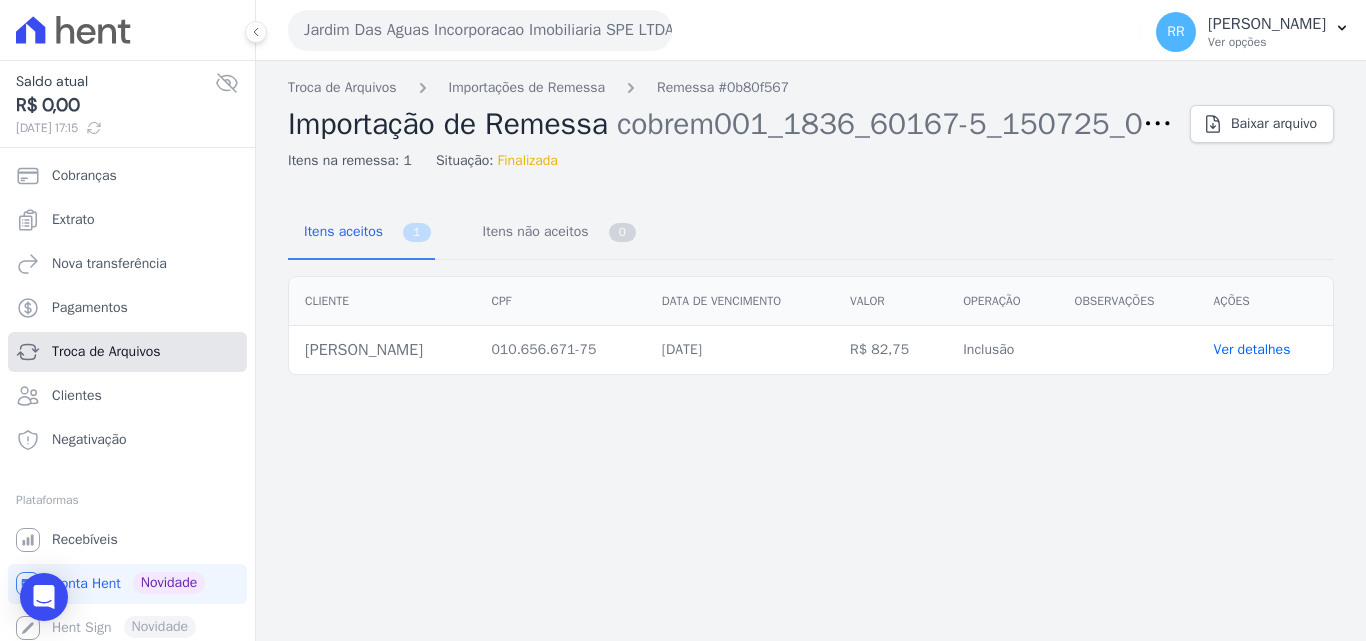 click on "Troca de Arquivos" at bounding box center [106, 352] 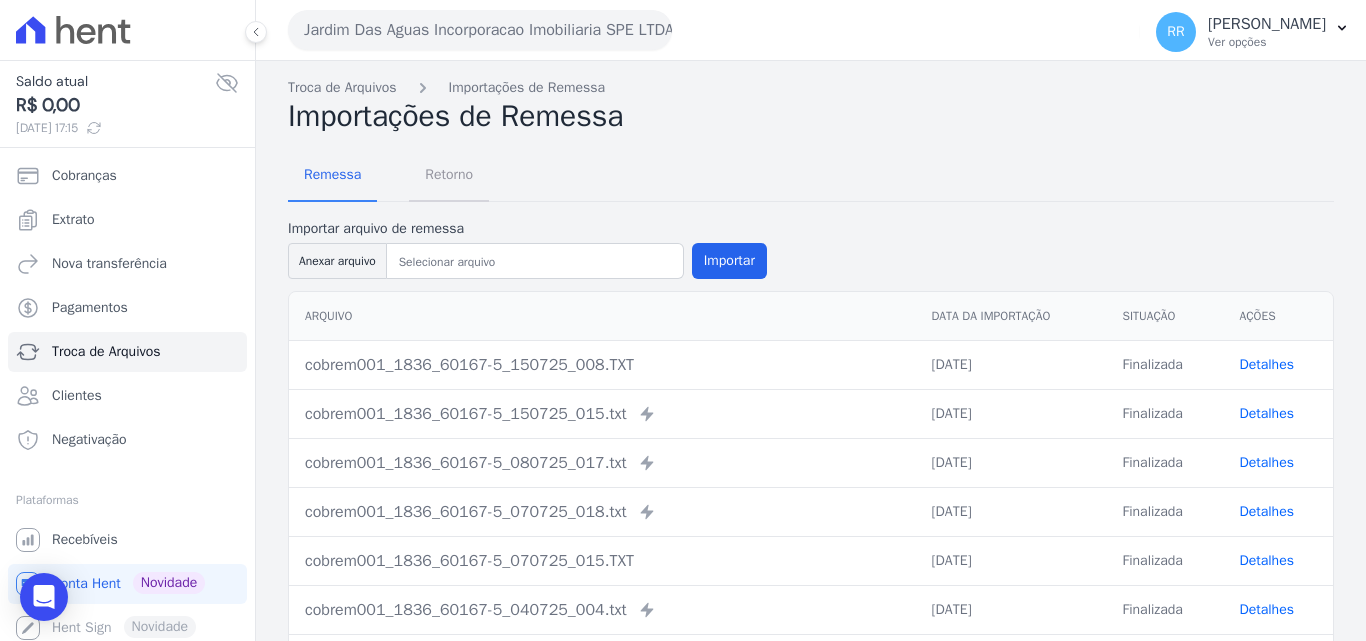 click on "Retorno" at bounding box center (449, 174) 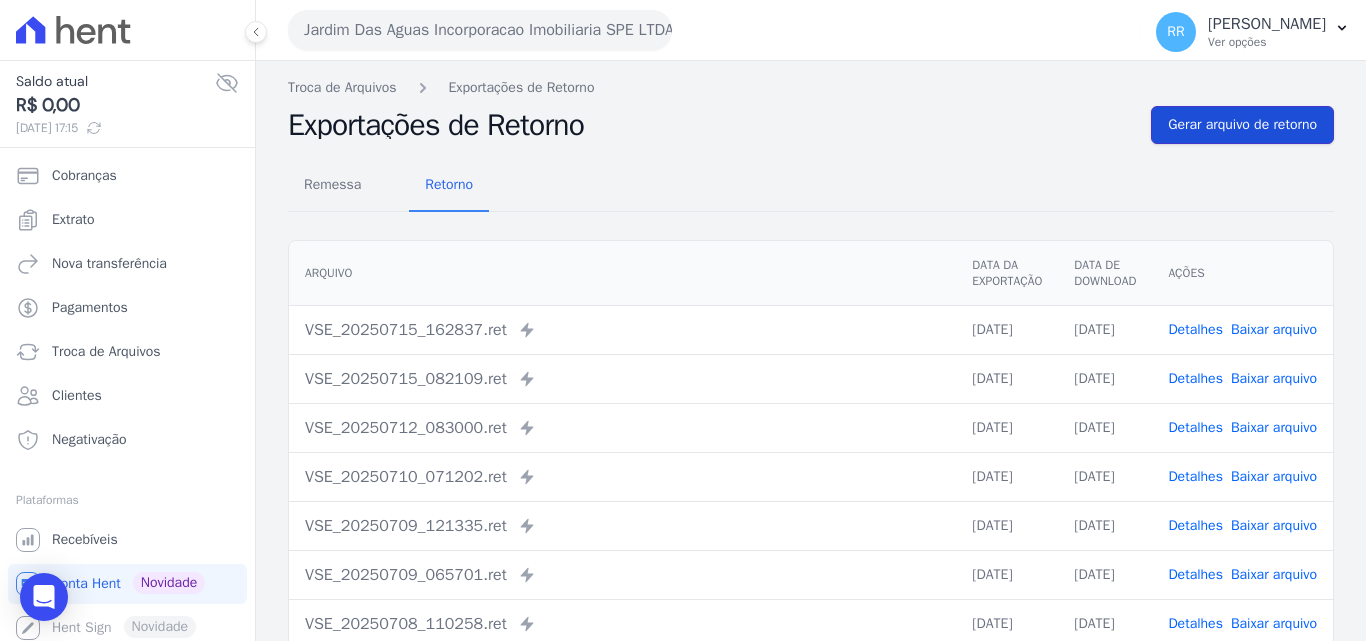 click on "Gerar arquivo de retorno" at bounding box center (1242, 125) 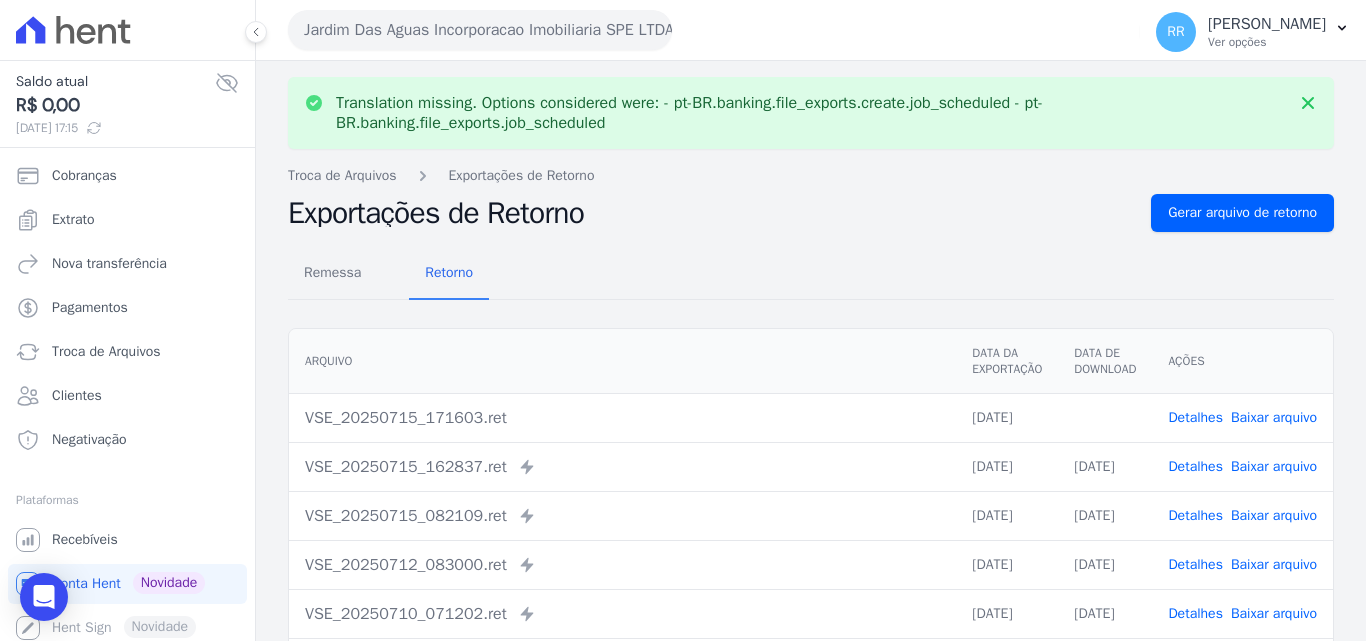 click on "Baixar arquivo" at bounding box center [1274, 417] 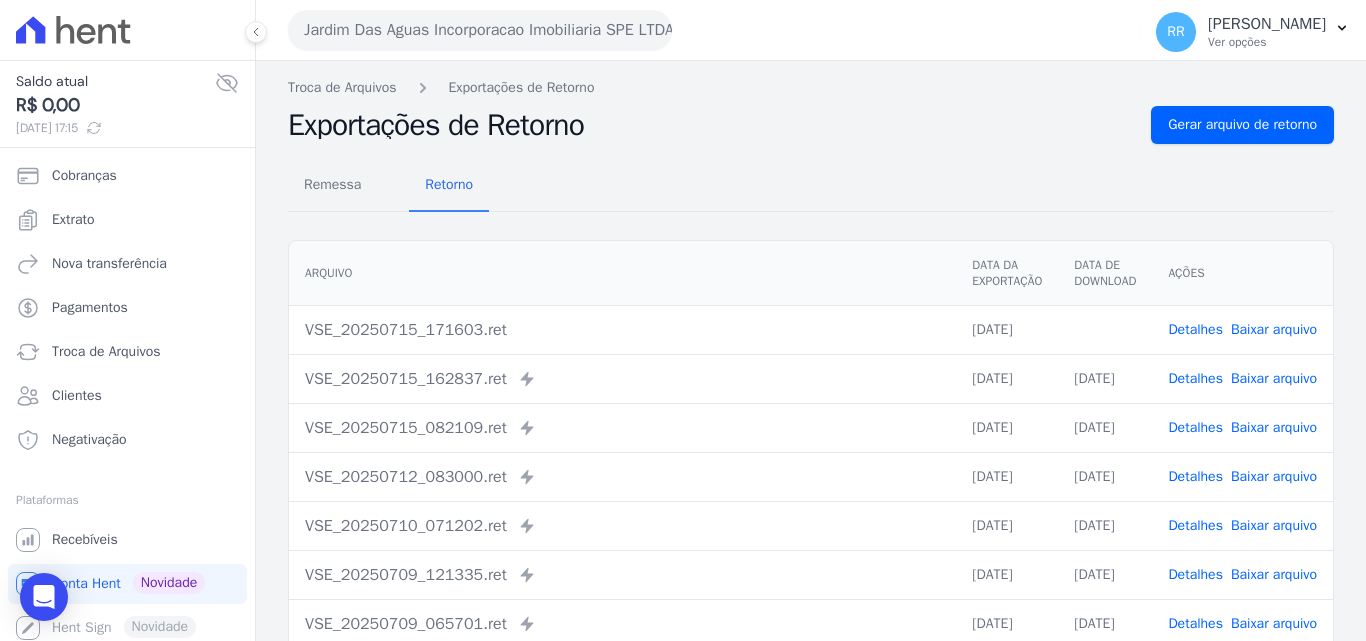 click on "Jardim Das Aguas Incorporacao Imobiliaria SPE LTDA" at bounding box center [480, 30] 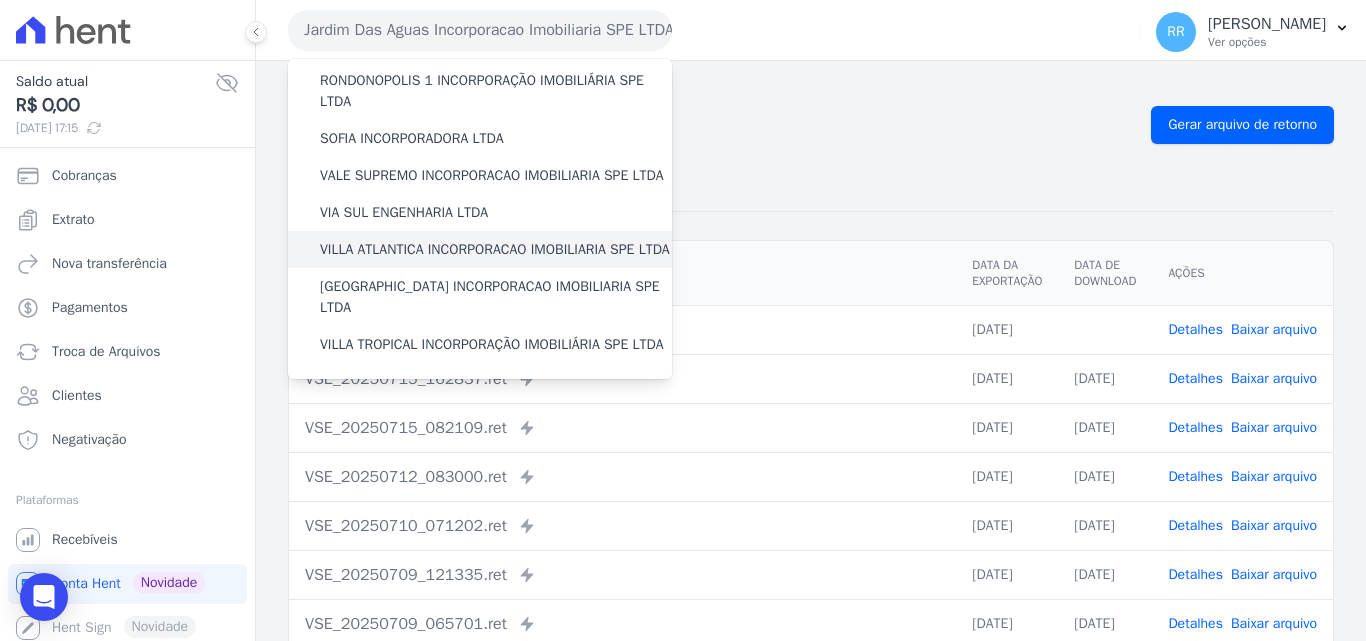 scroll, scrollTop: 873, scrollLeft: 0, axis: vertical 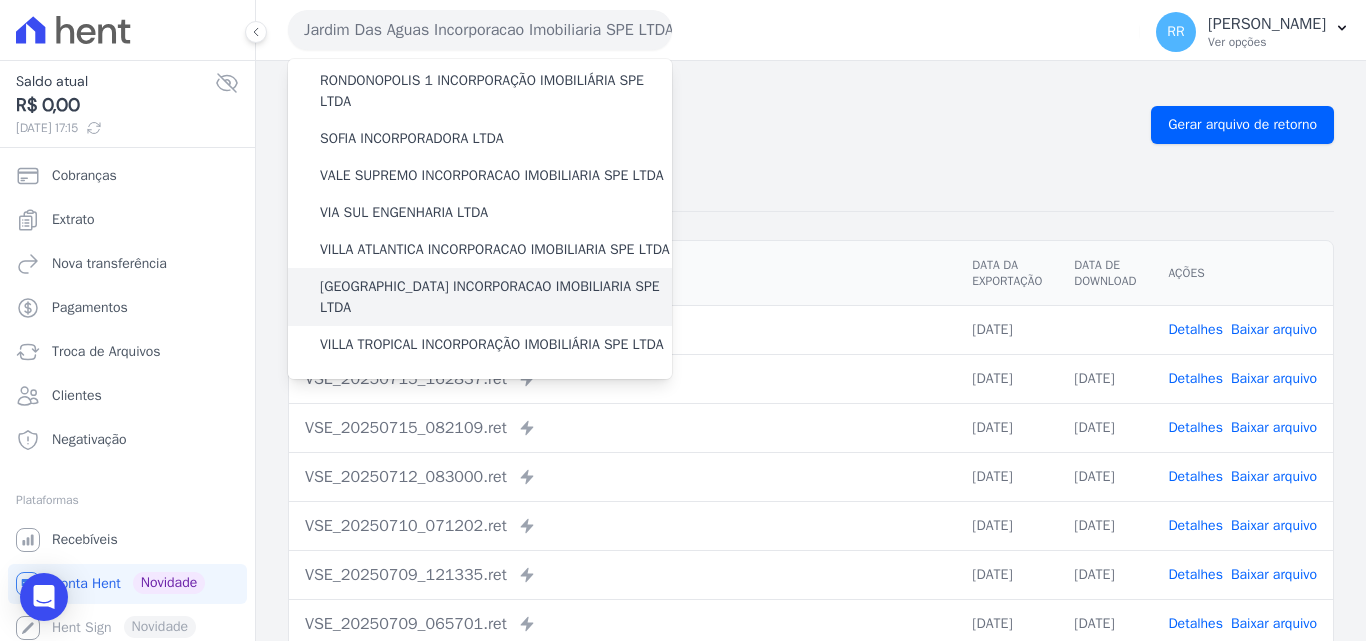 click on "[GEOGRAPHIC_DATA] INCORPORACAO IMOBILIARIA SPE LTDA" at bounding box center (496, 297) 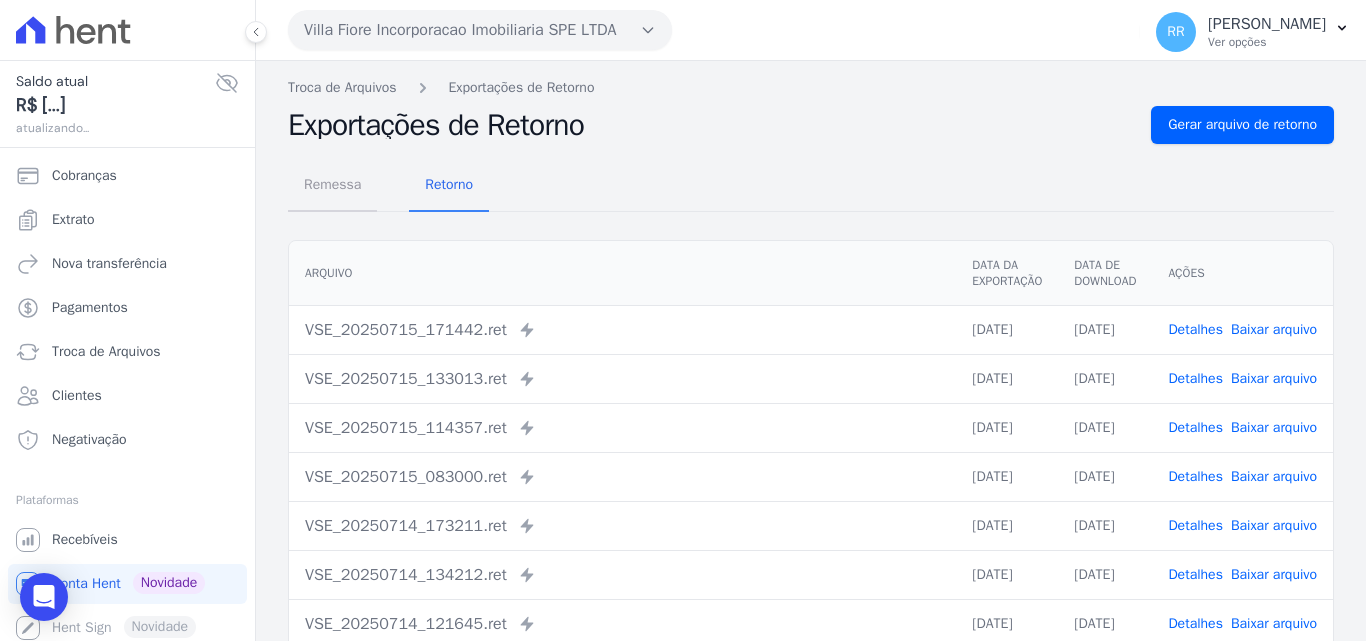 click on "Remessa" at bounding box center [332, 184] 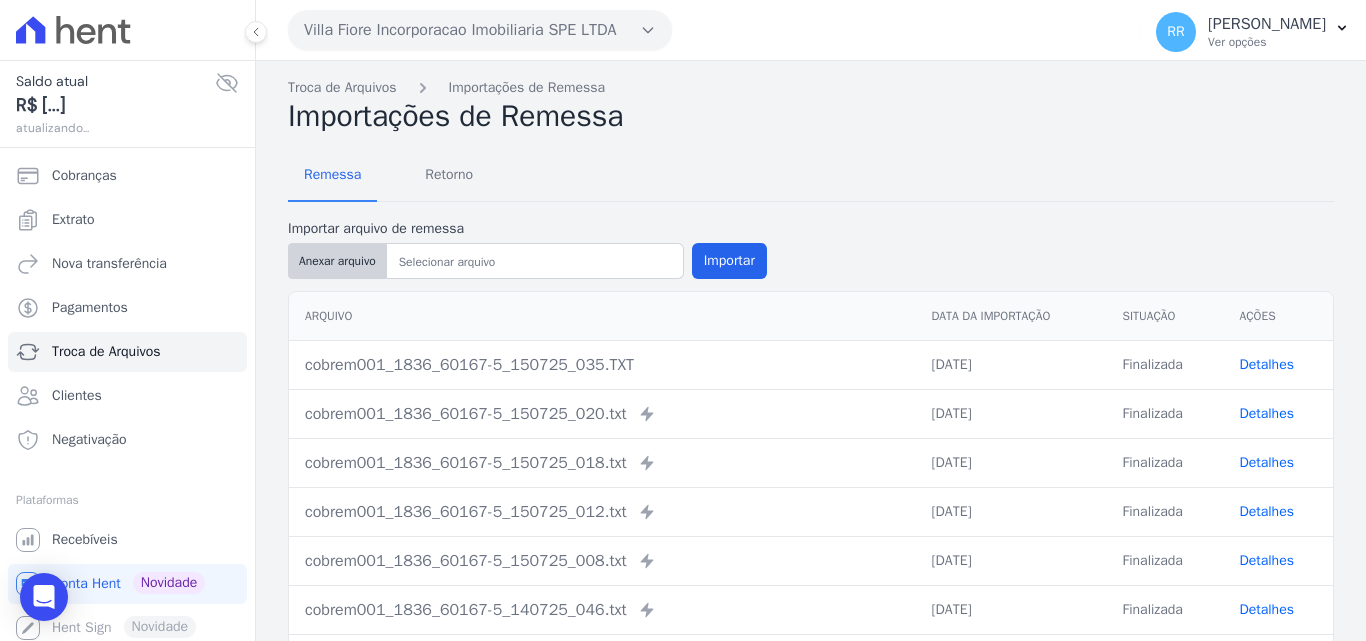 click on "Anexar arquivo" at bounding box center [337, 261] 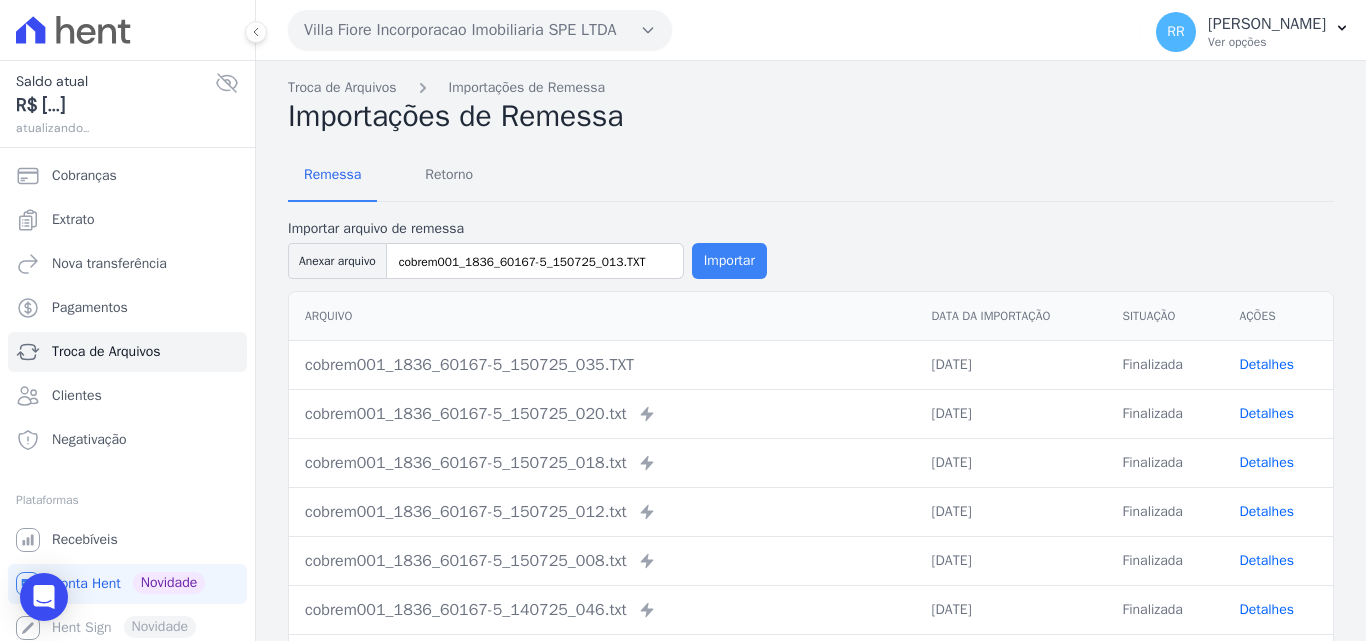 click on "Importar" at bounding box center [729, 261] 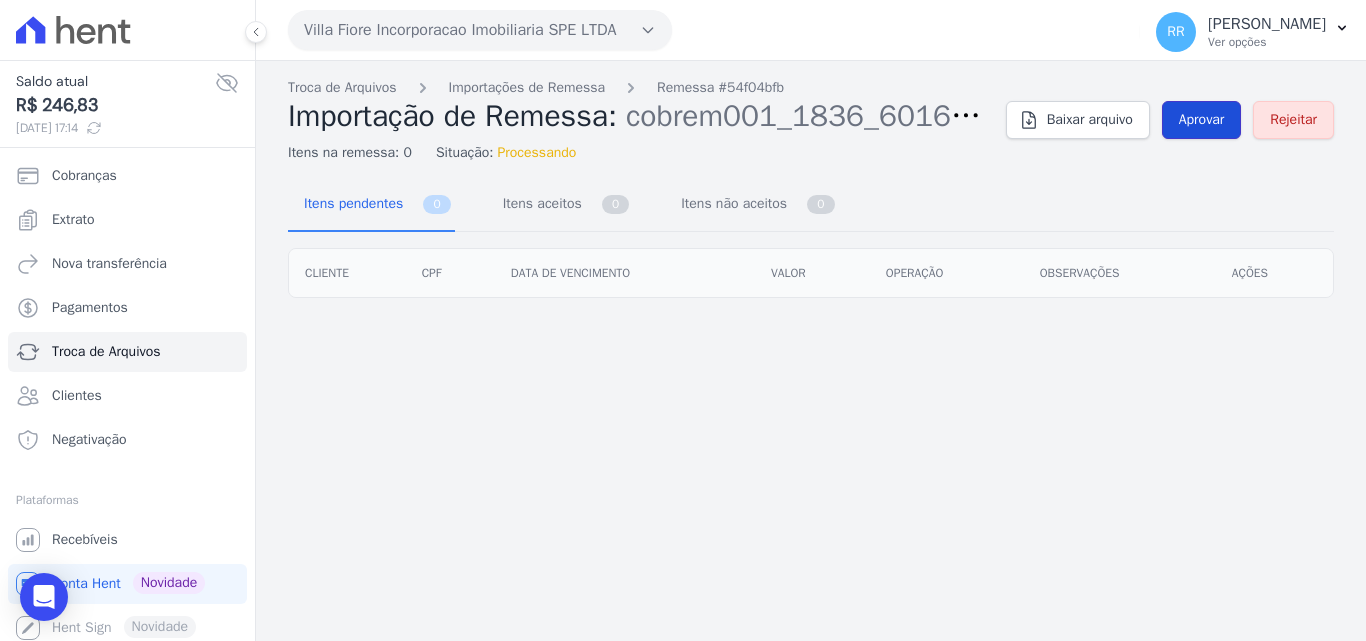 click on "Aprovar" at bounding box center [1202, 120] 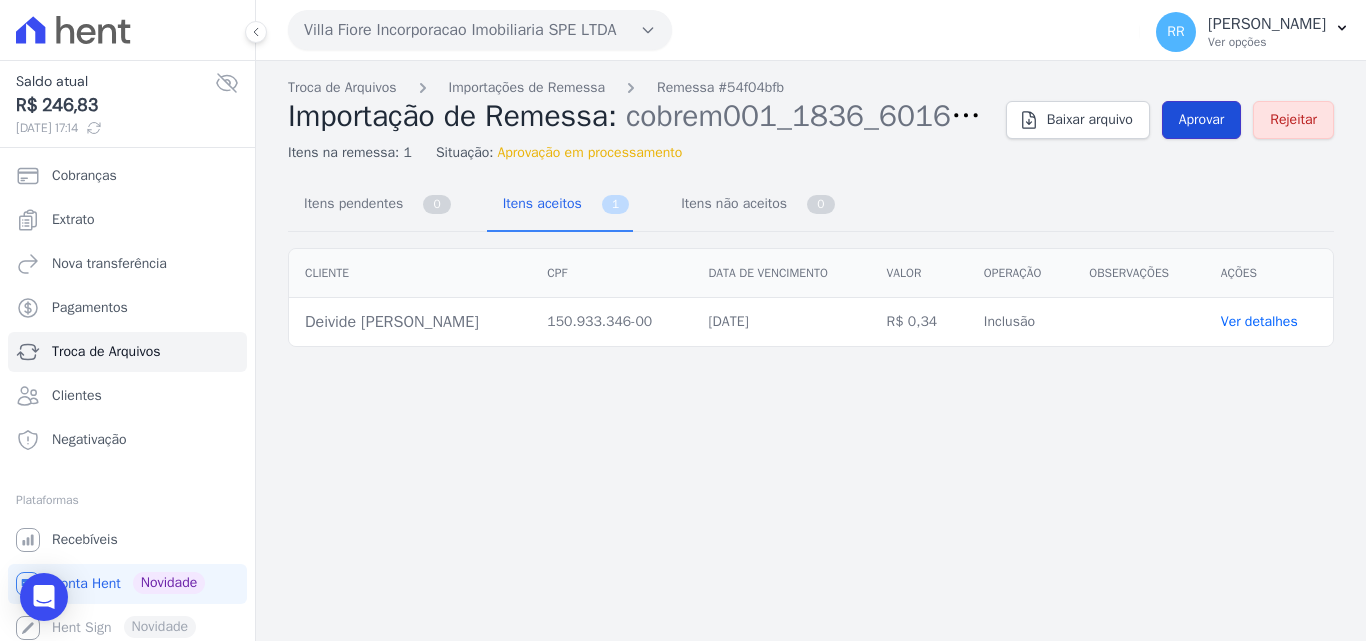 click on "Aprovar" at bounding box center [1202, 120] 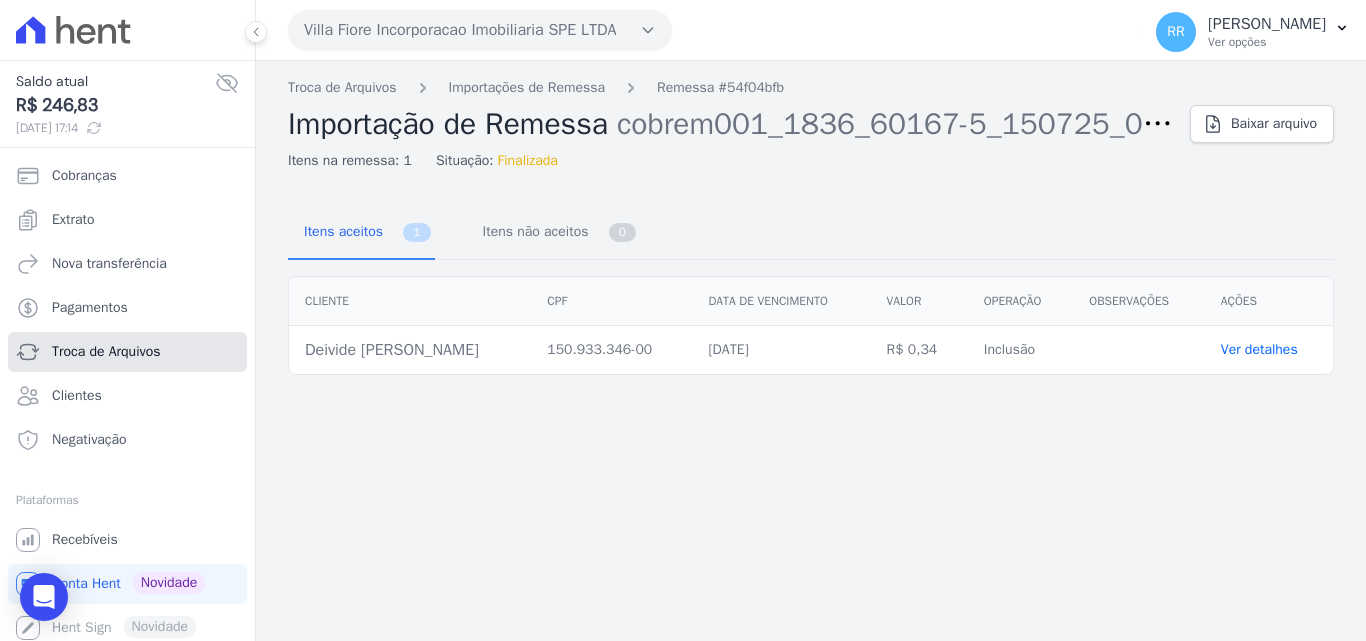 click on "Troca de Arquivos" at bounding box center (106, 352) 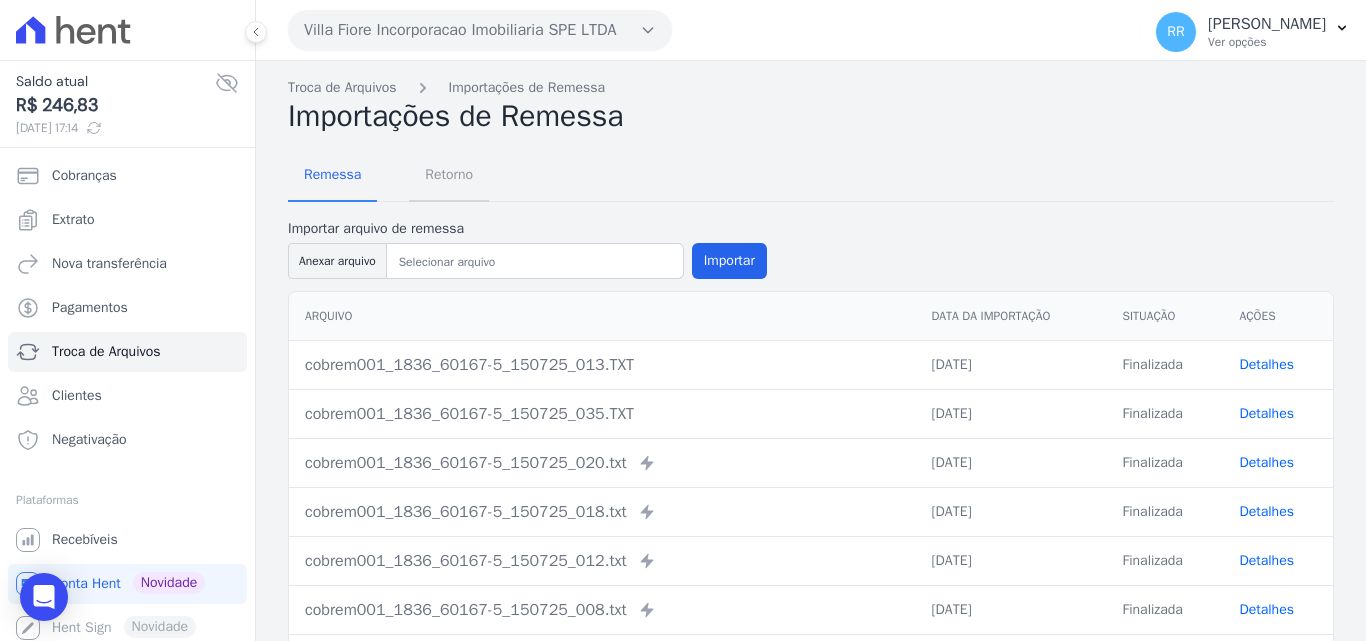 click on "Retorno" at bounding box center (449, 174) 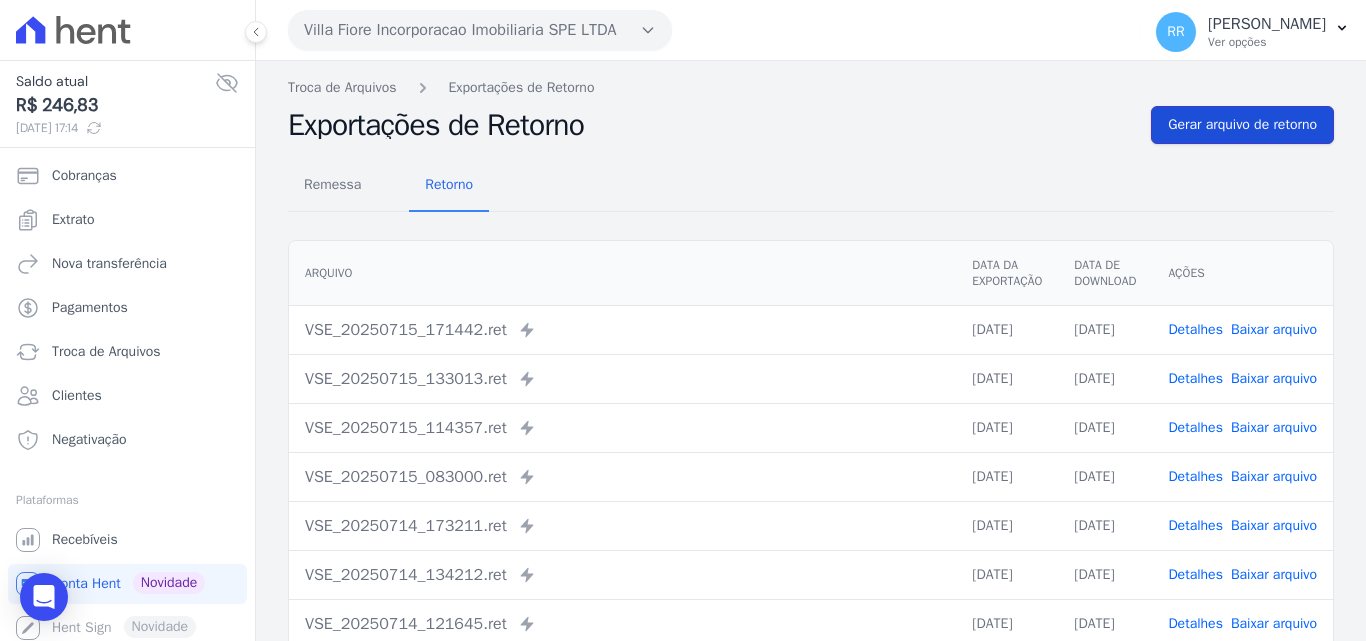 click on "Gerar arquivo de retorno" at bounding box center (1242, 125) 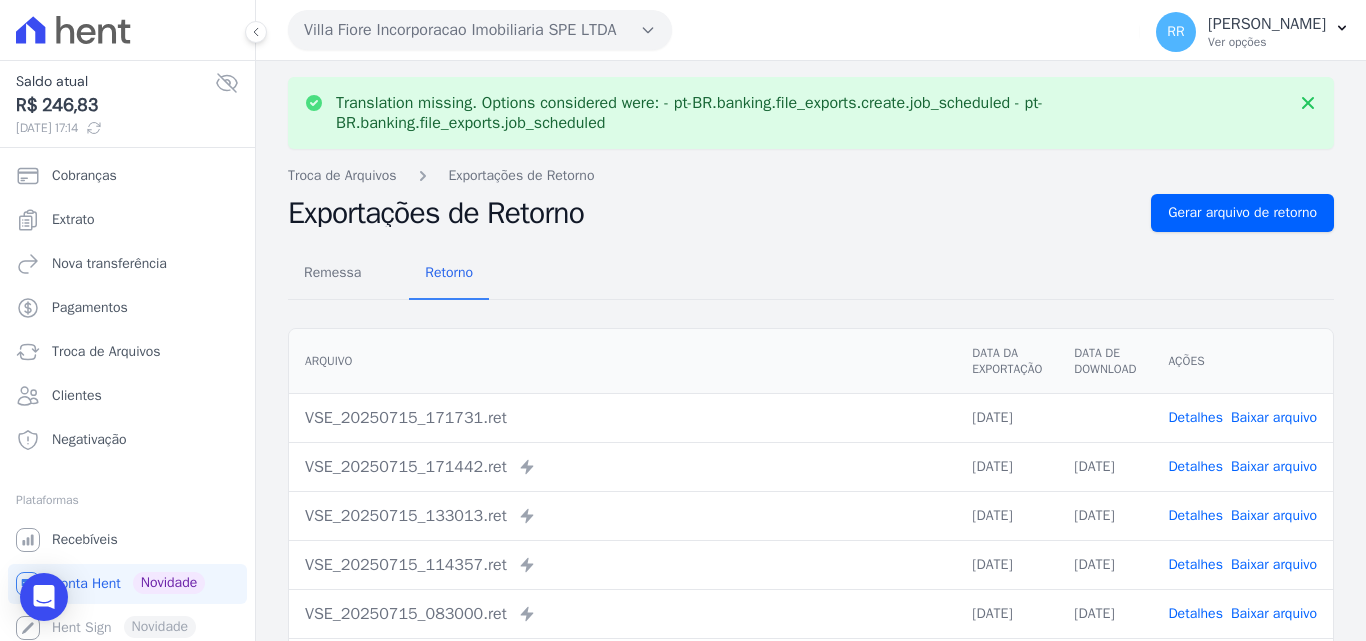 click on "Baixar arquivo" at bounding box center [1274, 417] 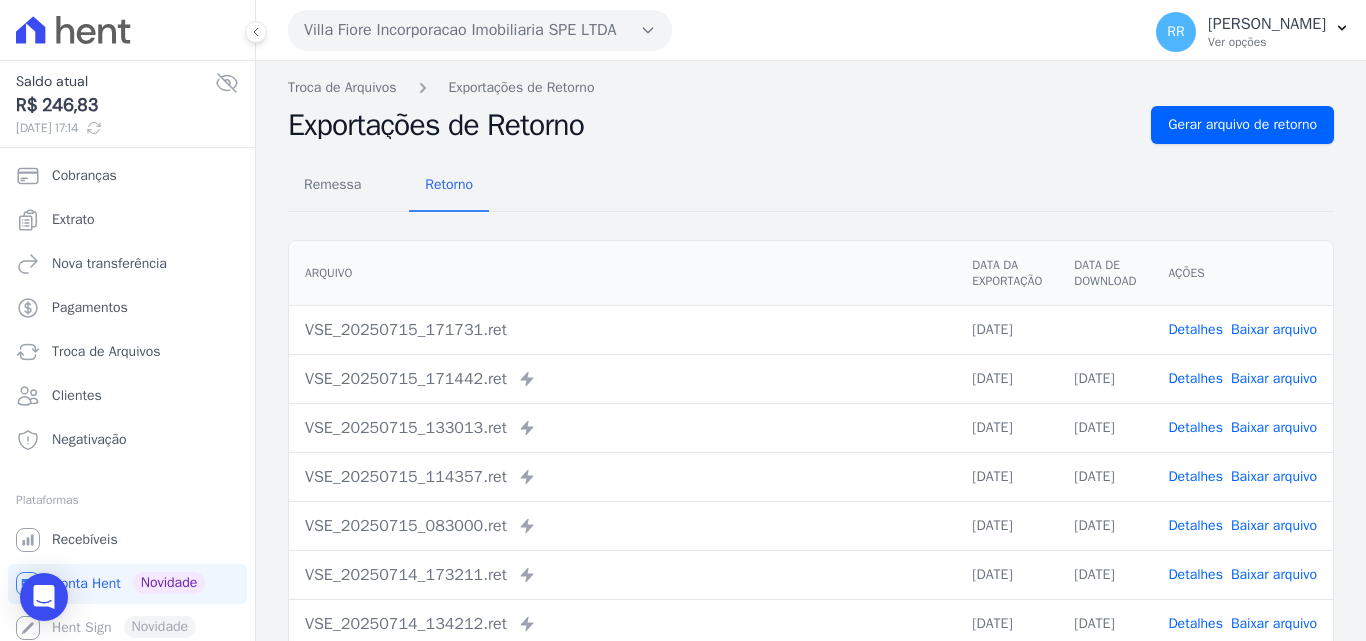 click on "Translation missing. Options considered were:
- pt-BR.banking.file_exports.create.job_scheduled
- pt-BR.banking.file_exports.job_scheduled
Troca de [GEOGRAPHIC_DATA]
Exportações de Retorno
Exportações de Retorno
Gerar arquivo de retorno
Remessa
Retorno
[GEOGRAPHIC_DATA]
Data da Exportação" at bounding box center (811, 472) 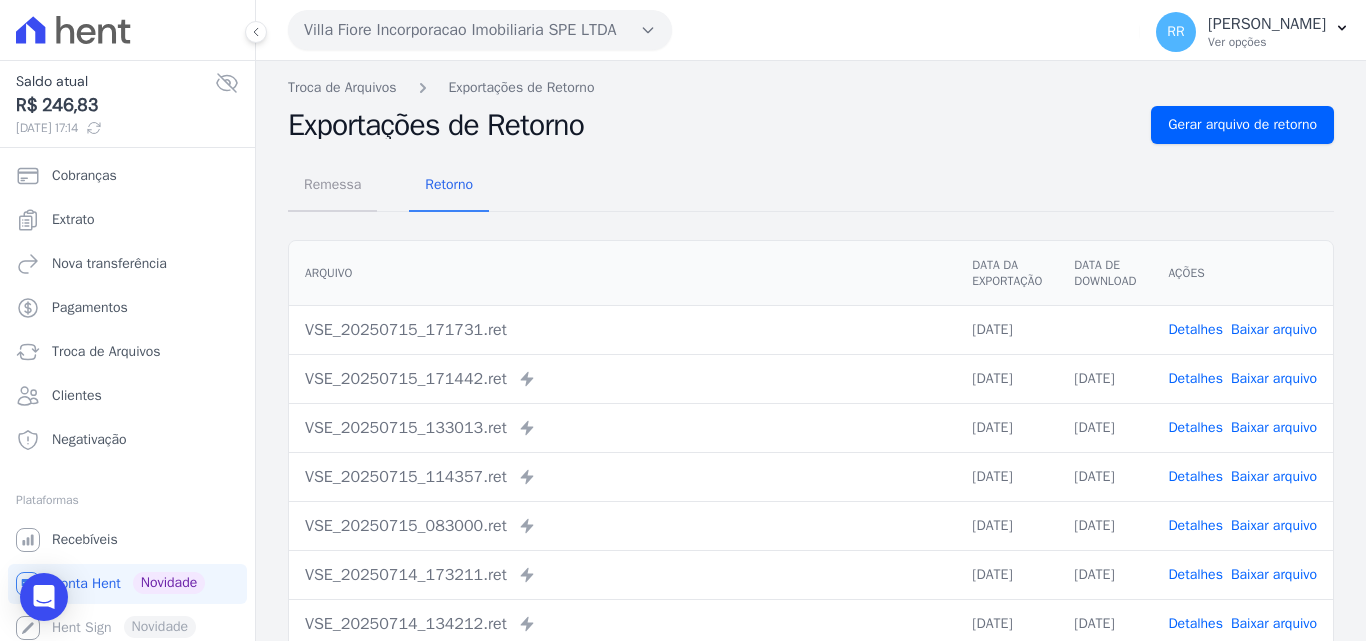 click on "Remessa" at bounding box center [332, 184] 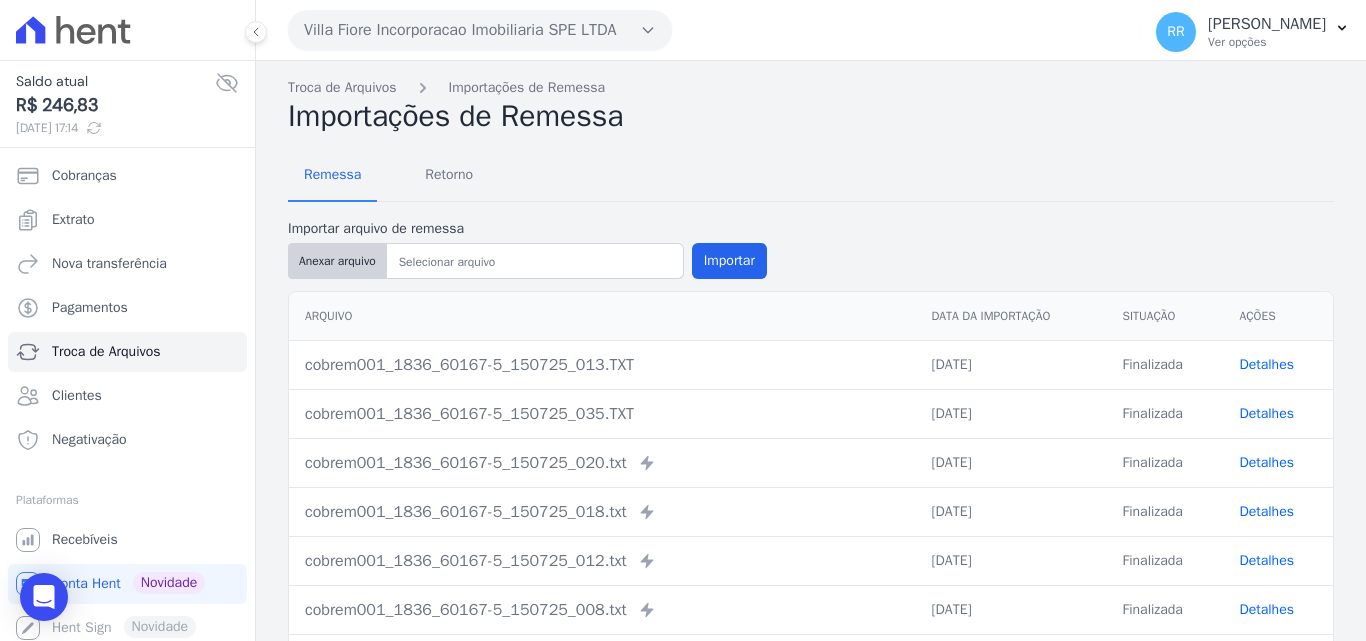click on "Anexar arquivo" at bounding box center [337, 261] 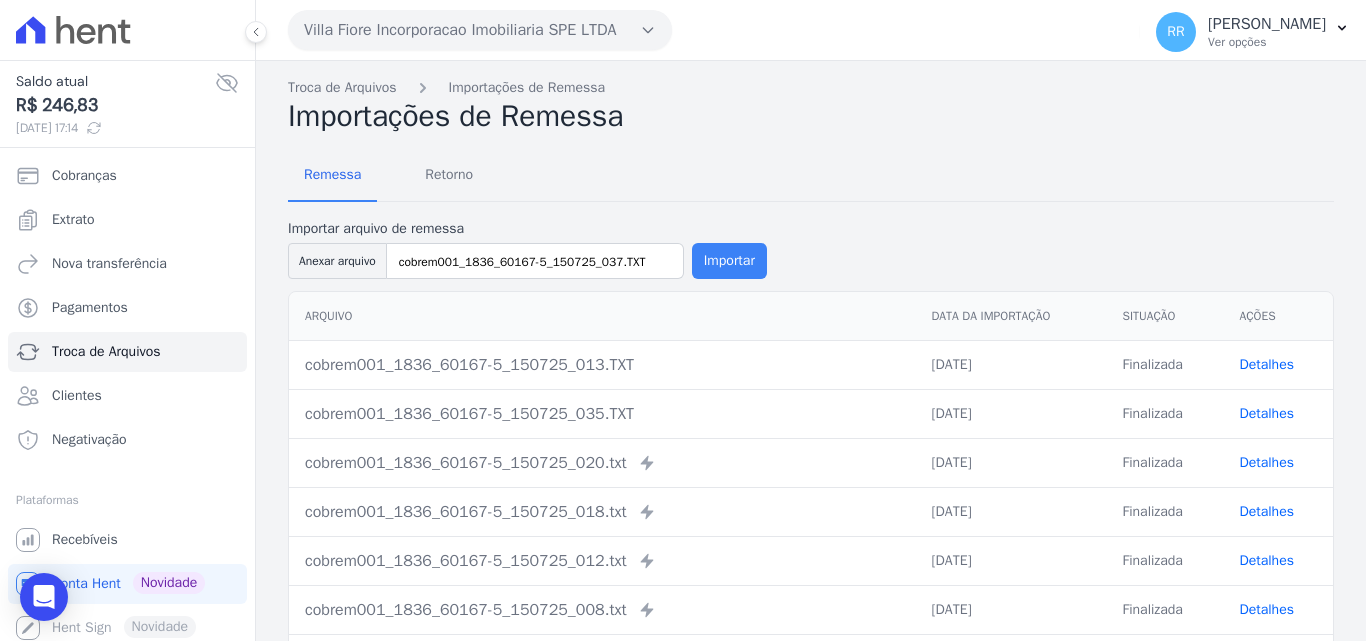 click on "Importar" at bounding box center [729, 261] 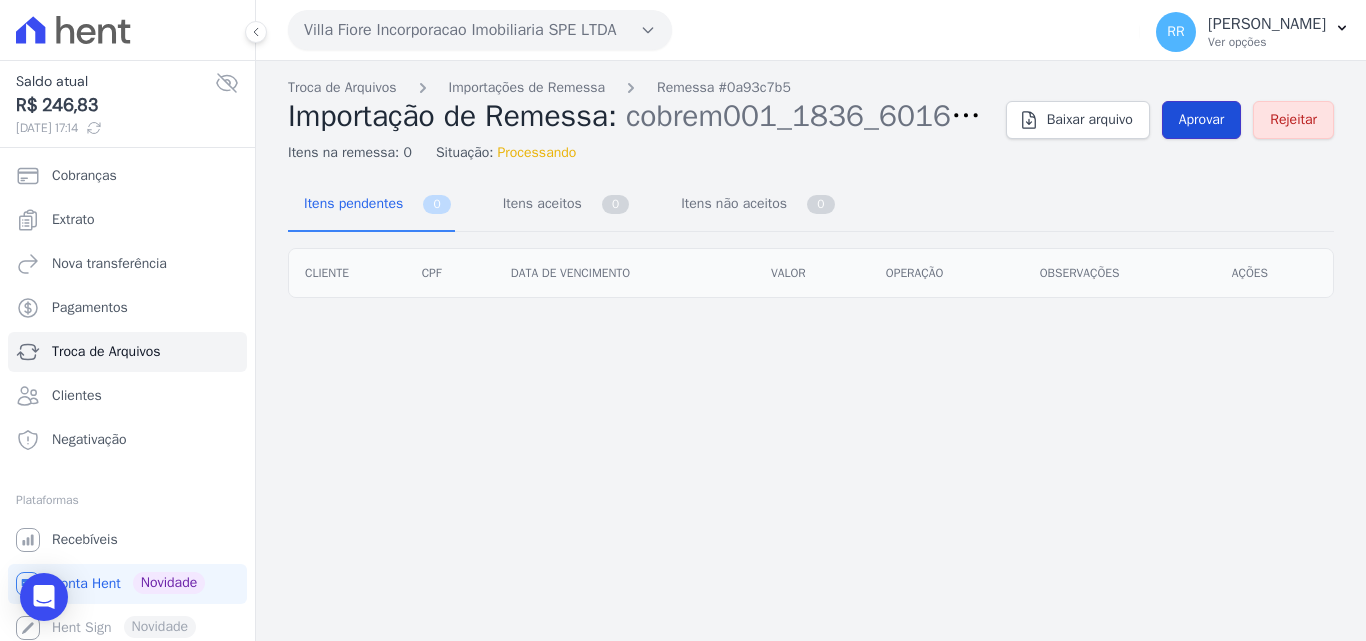 click on "Aprovar" at bounding box center (1202, 120) 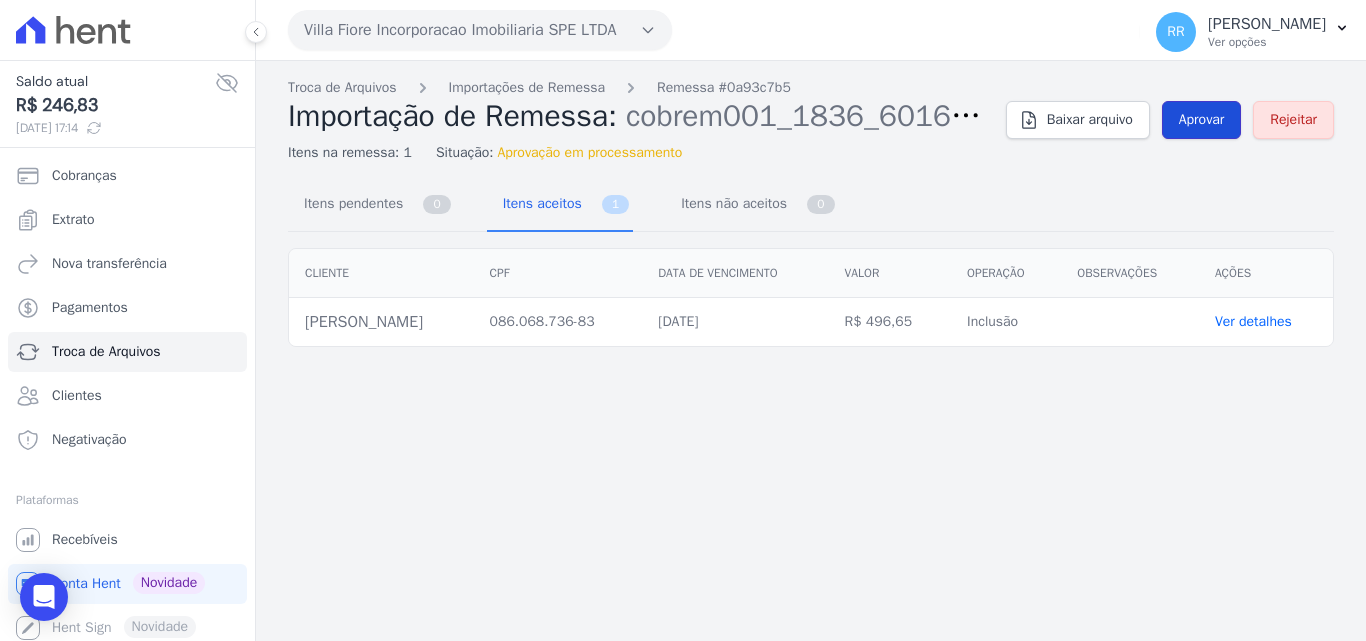 click on "Aprovar" at bounding box center [1202, 120] 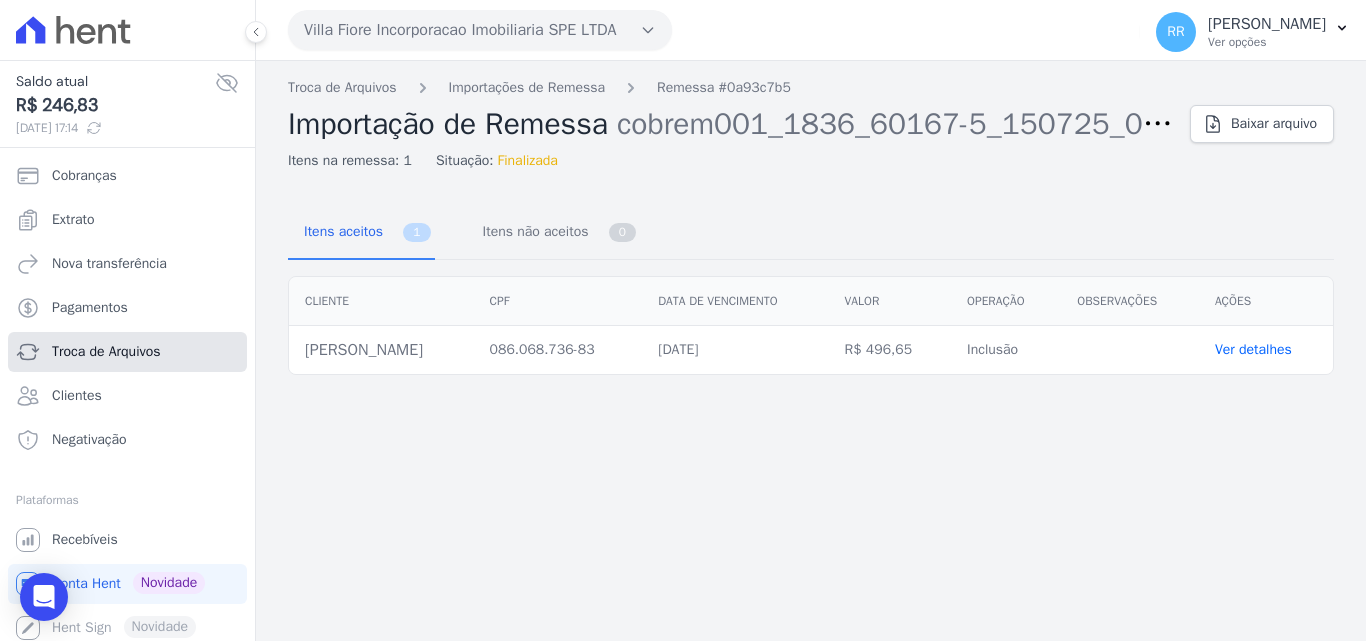 click on "Troca de Arquivos" at bounding box center [106, 352] 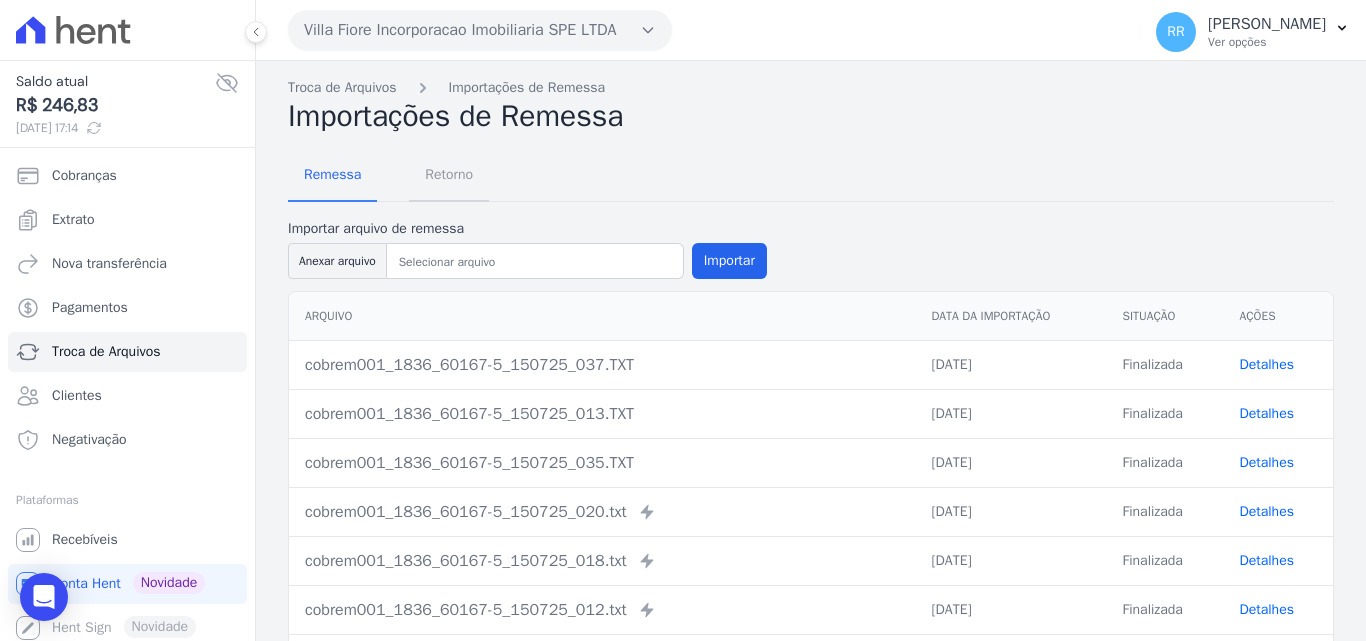 click on "Retorno" at bounding box center (449, 174) 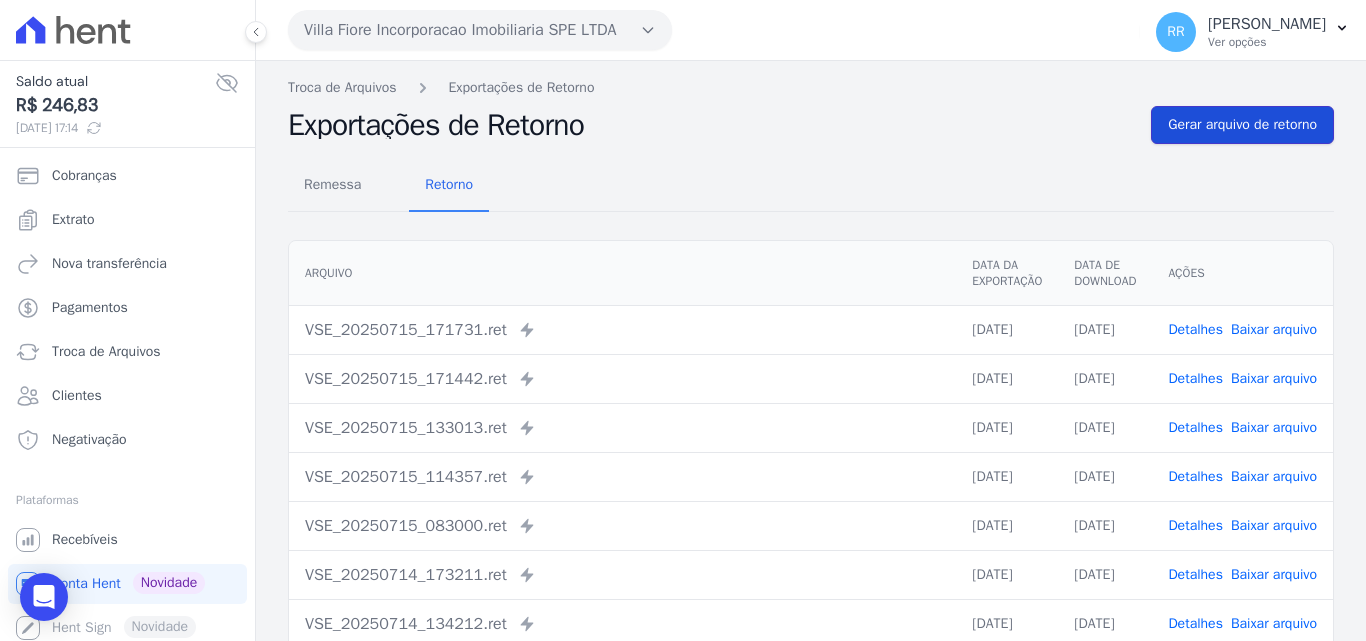 click on "Gerar arquivo de retorno" at bounding box center [1242, 125] 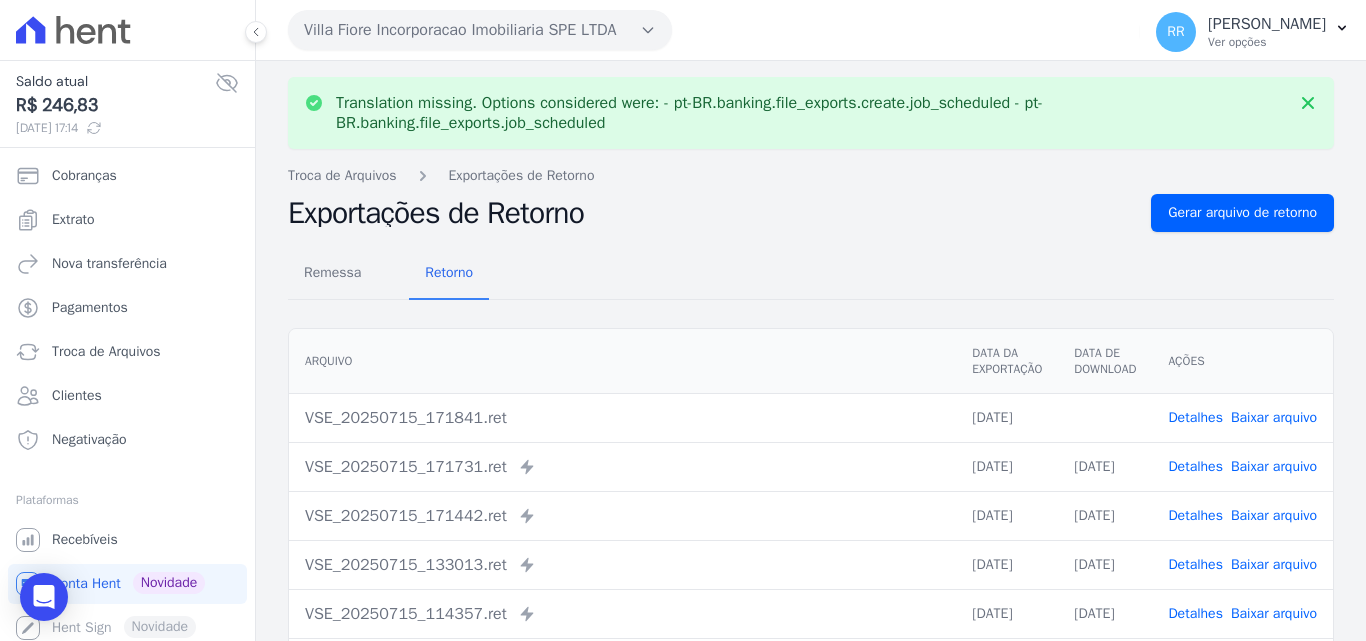 click on "Baixar arquivo" at bounding box center (1274, 417) 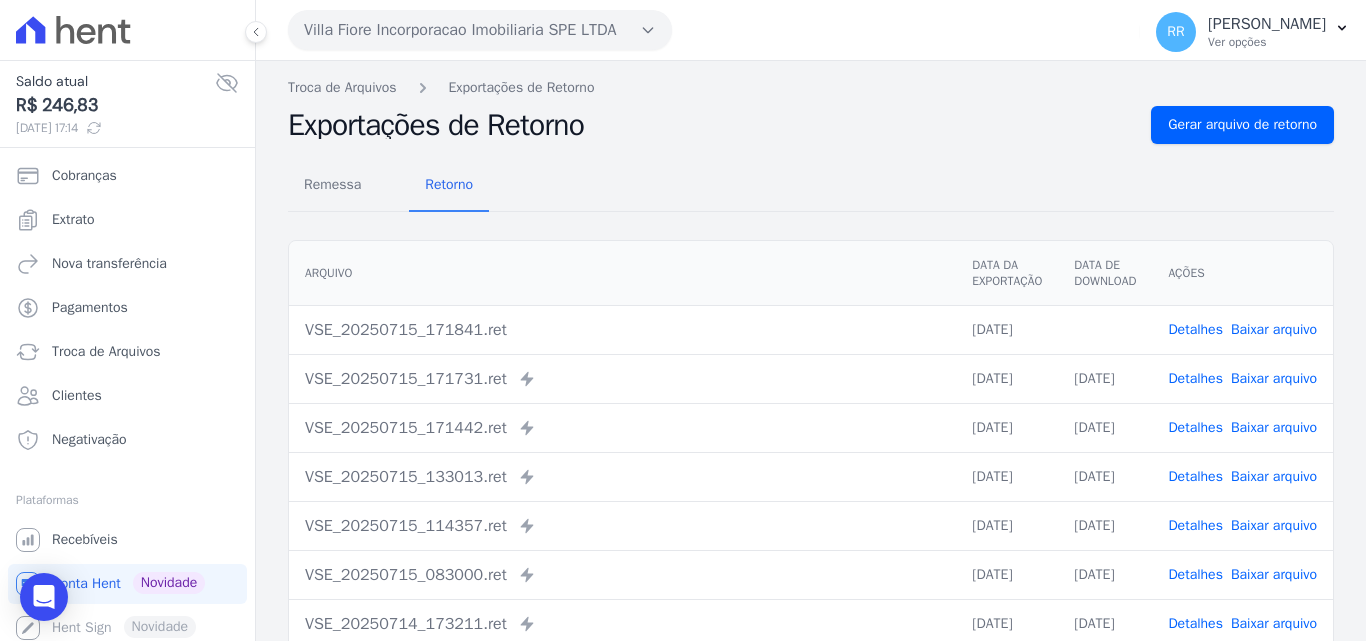 click on "Villa Fiore Incorporacao Imobiliaria SPE LTDA
Via Sul Engenharia
AGUAS DE [GEOGRAPHIC_DATA] INCORPORACAO IMOBILIARIA SPE LTDA
AGUAS DO ALVORADA INCORPORACAO IMOBILIARIA SPE LTDA
ANANINDEUA 01 INCORPORACAO IMOBILIARIA SPE LTDA
AQUARELA CITY INCORPORACAO IMOBILIARIA LTDA" at bounding box center (710, 30) 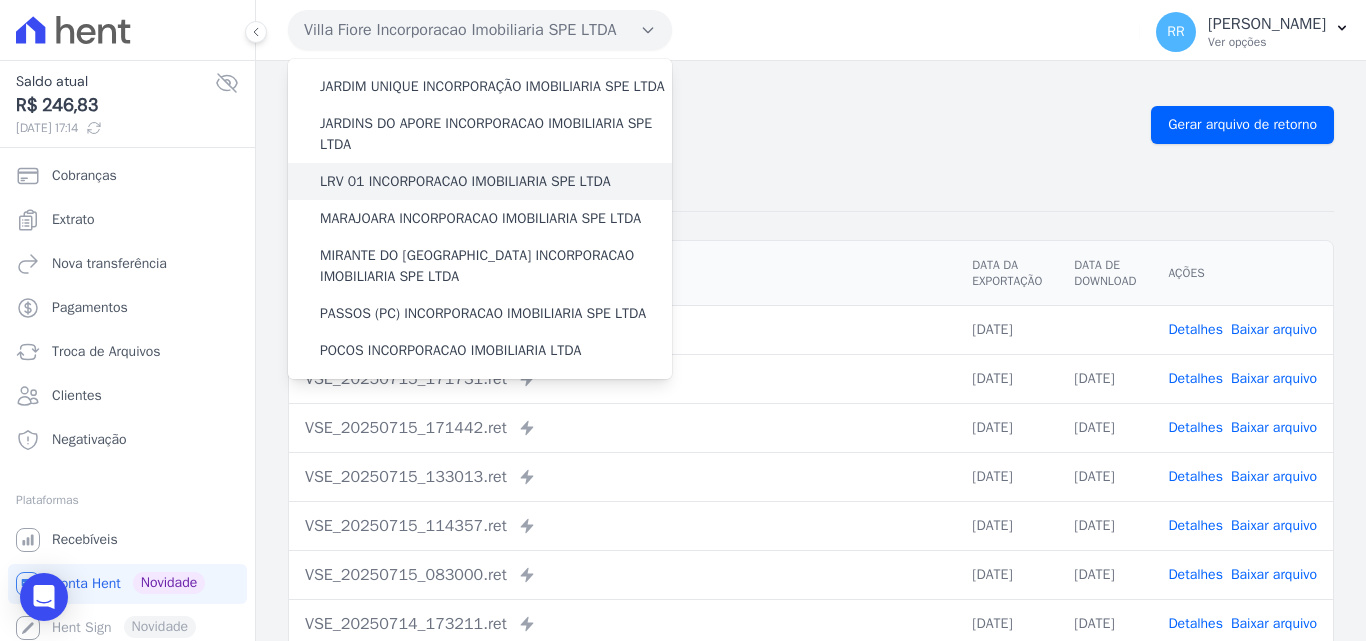 scroll, scrollTop: 433, scrollLeft: 0, axis: vertical 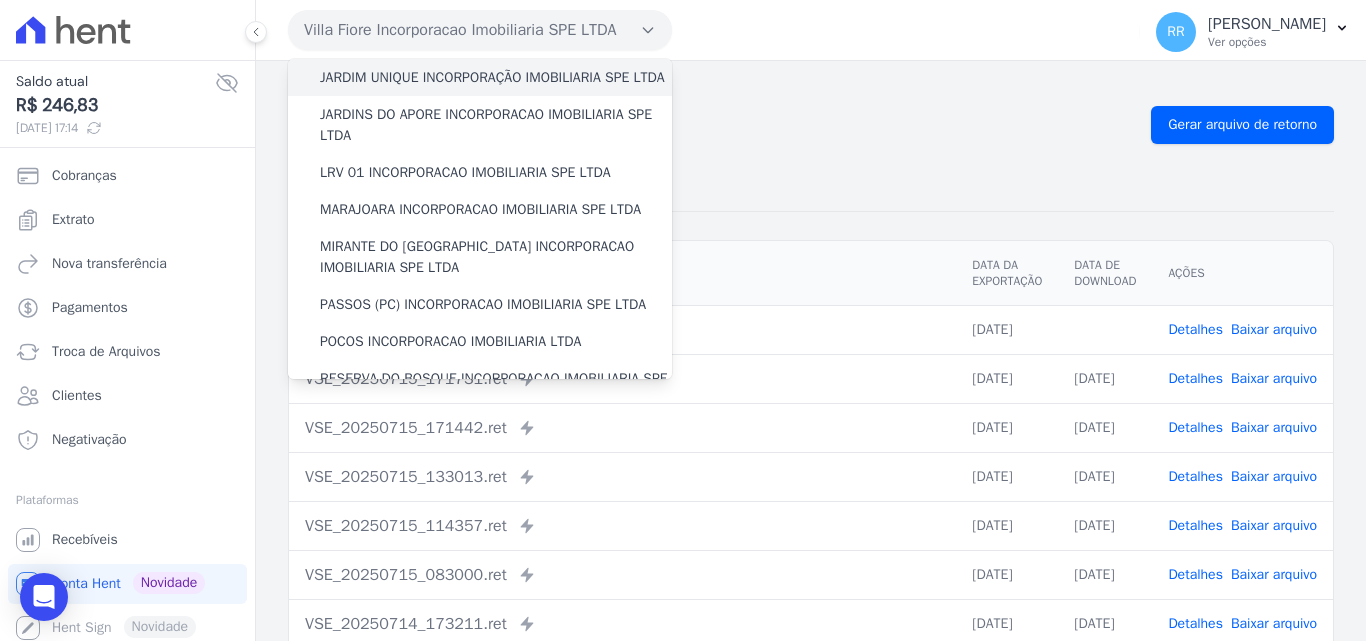 click on "JARDIM UNIQUE INCORPORAÇÃO IMOBILIARIA SPE LTDA" at bounding box center [492, 77] 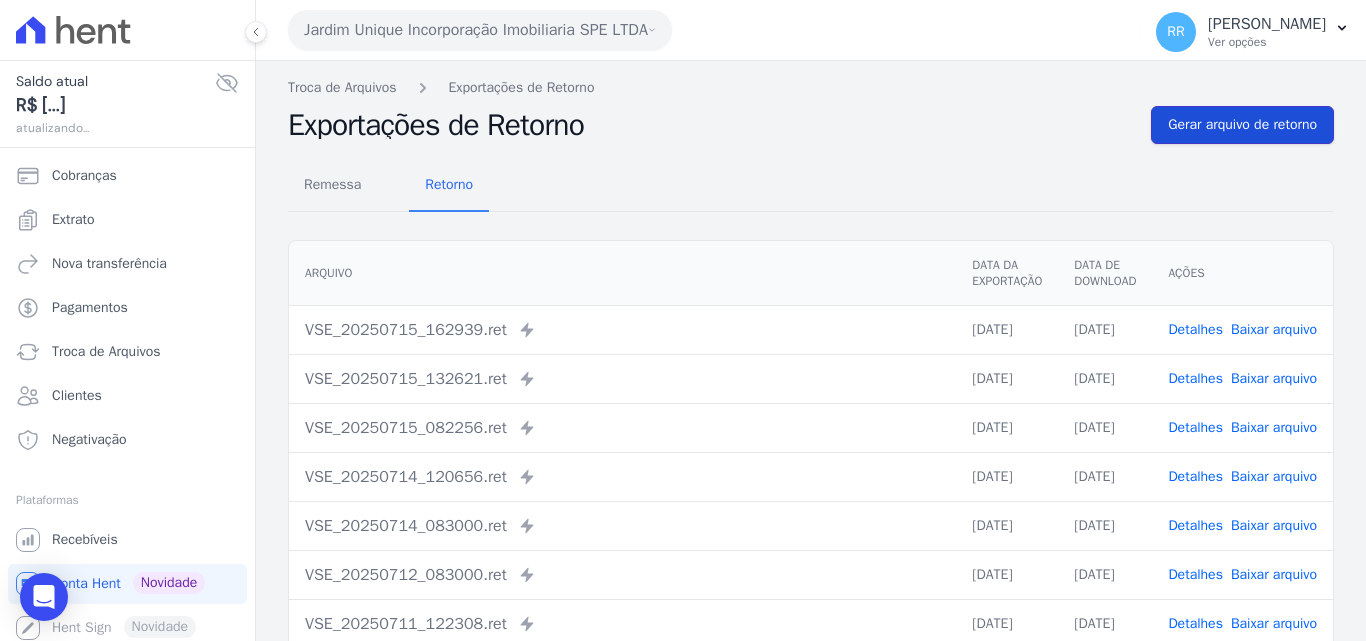 click on "Gerar arquivo de retorno" at bounding box center [1242, 125] 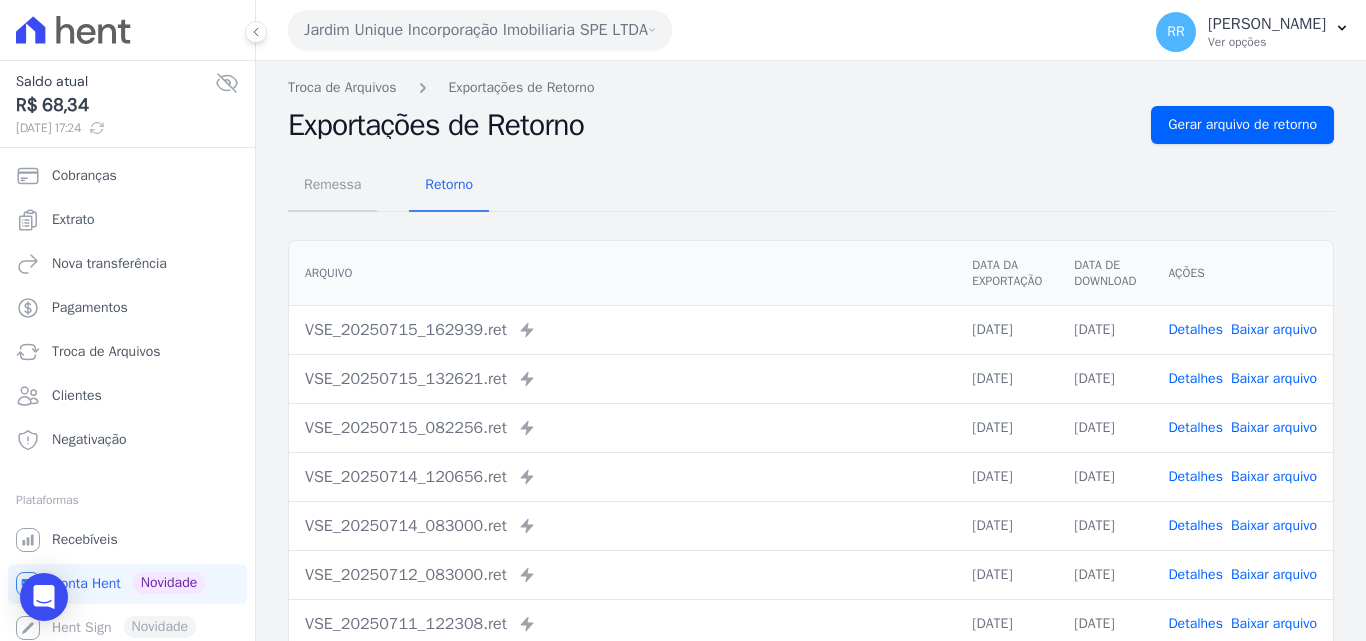click on "Remessa" at bounding box center [332, 184] 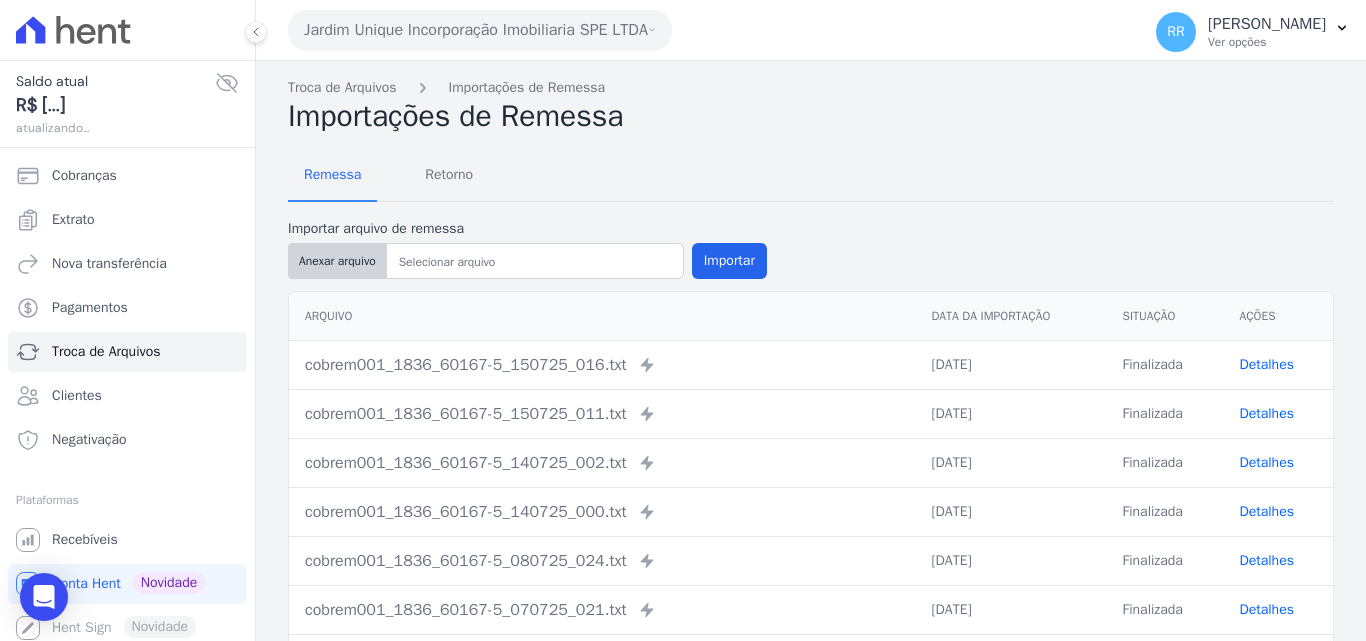 click on "Anexar arquivo" at bounding box center [337, 261] 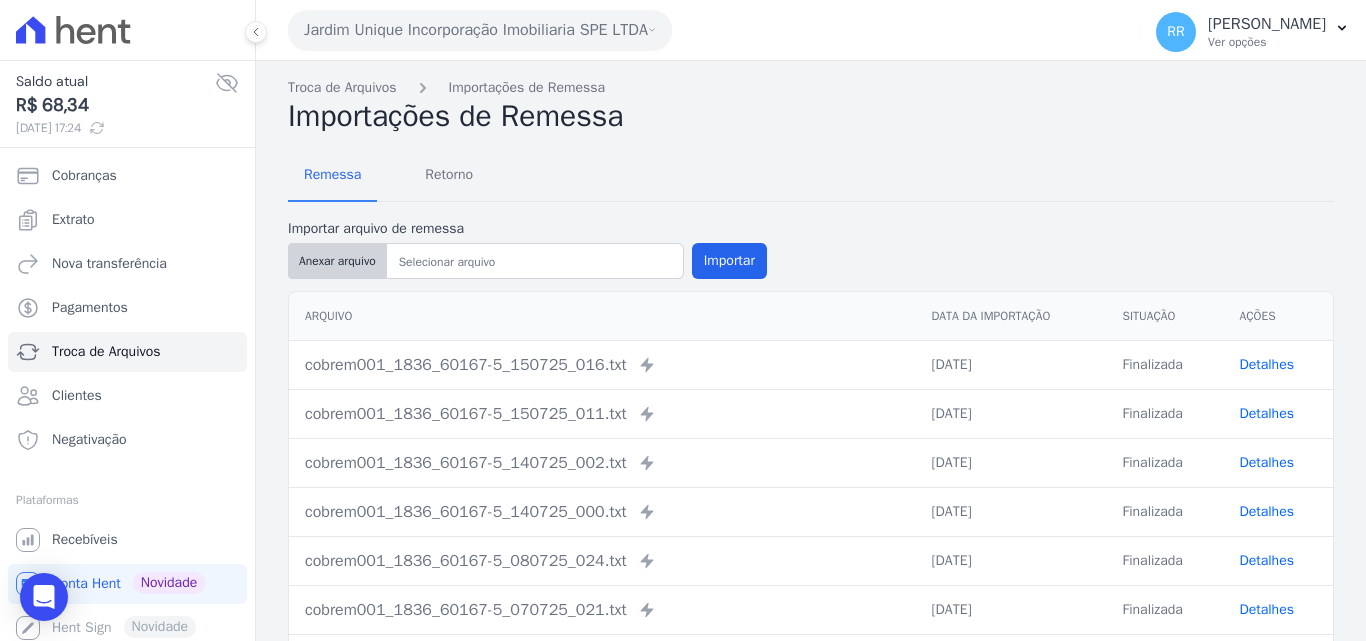 type on "cobrem001_1836_60167-5_150725_039.TXT" 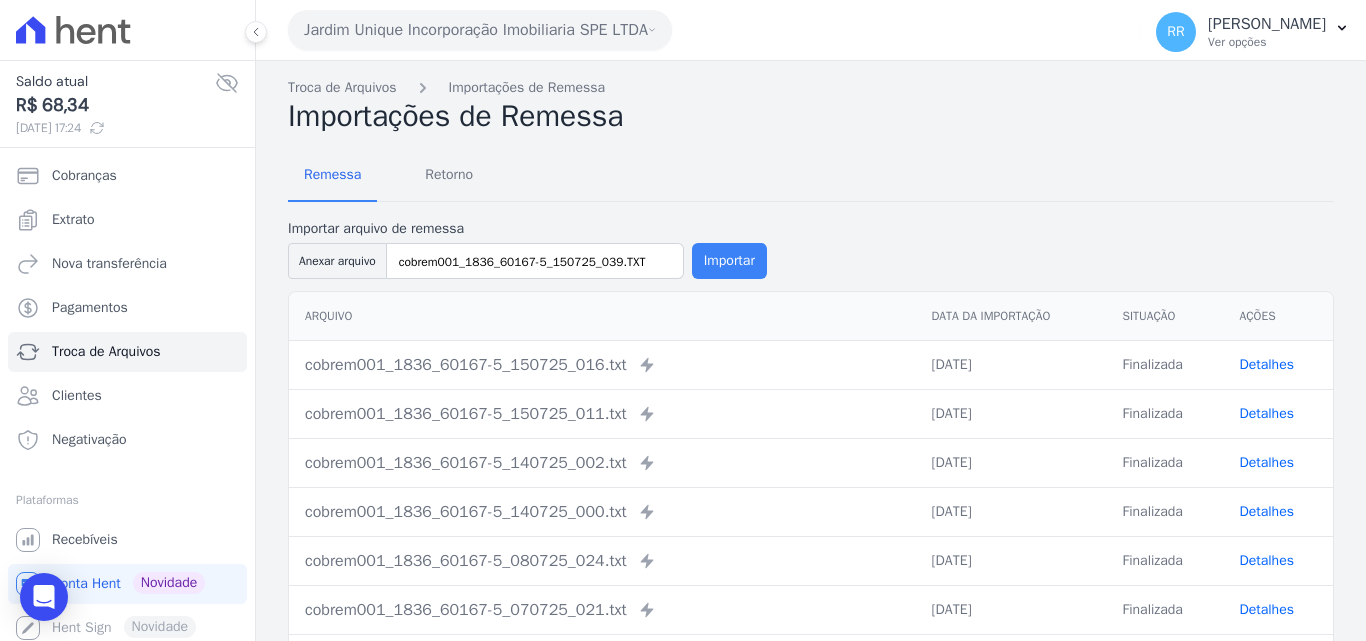 click on "Importar" at bounding box center [729, 261] 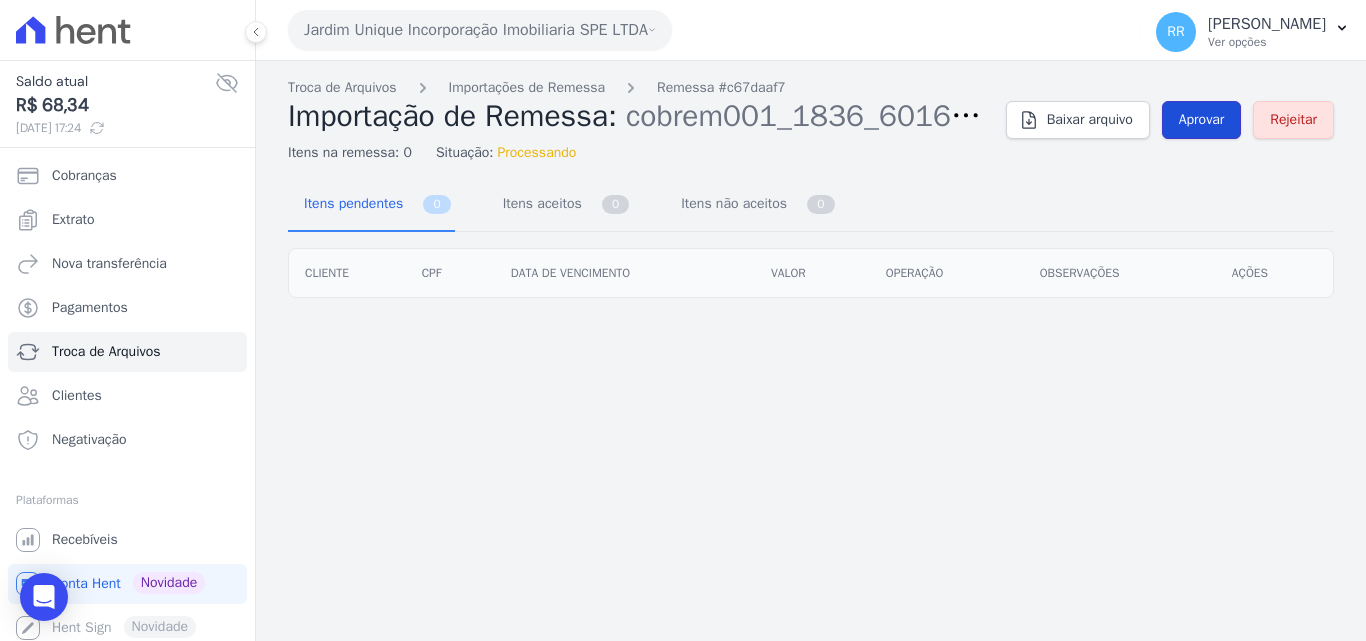 click on "Aprovar" at bounding box center (1202, 120) 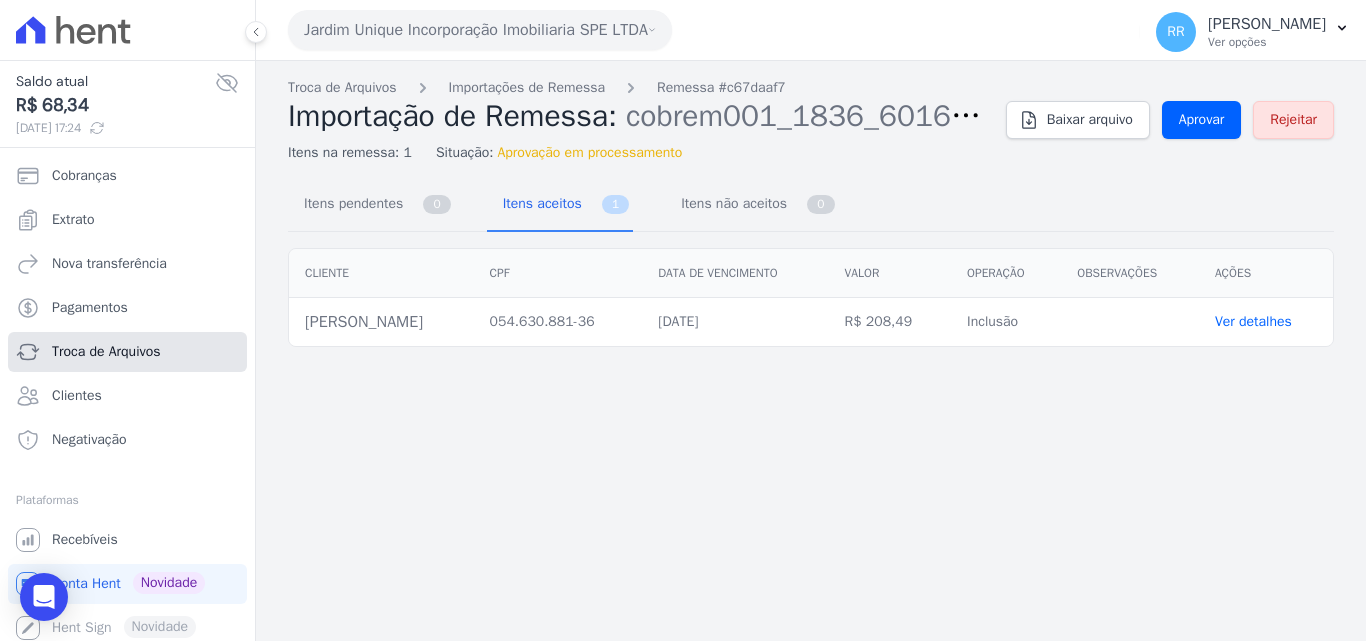 click on "Troca de Arquivos" at bounding box center [106, 352] 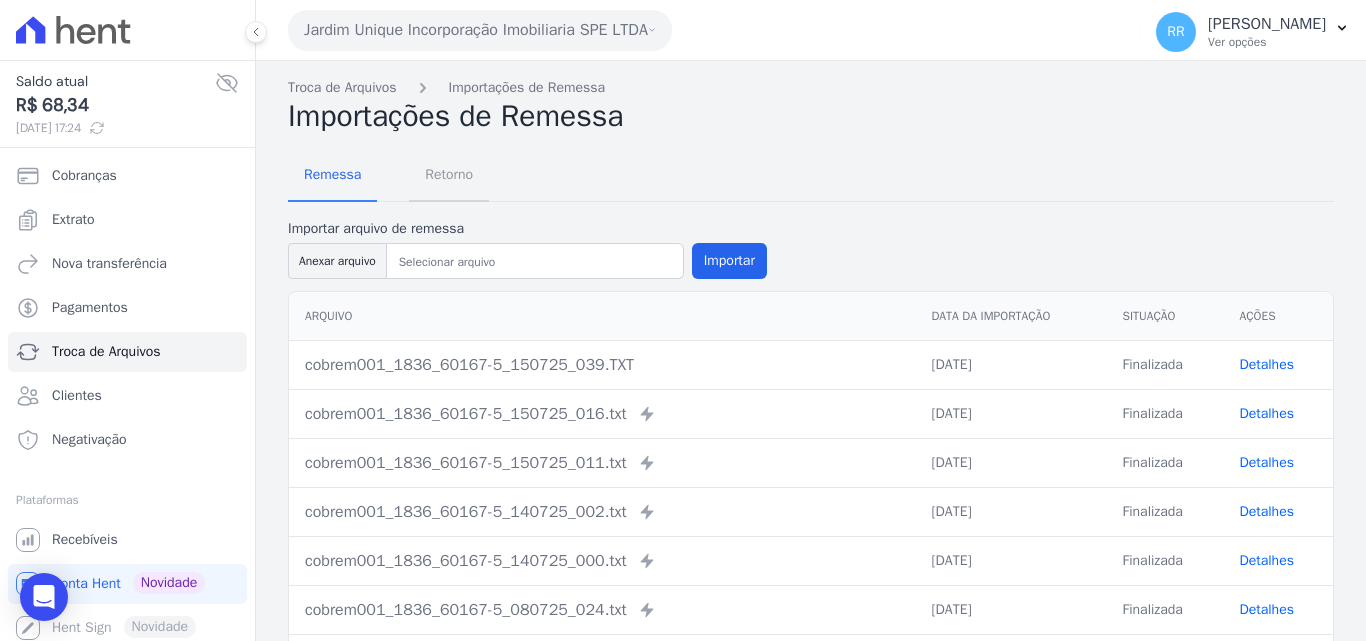 click on "Retorno" at bounding box center (449, 174) 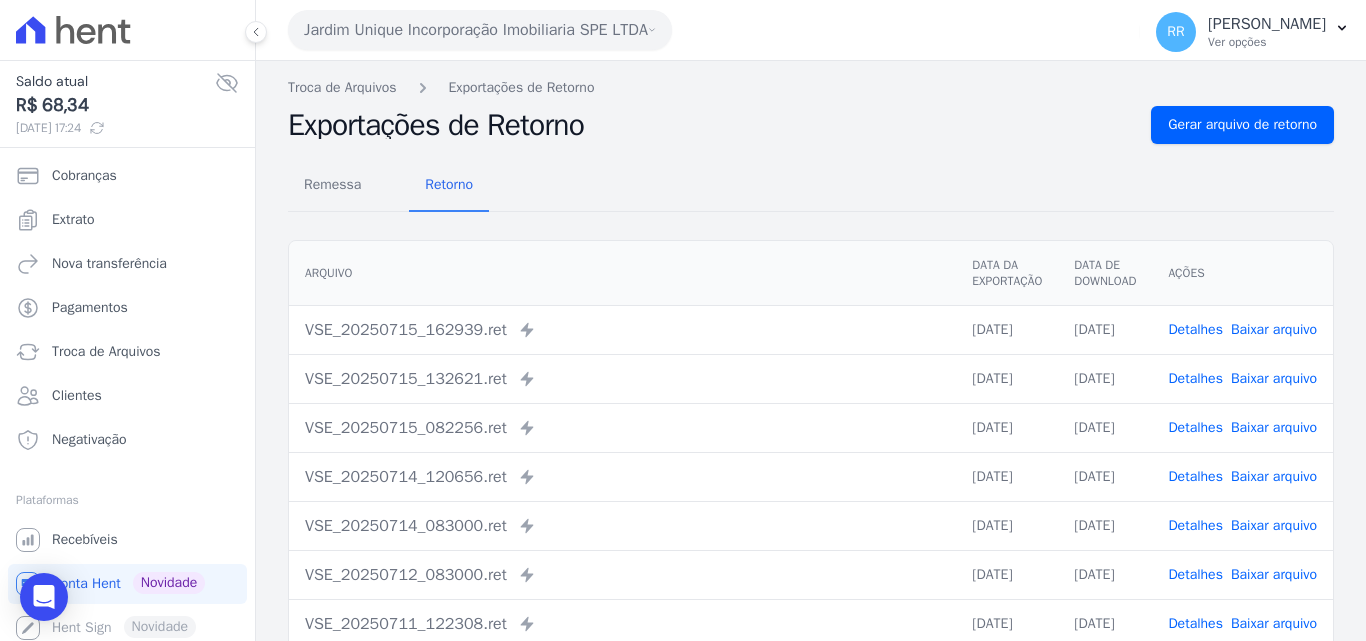 click on "Jardim Unique Incorporação Imobiliaria SPE LTDA" at bounding box center (480, 30) 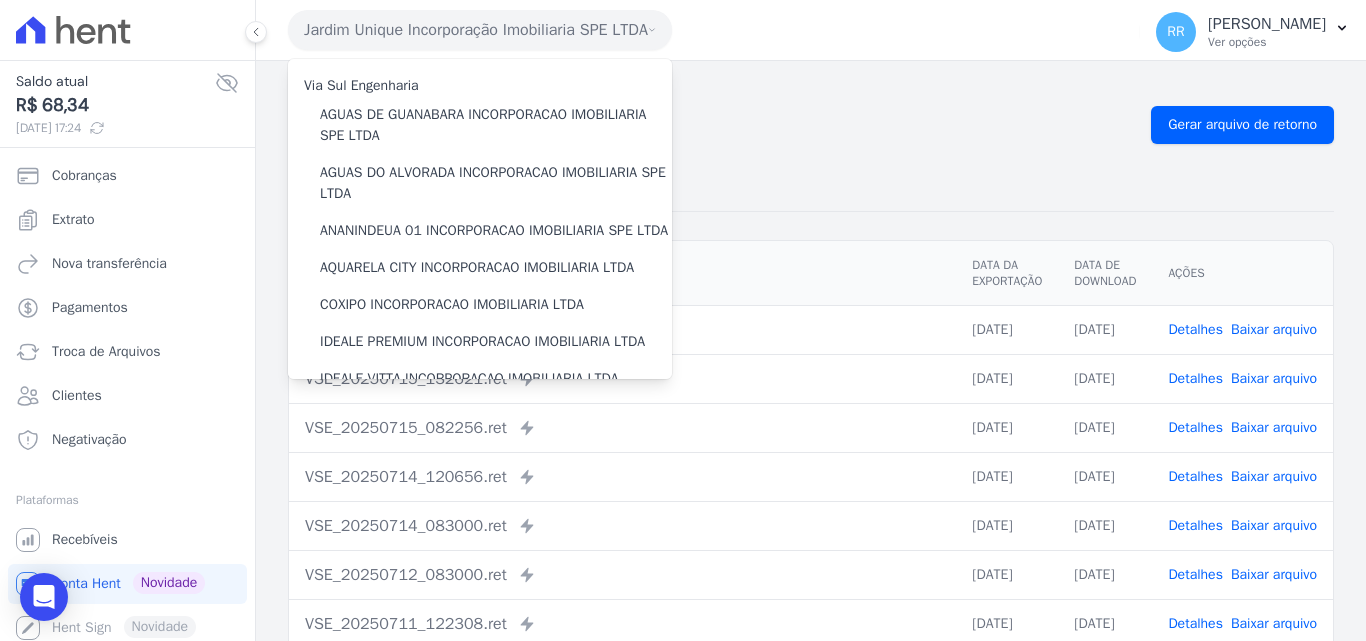 click on "Troca de Arquivos
Exportações de Retorno" at bounding box center (811, 87) 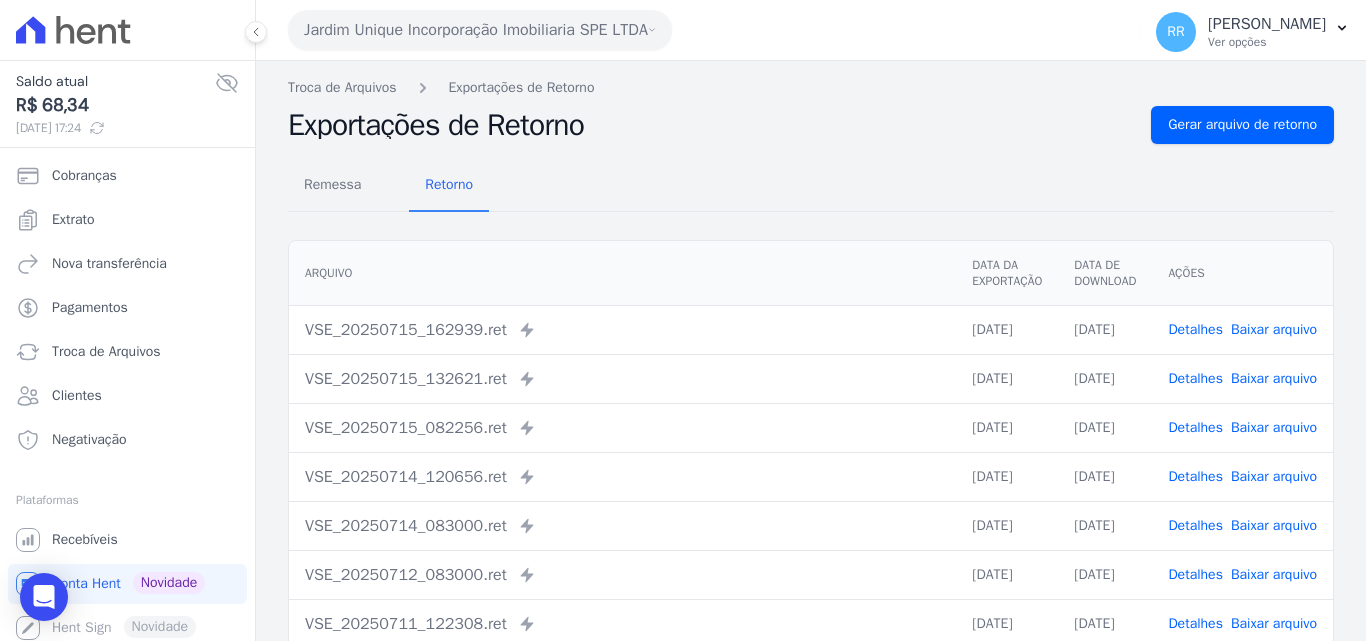 click on "Jardim Unique Incorporação Imobiliaria SPE LTDA" at bounding box center (480, 30) 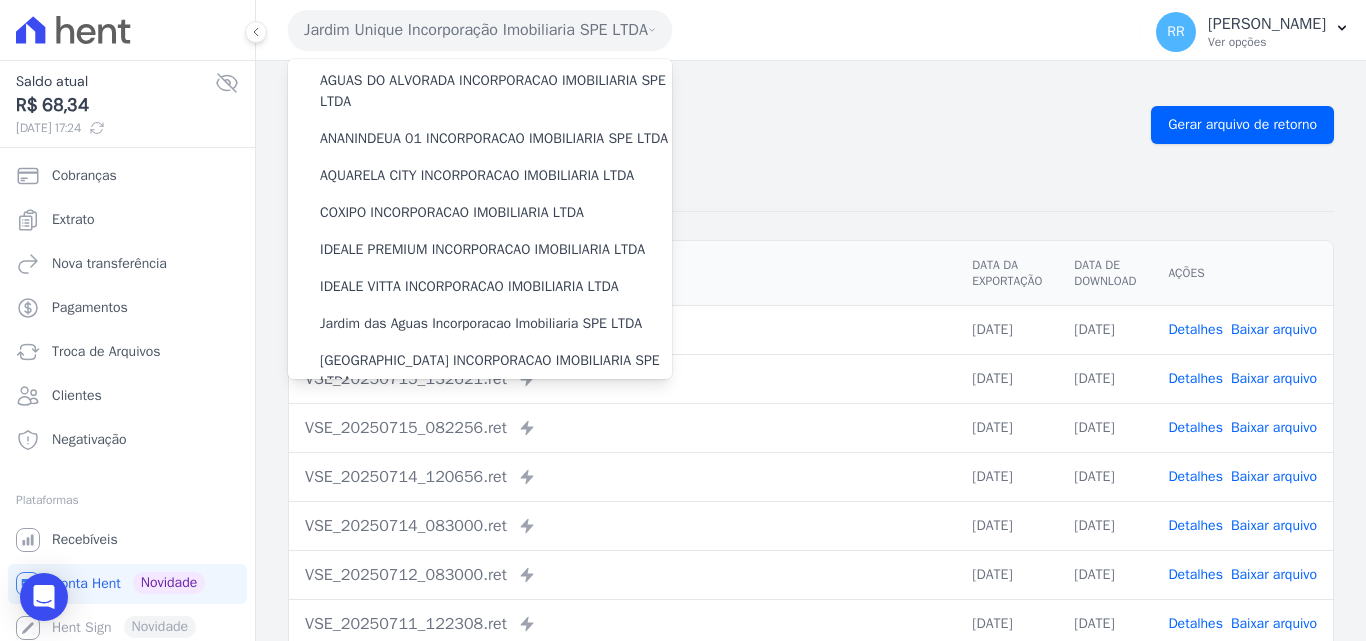 scroll, scrollTop: 33, scrollLeft: 0, axis: vertical 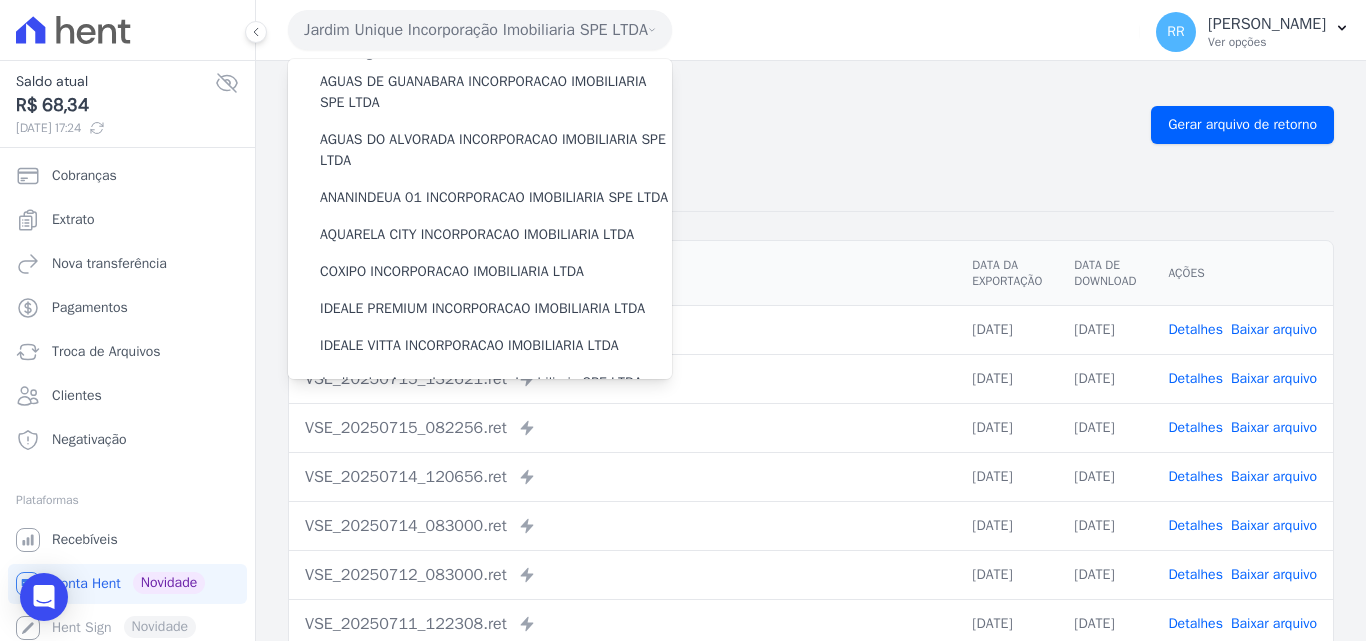 click on "Remessa
Retorno" at bounding box center [811, 186] 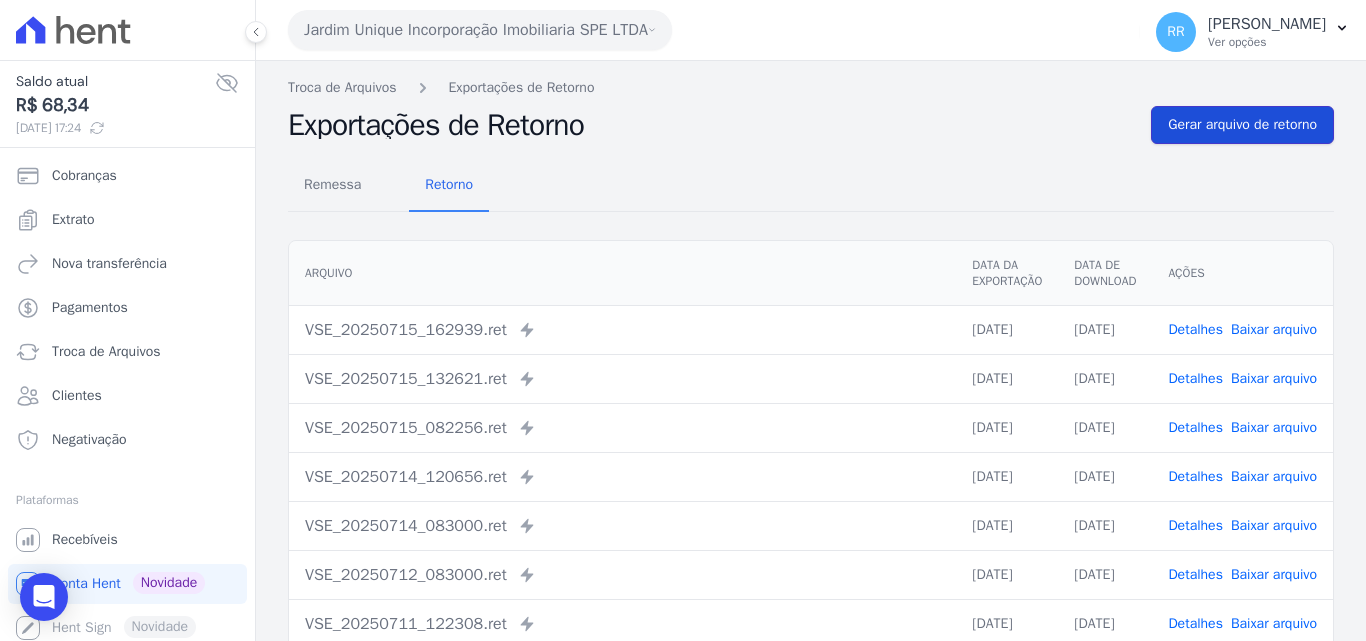 click on "Gerar arquivo de retorno" at bounding box center (1242, 125) 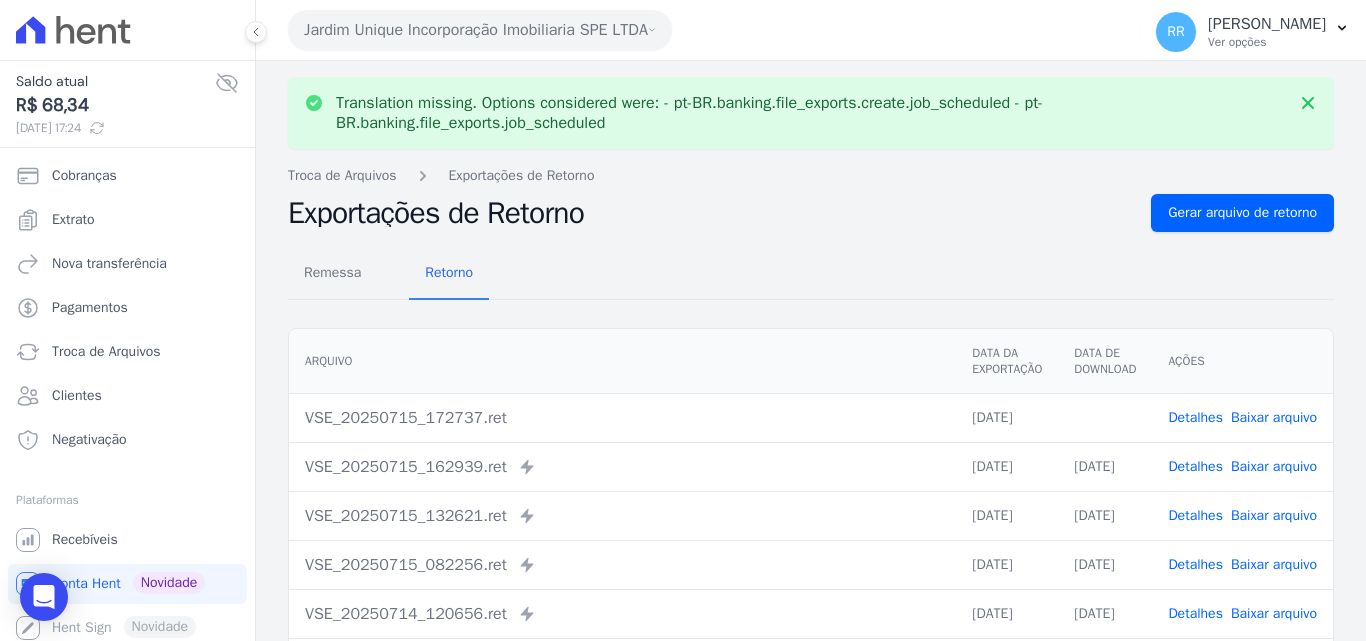 click on "Baixar arquivo" at bounding box center (1274, 417) 